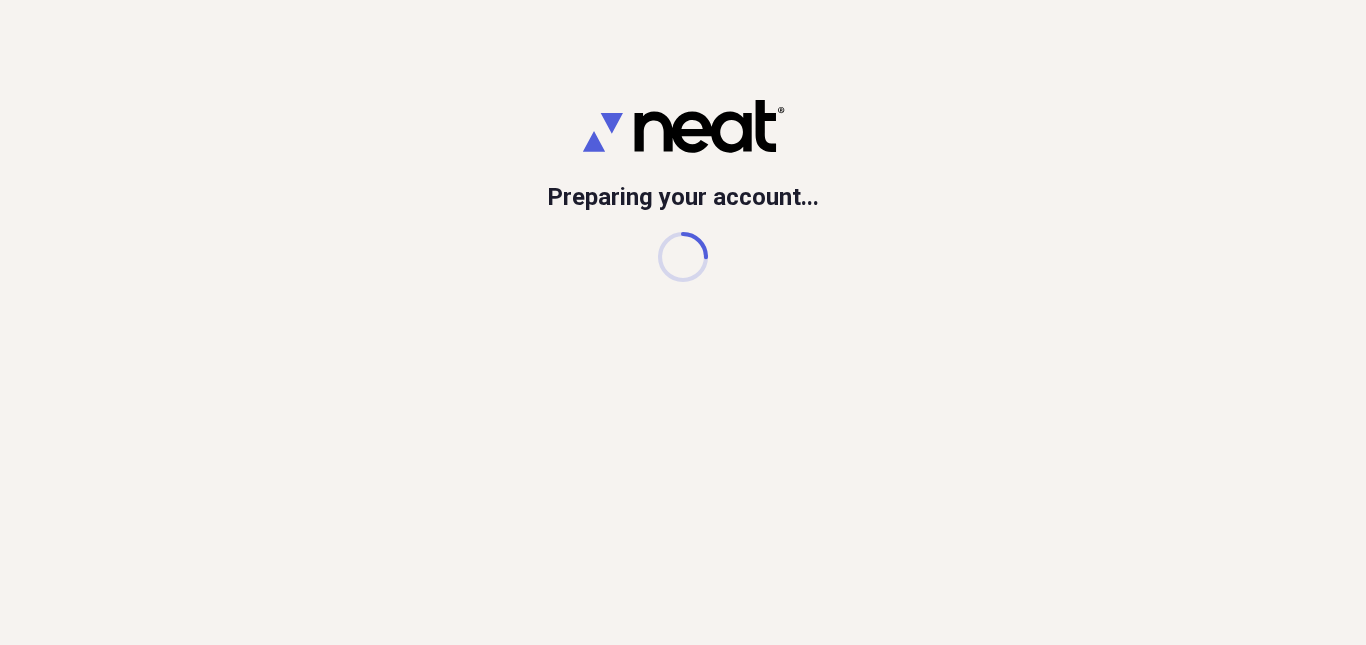 scroll, scrollTop: 0, scrollLeft: 0, axis: both 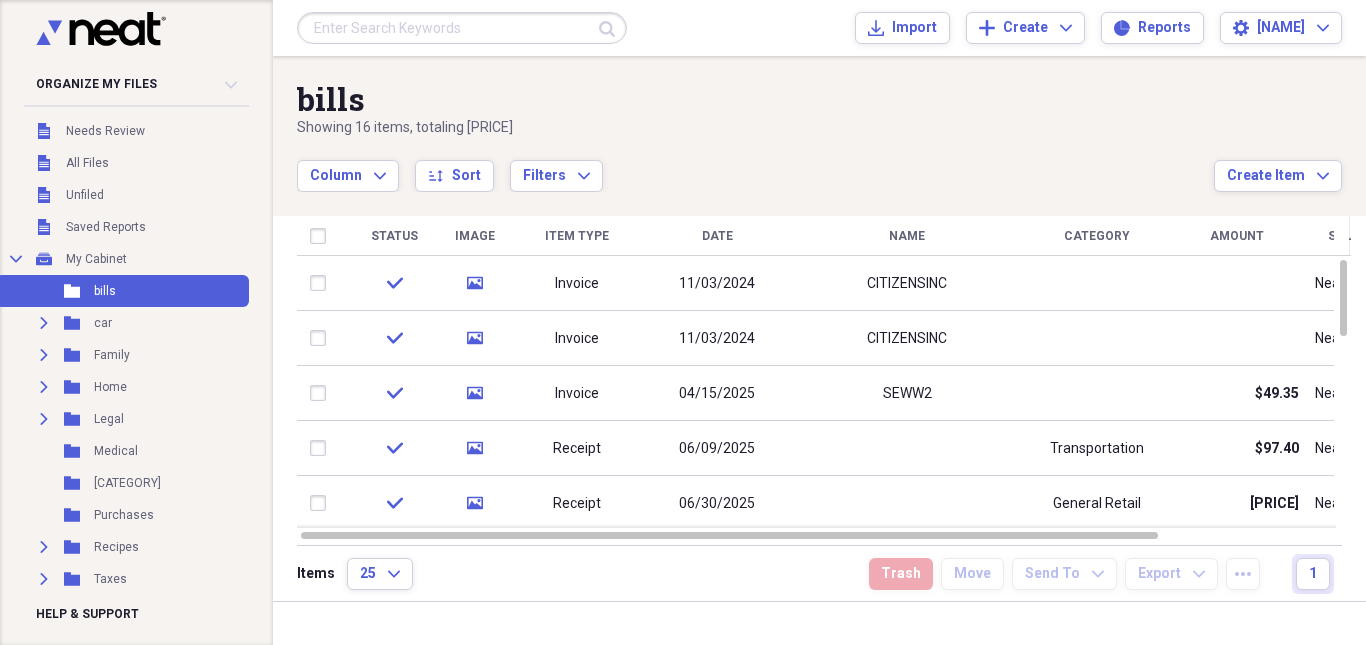 click on "bills Showing 16 items , totaling [PRICE] Column Expand sort Sort Filters  Expand Create Item Expand" at bounding box center [819, 124] 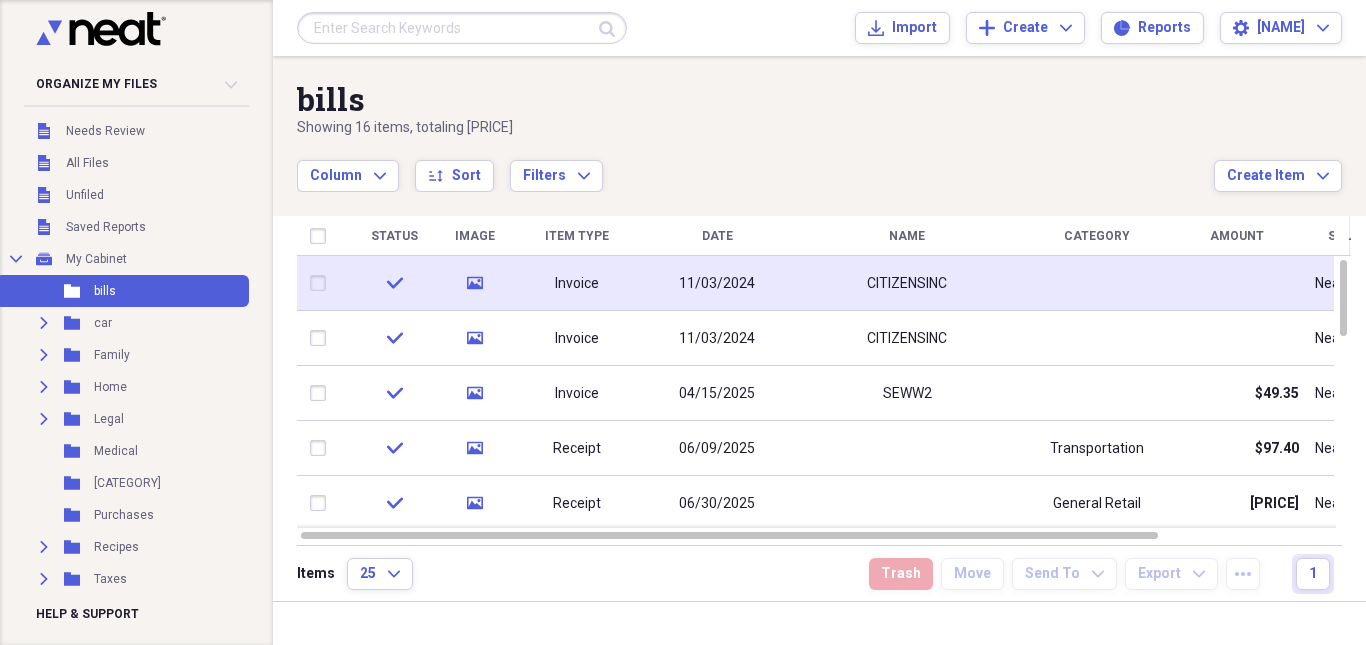 click on "11/03/2024" at bounding box center (717, 283) 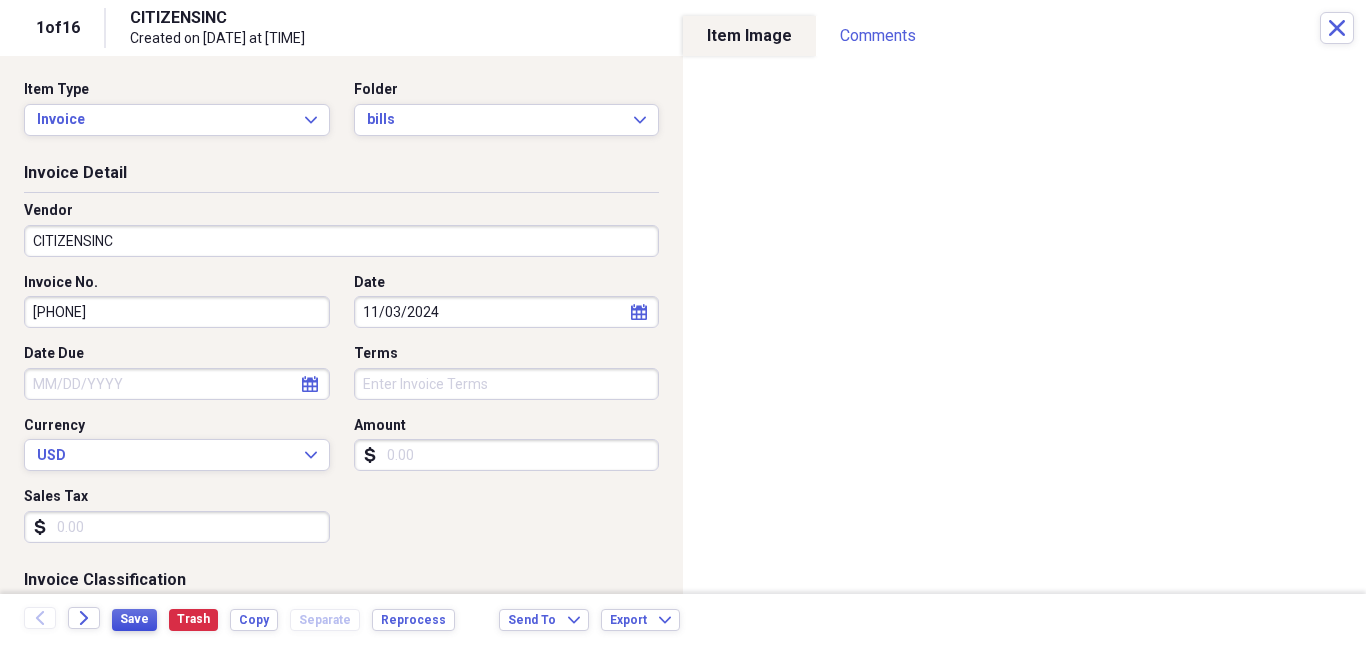 click on "Save" at bounding box center [134, 620] 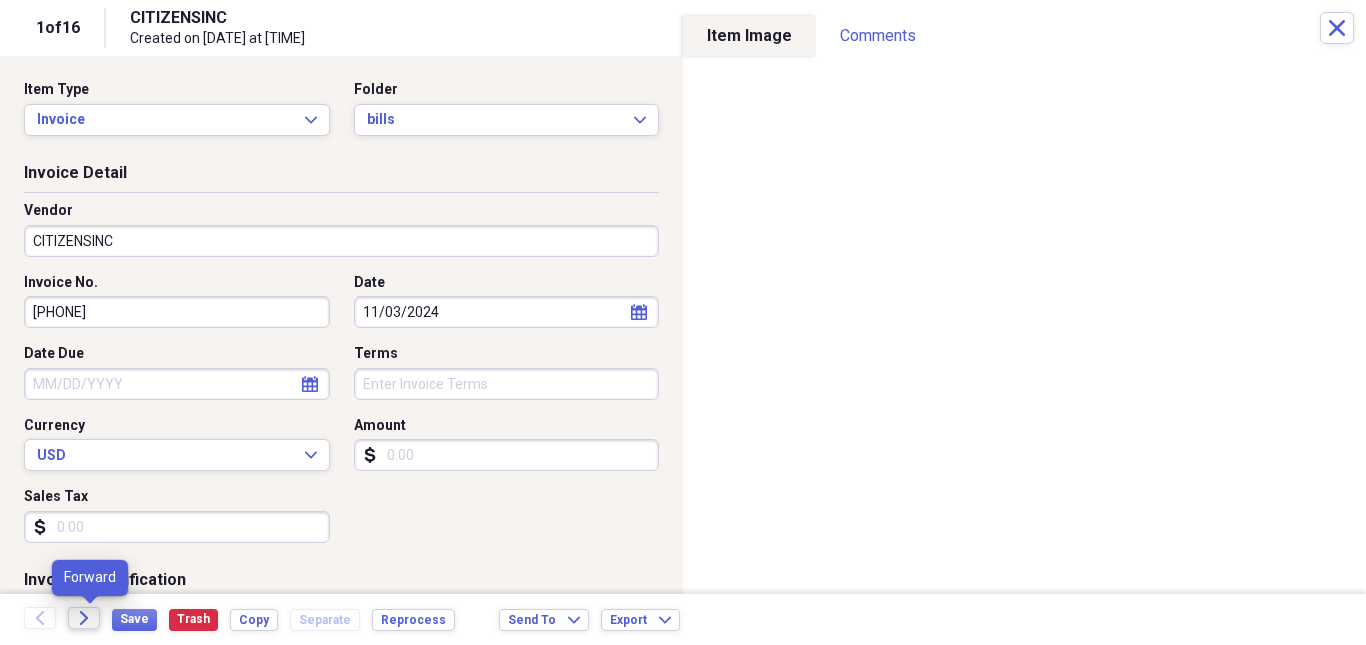 click on "Forward" at bounding box center [84, 618] 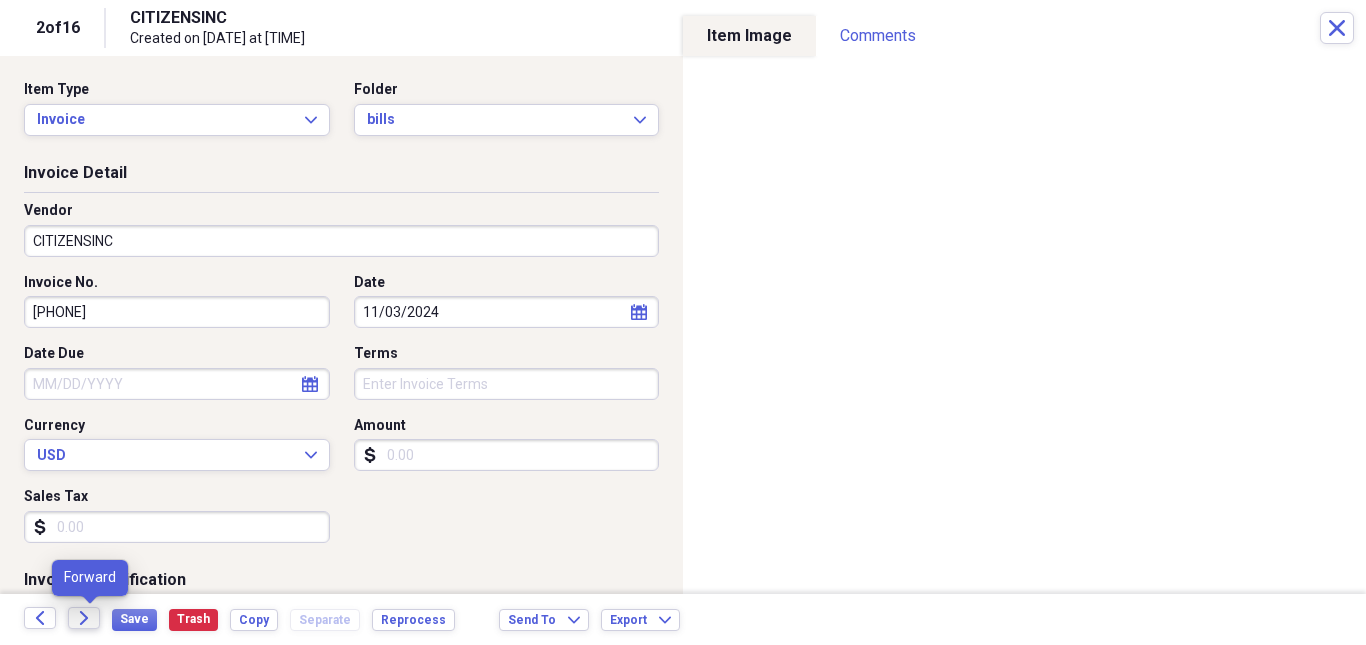 click on "Forward" 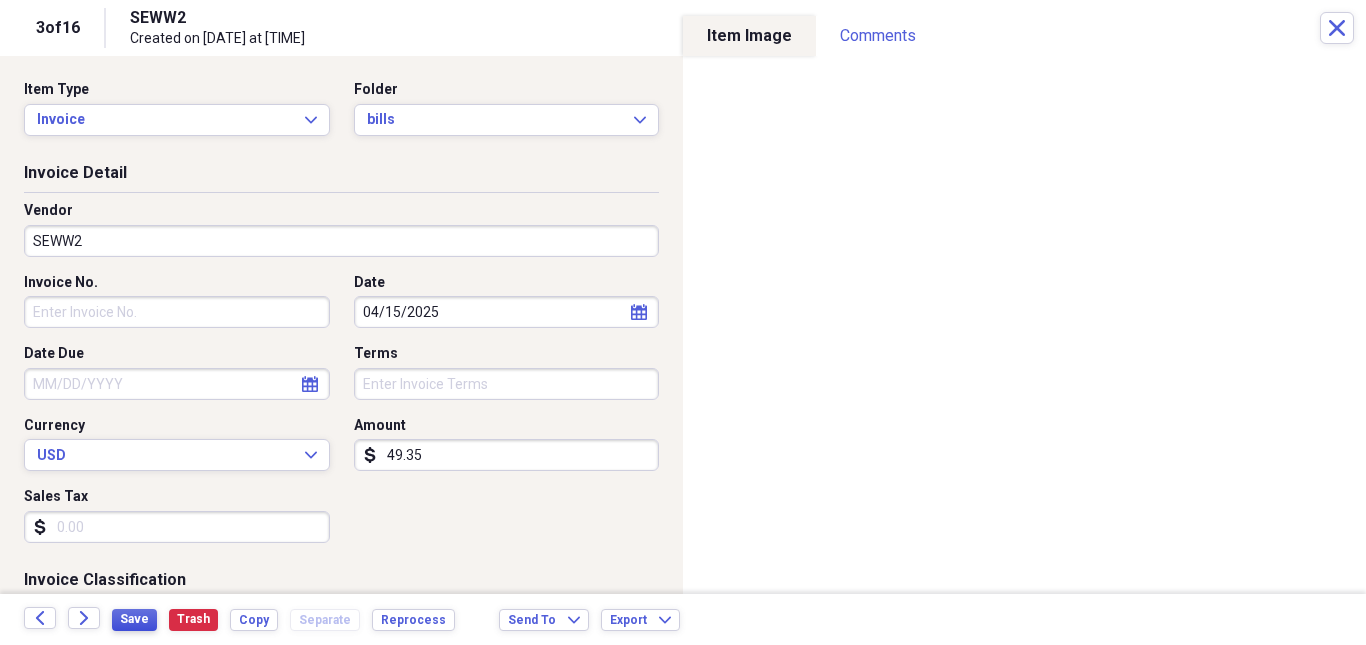 click on "Save" at bounding box center (134, 619) 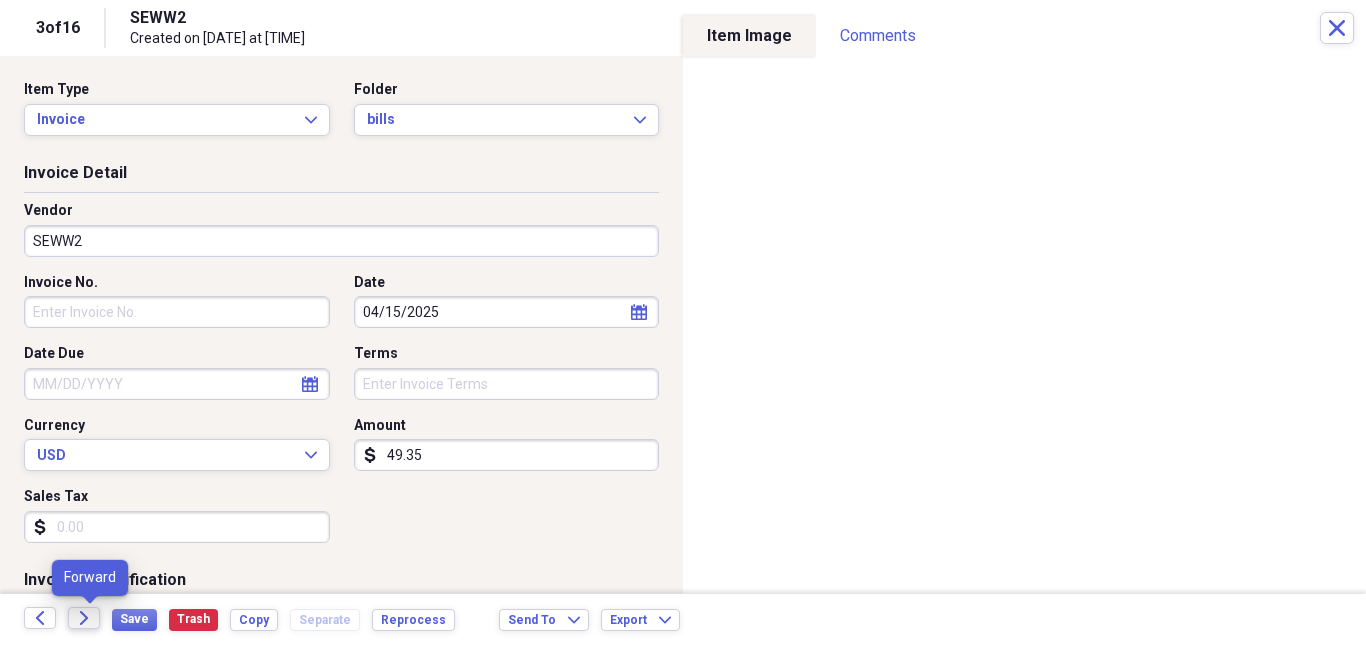 click on "Forward" at bounding box center (84, 618) 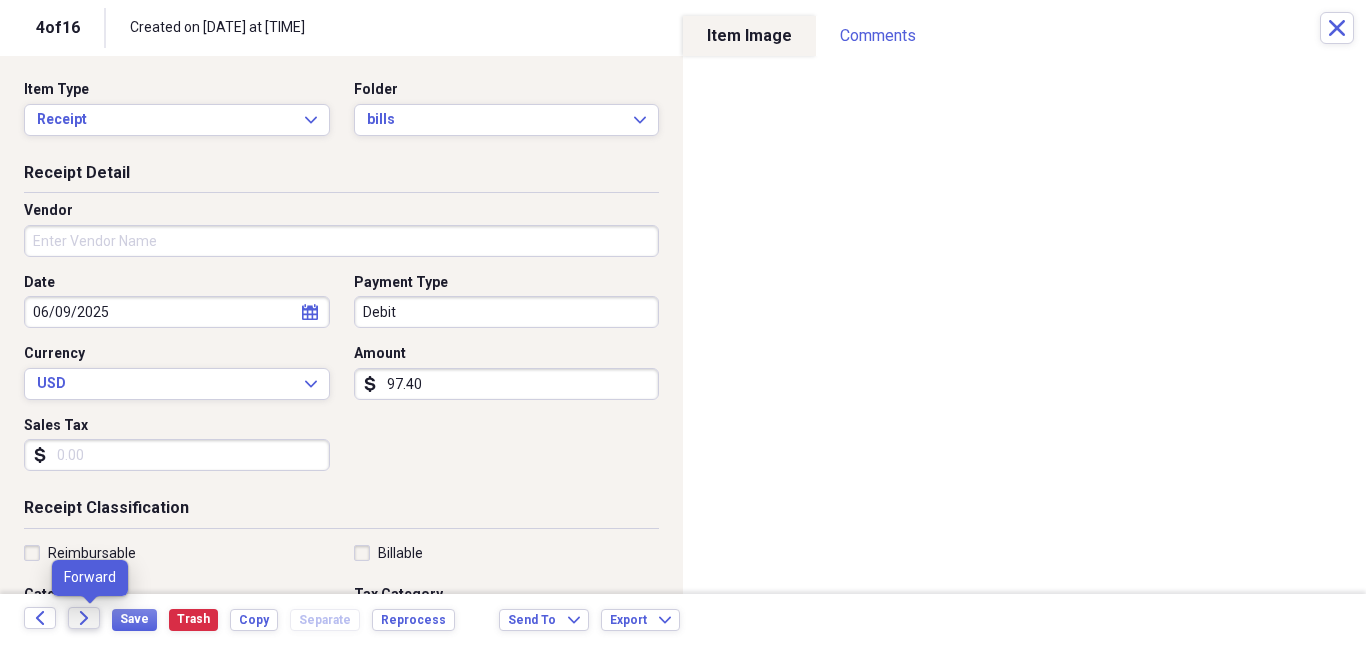 click 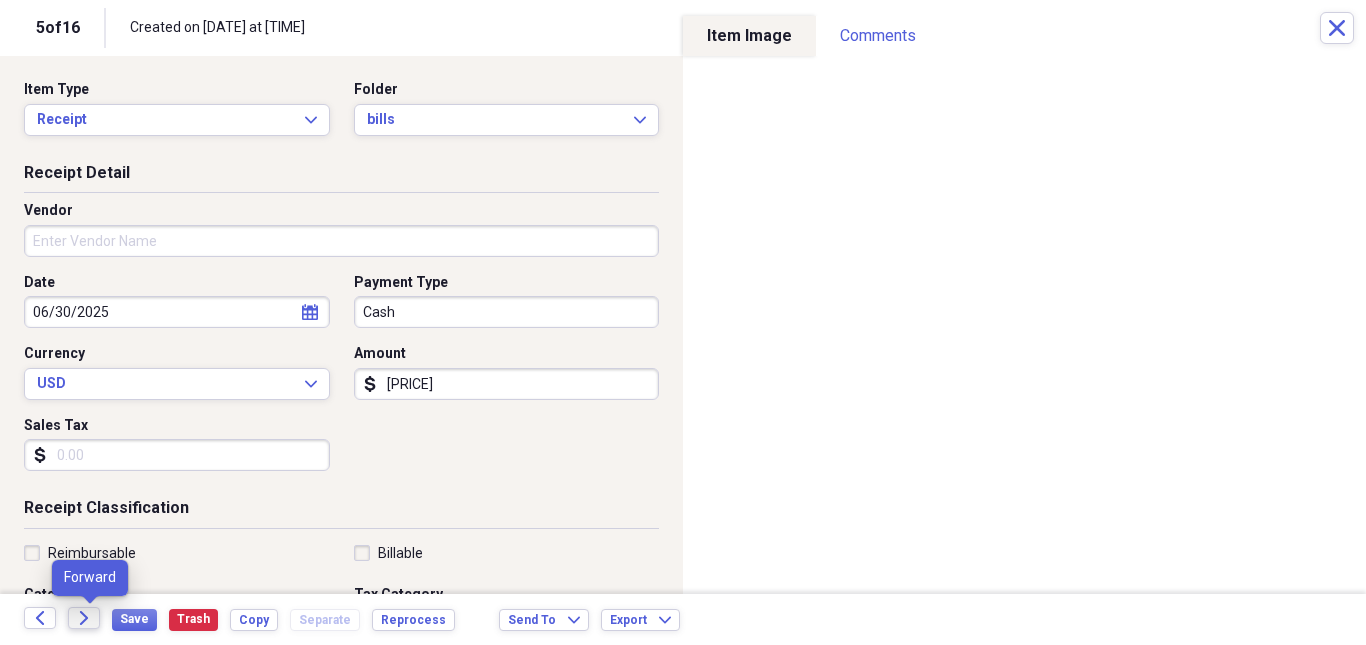 click on "Forward" 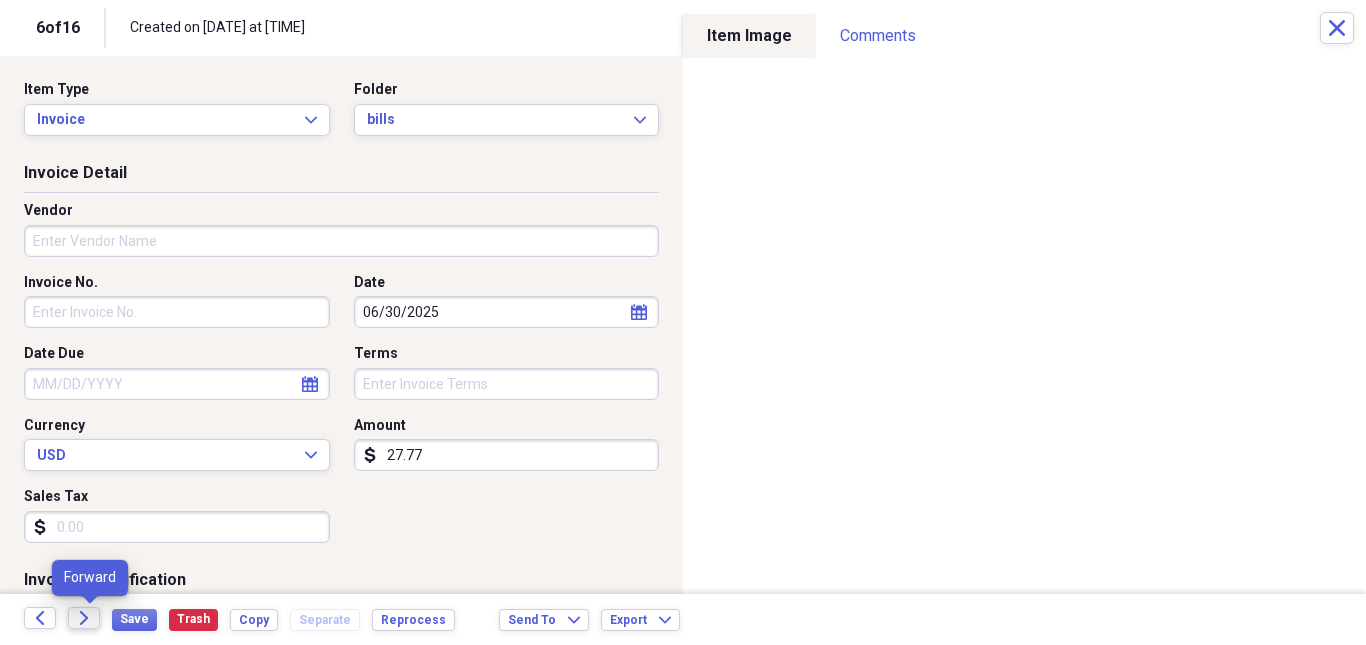click on "Forward" at bounding box center [84, 618] 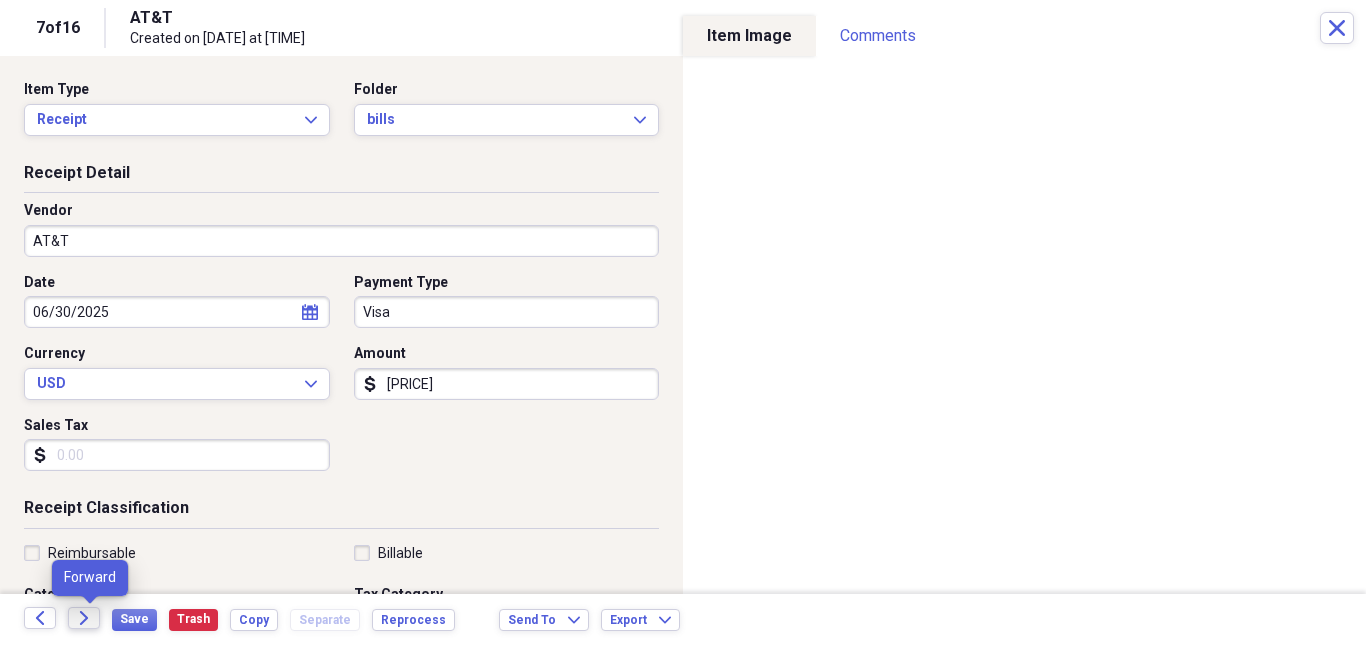 click on "Forward" at bounding box center [84, 618] 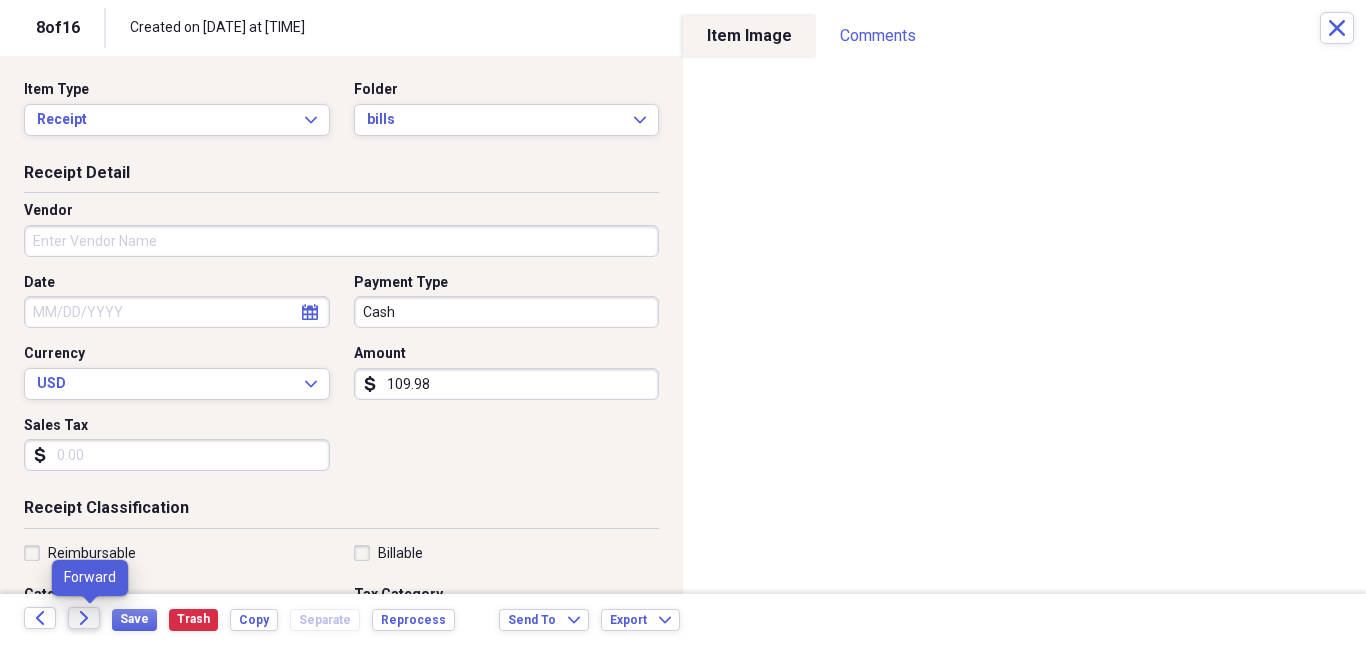 click on "Forward" at bounding box center (84, 618) 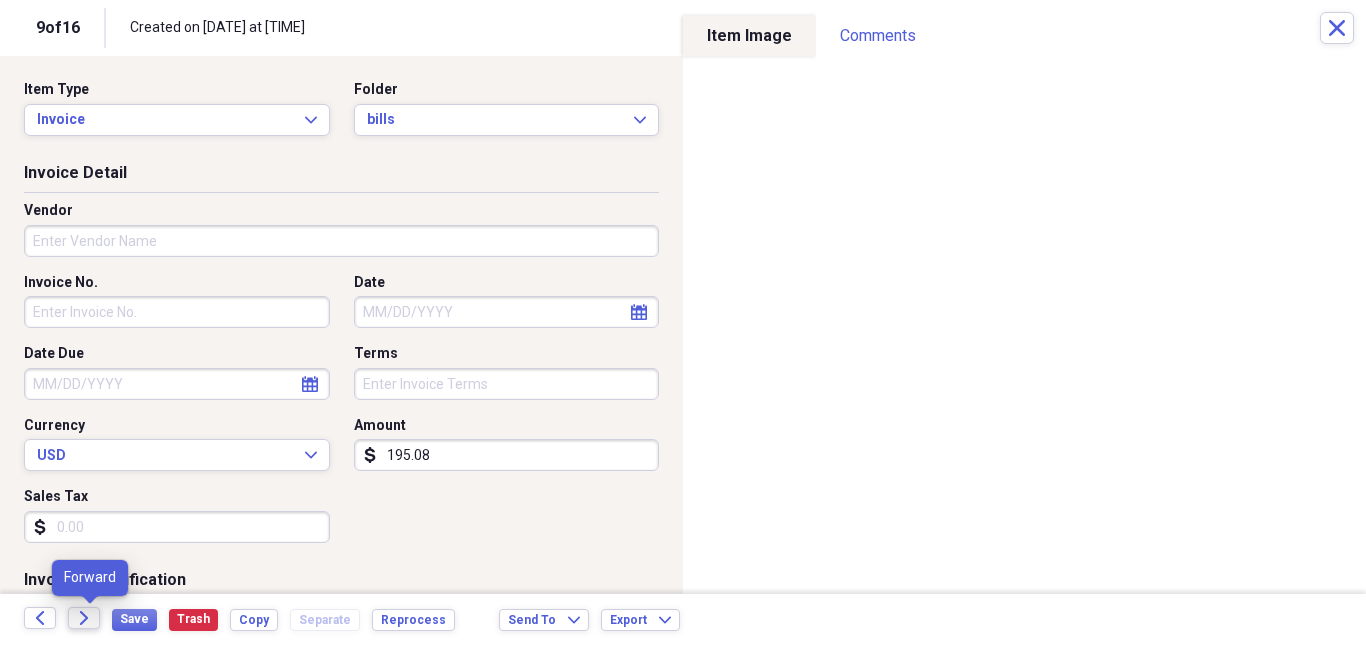 click on "Forward" at bounding box center [84, 618] 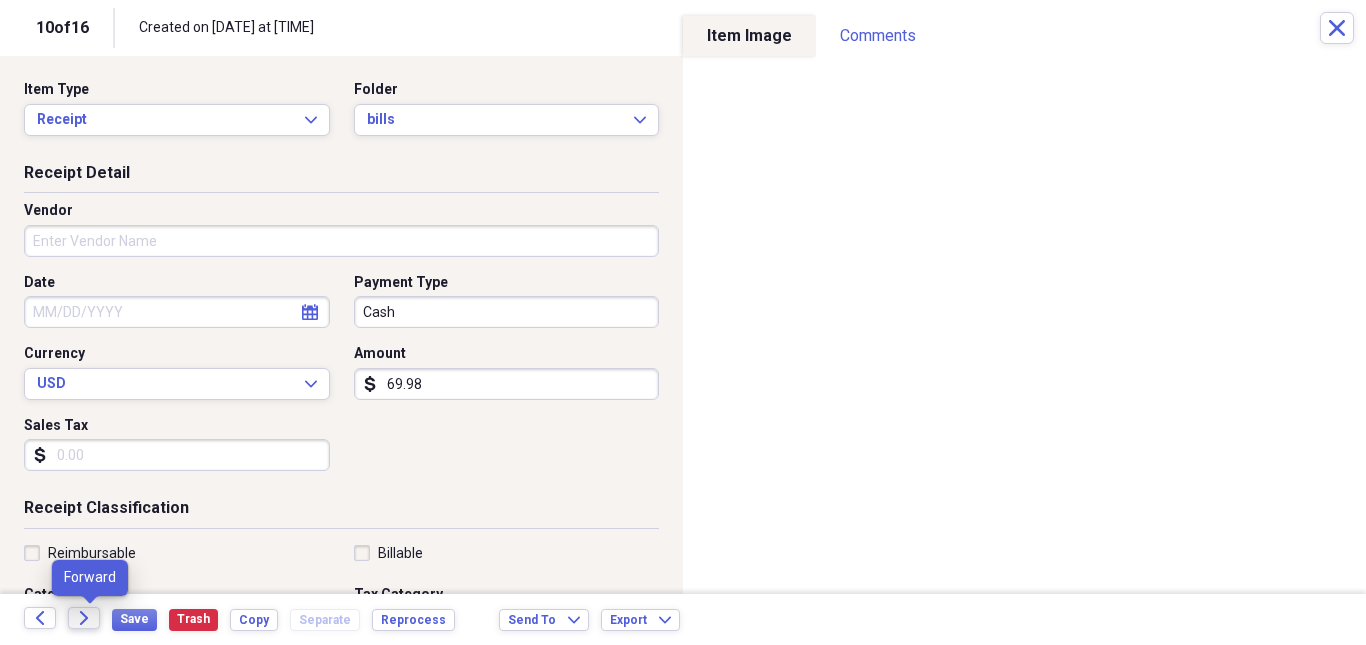 click 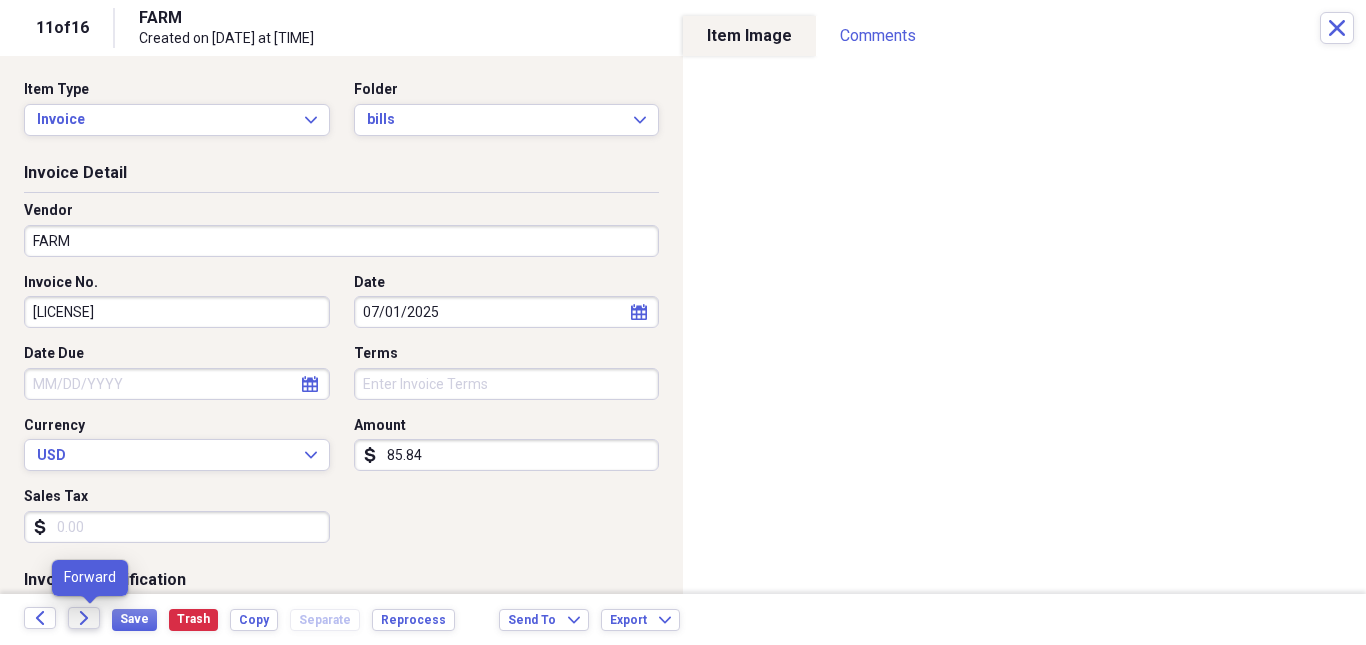 click on "Forward" at bounding box center [84, 618] 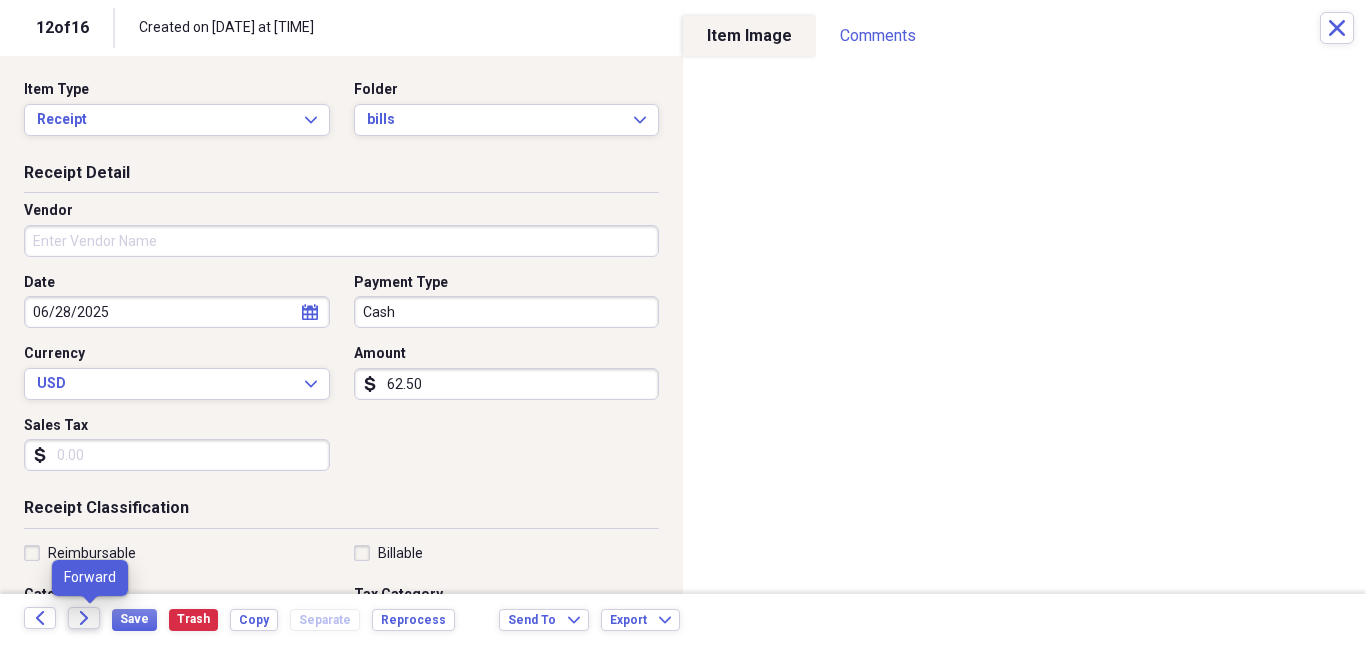 click on "Forward" 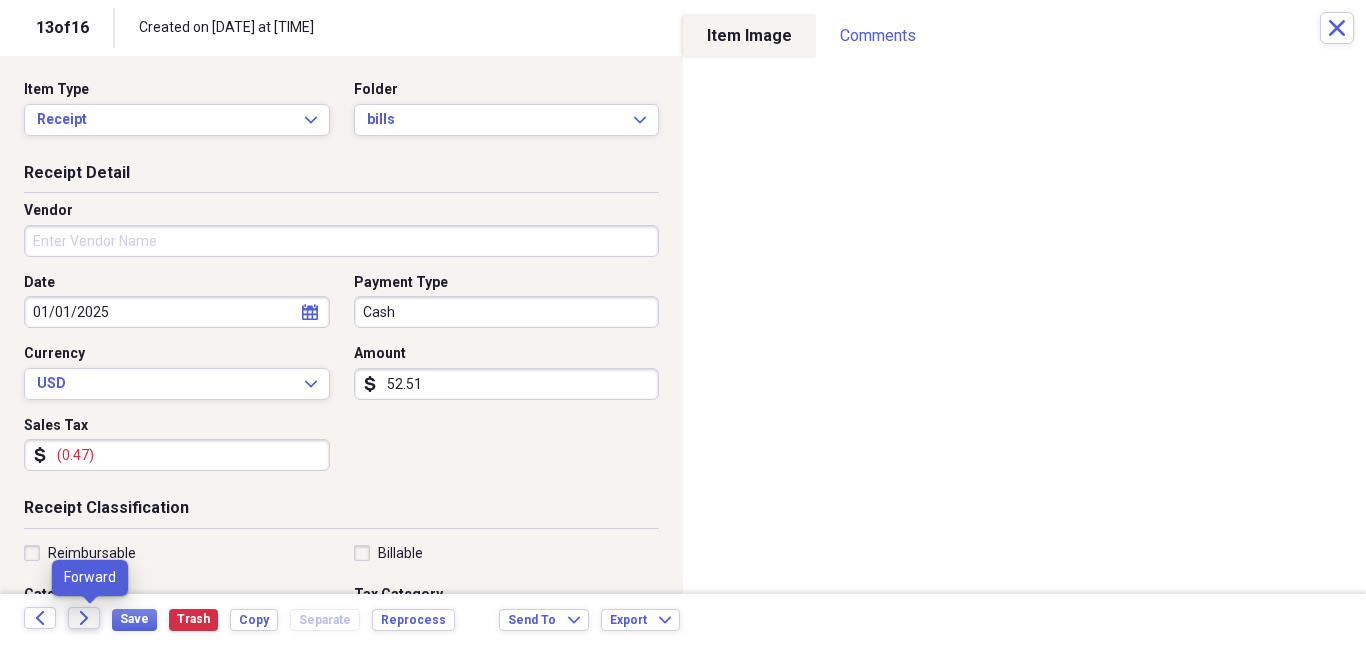 click on "Forward" 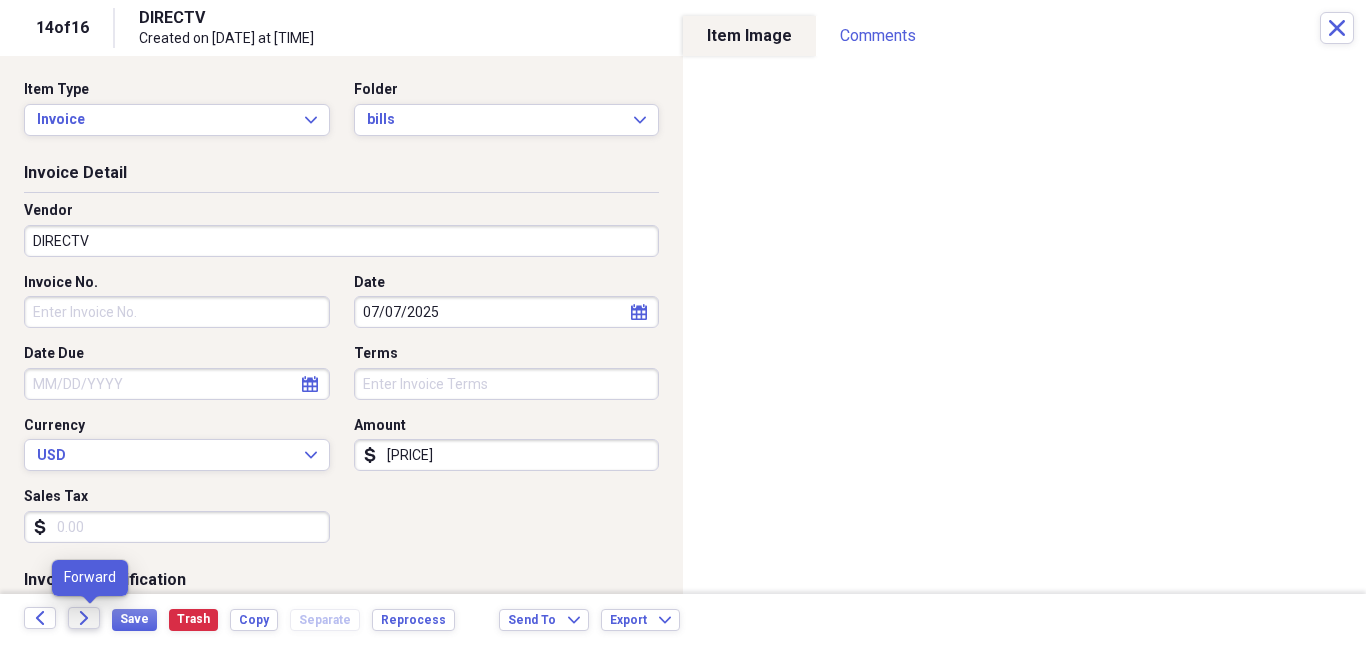 click on "Forward" 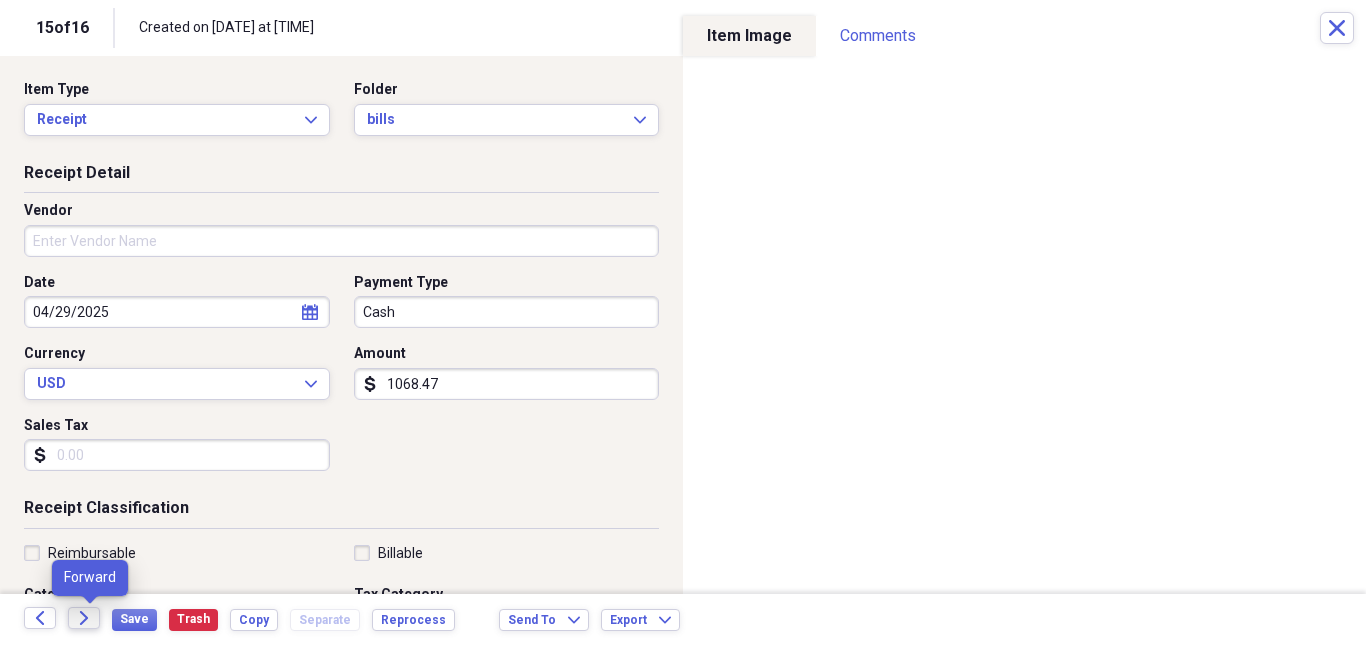 click on "Forward" at bounding box center (84, 618) 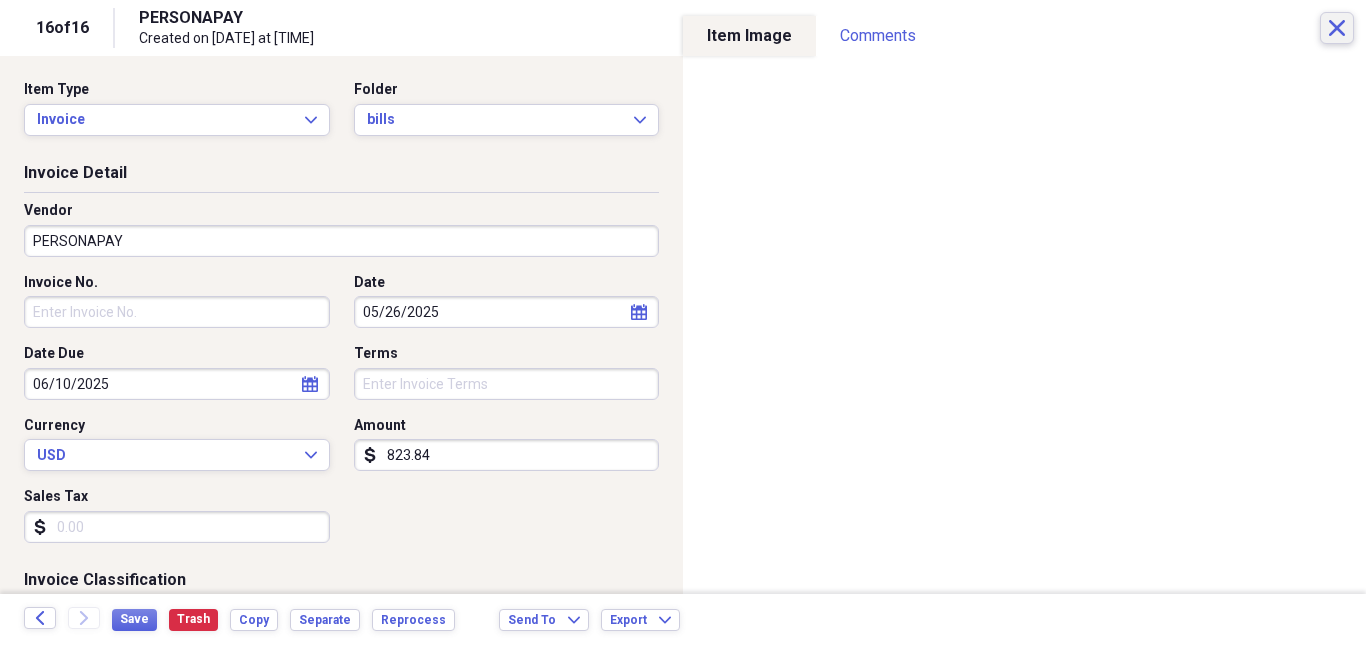 click on "Close" 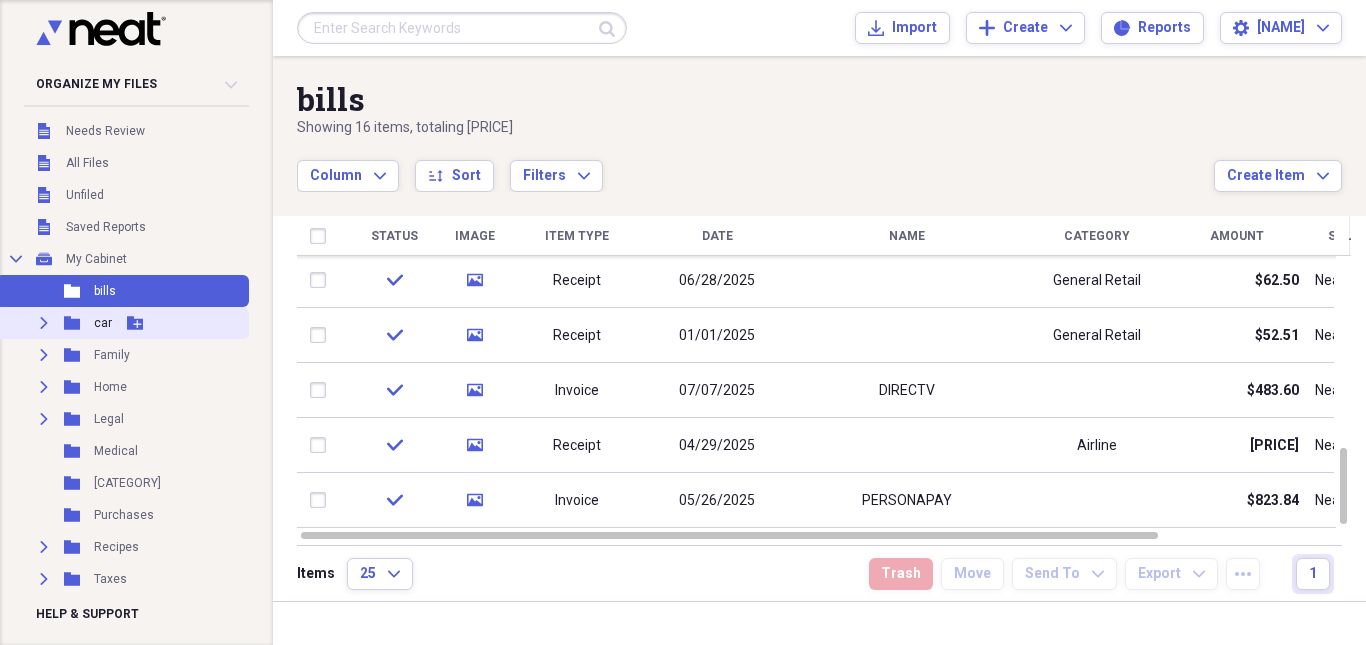 click on "Expand Folder car Add Folder" at bounding box center [122, 323] 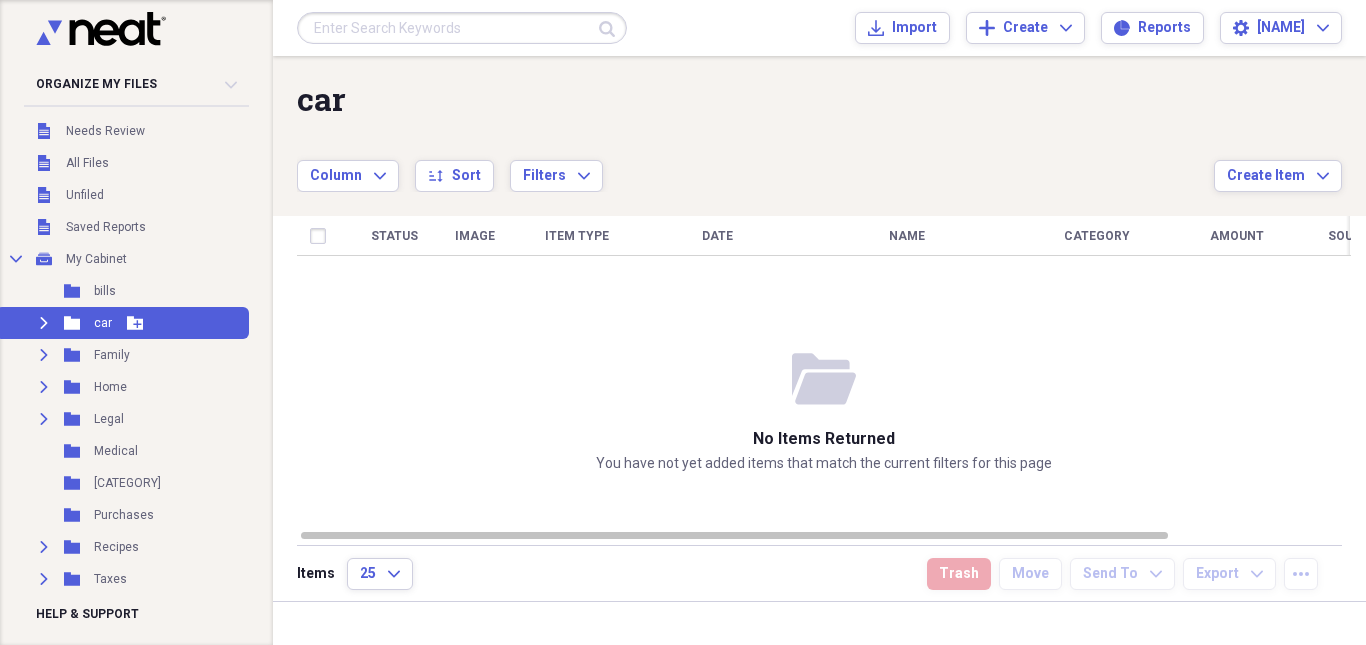 click on "Expand" 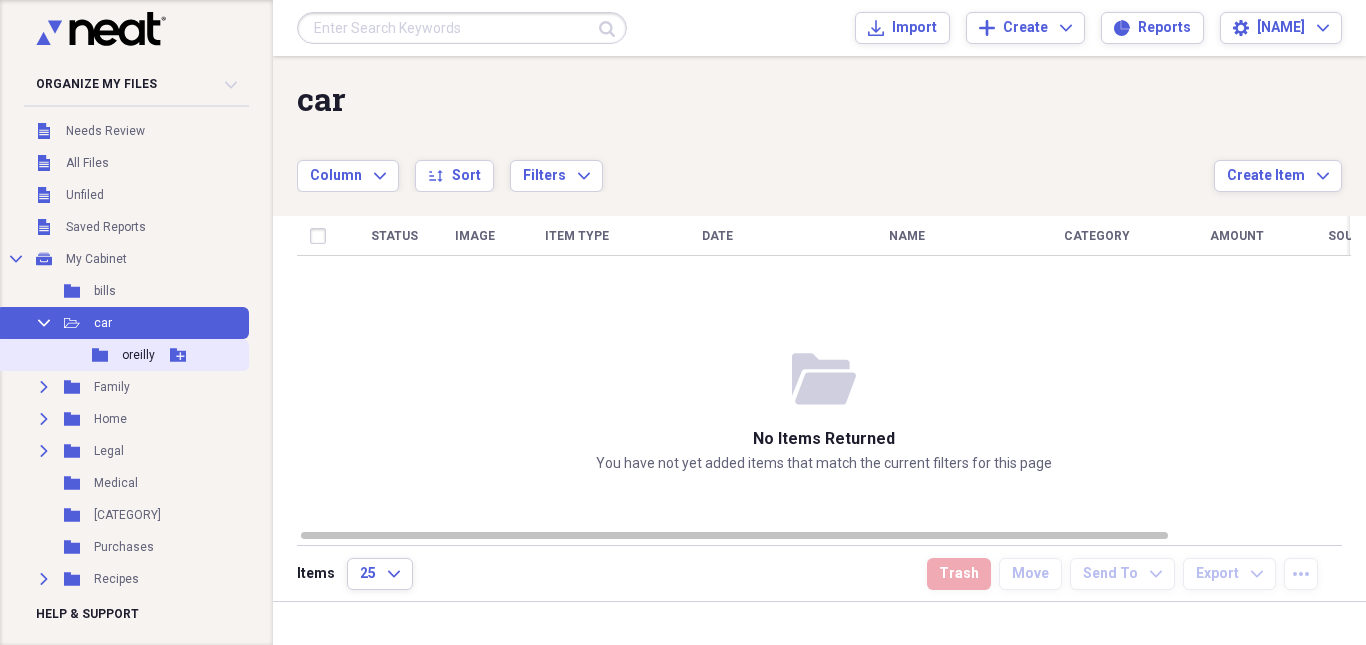 click on "oreilly" at bounding box center [138, 355] 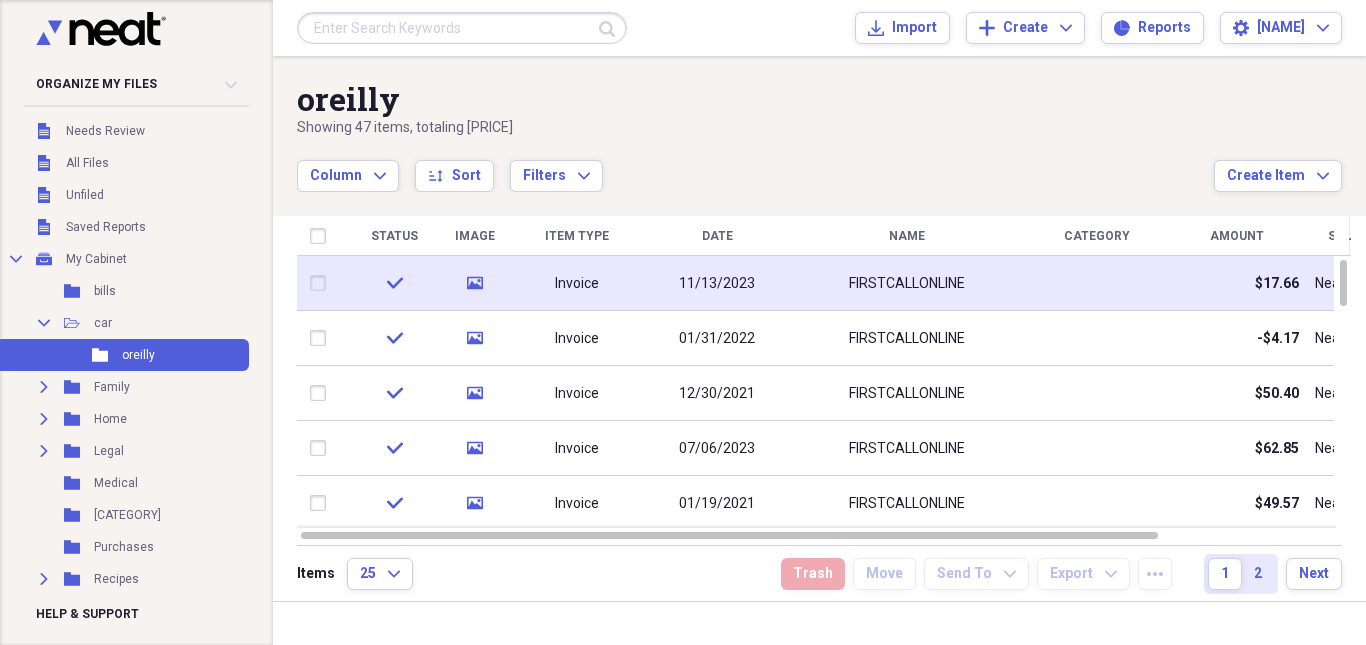 click on "Invoice" at bounding box center (577, 283) 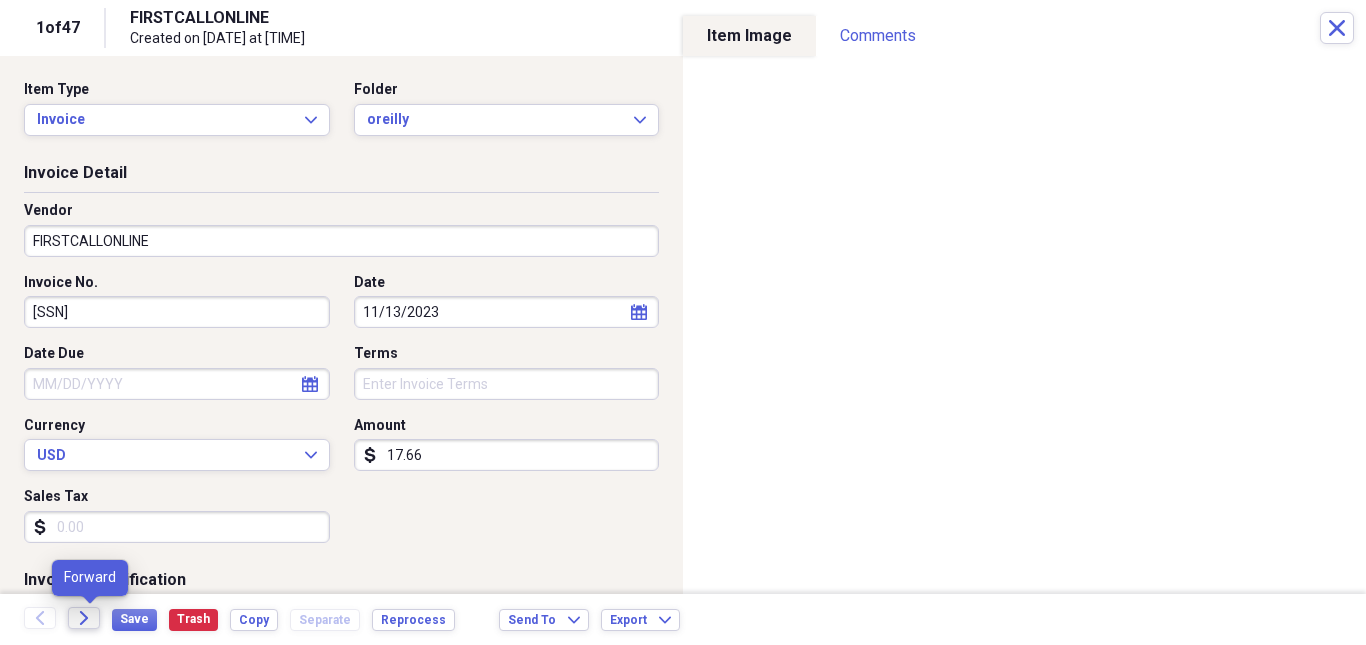 click on "Forward" at bounding box center (84, 618) 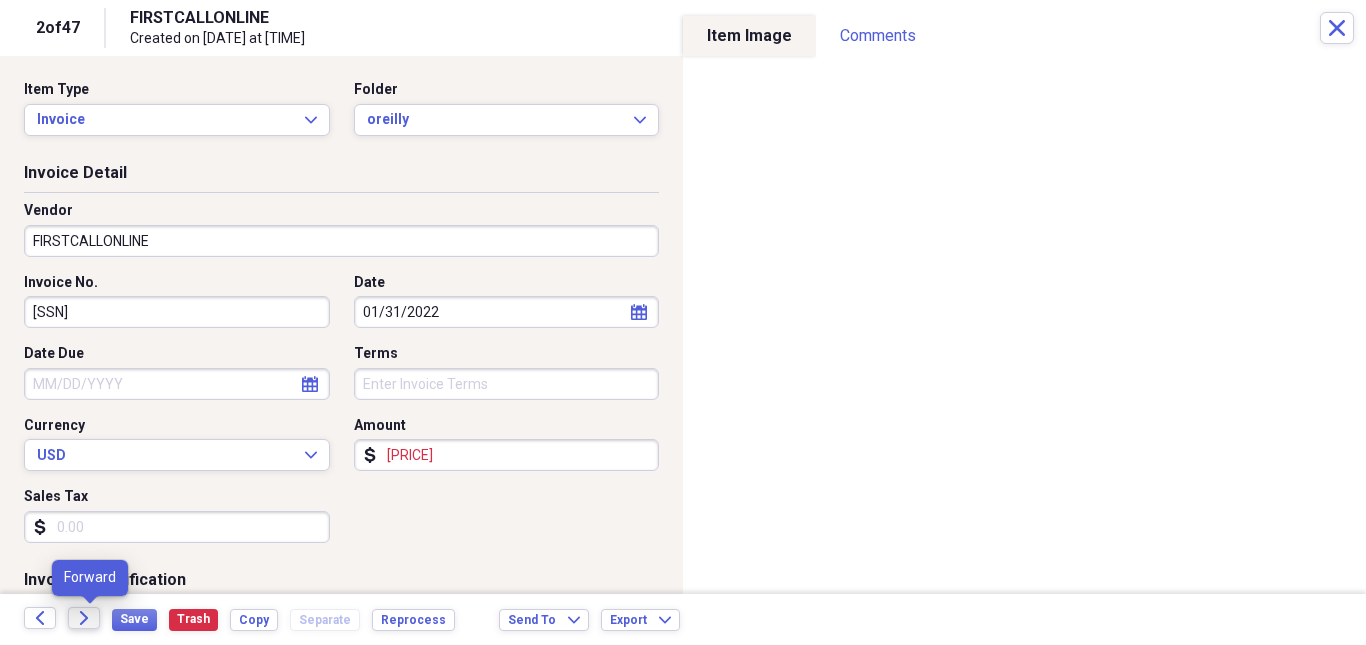 click on "Forward" 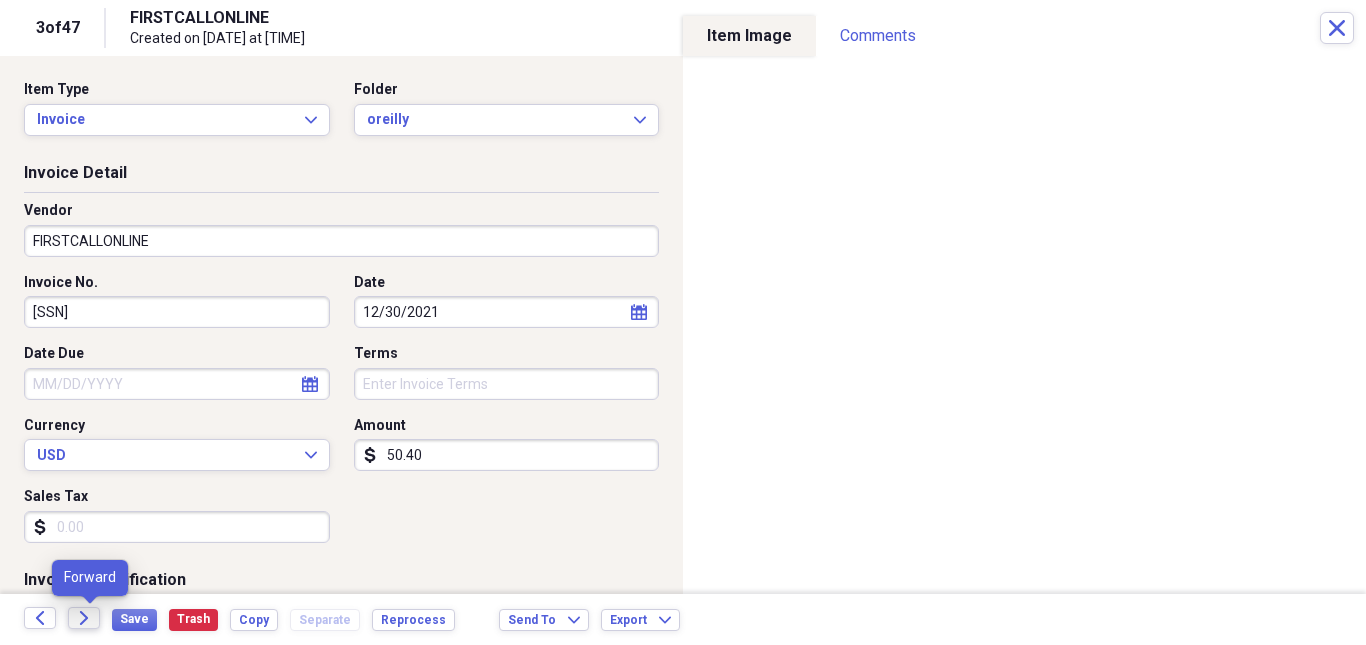 click on "Forward" 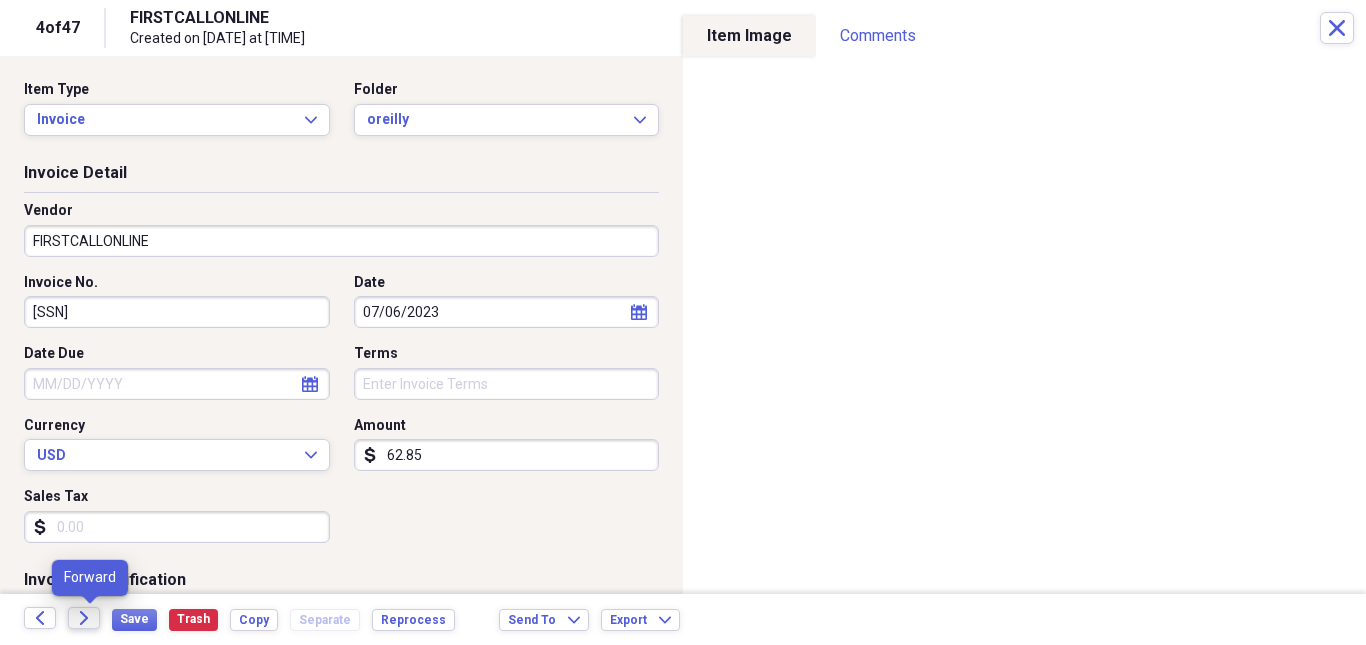 click on "Forward" 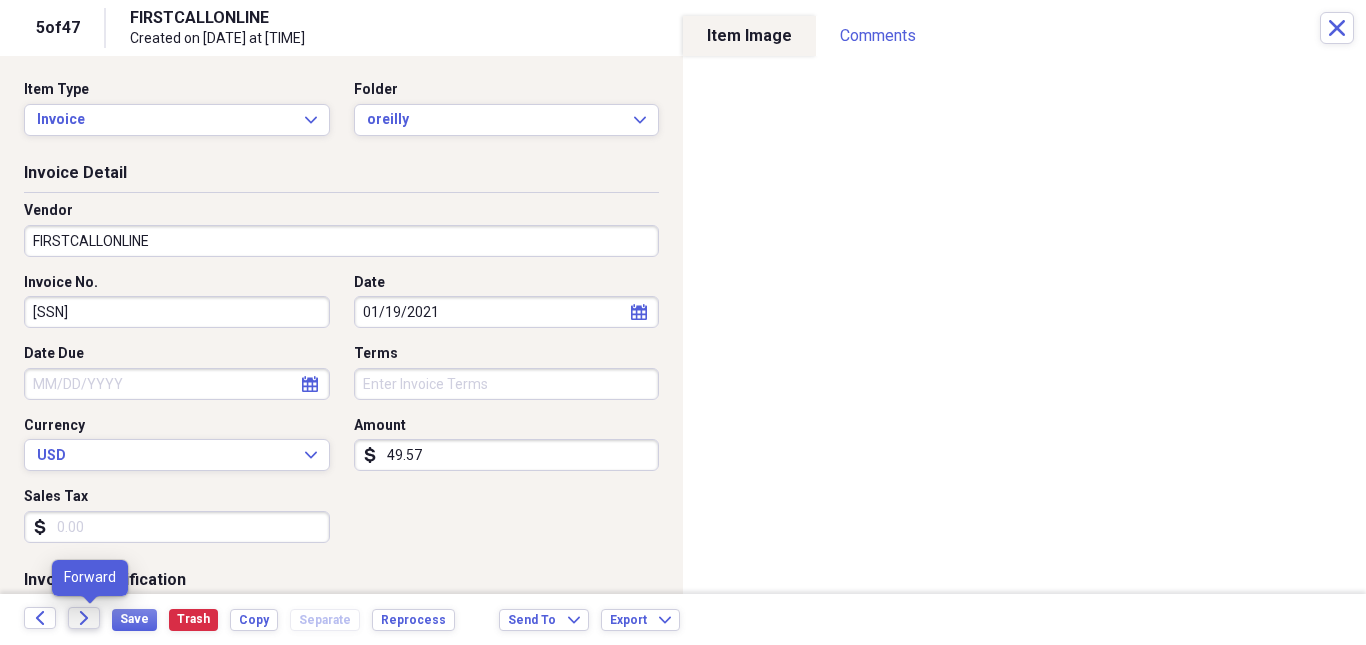click on "Forward" at bounding box center [84, 618] 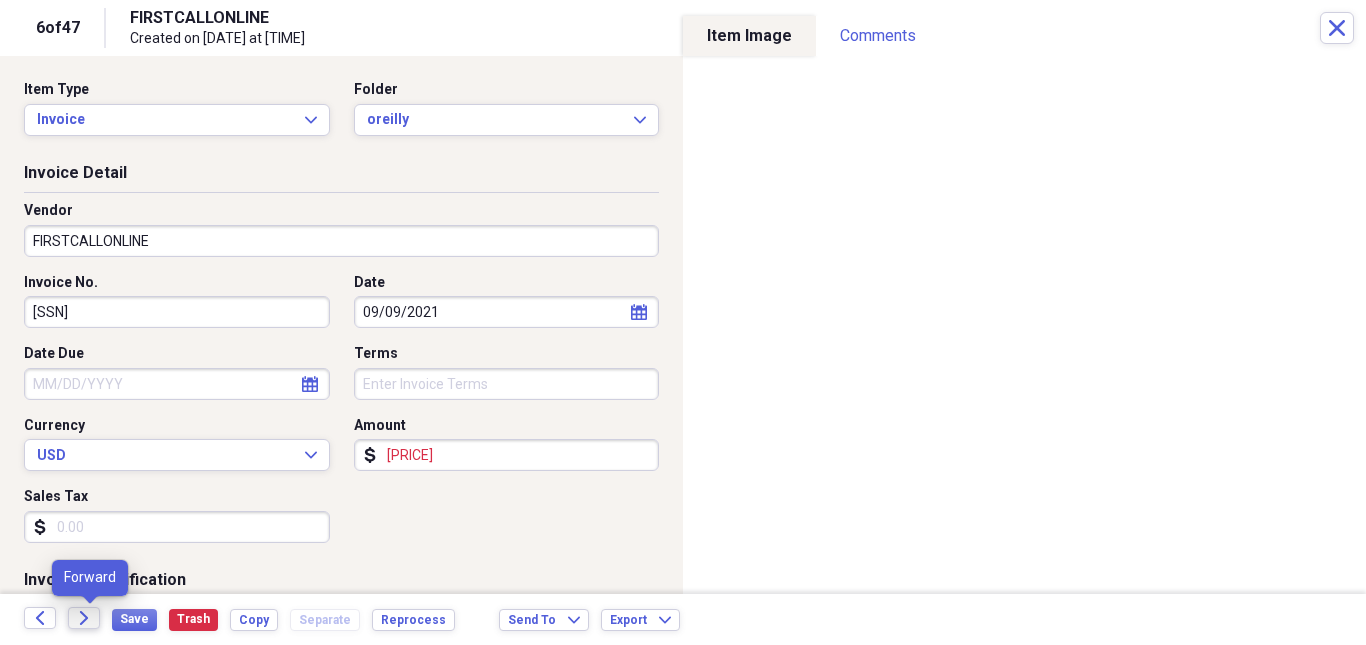 click on "Forward" 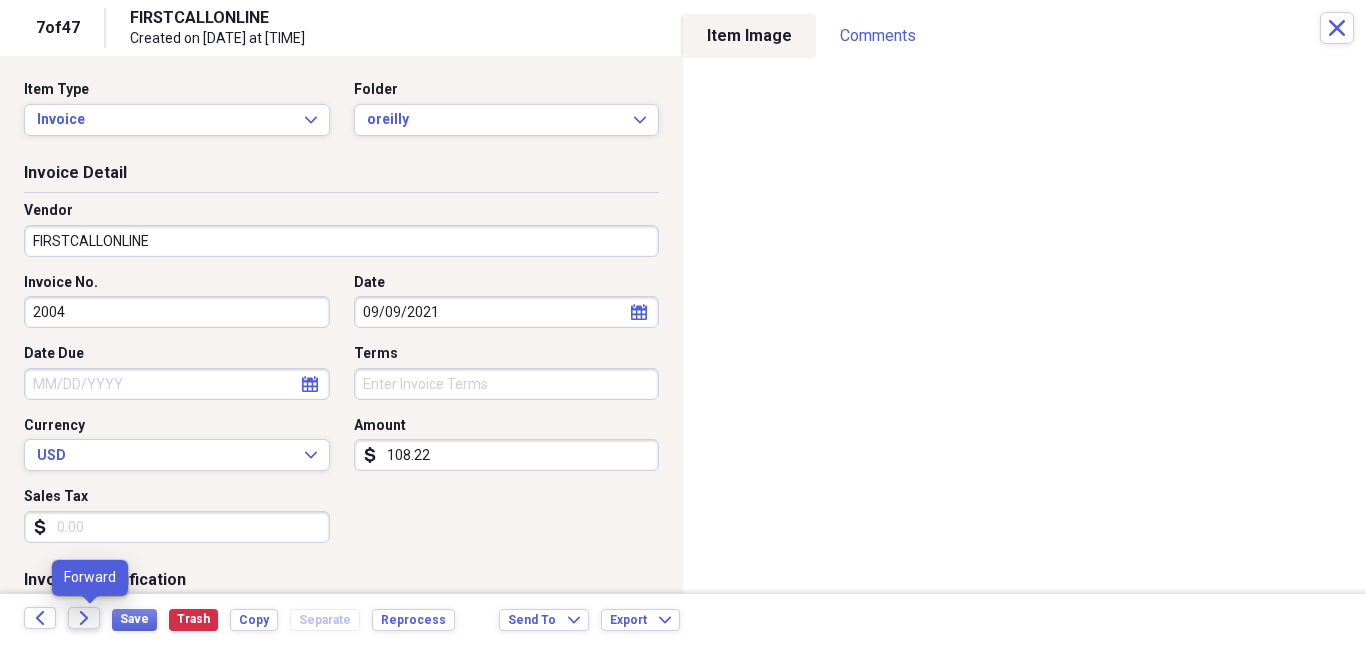 click on "Forward" 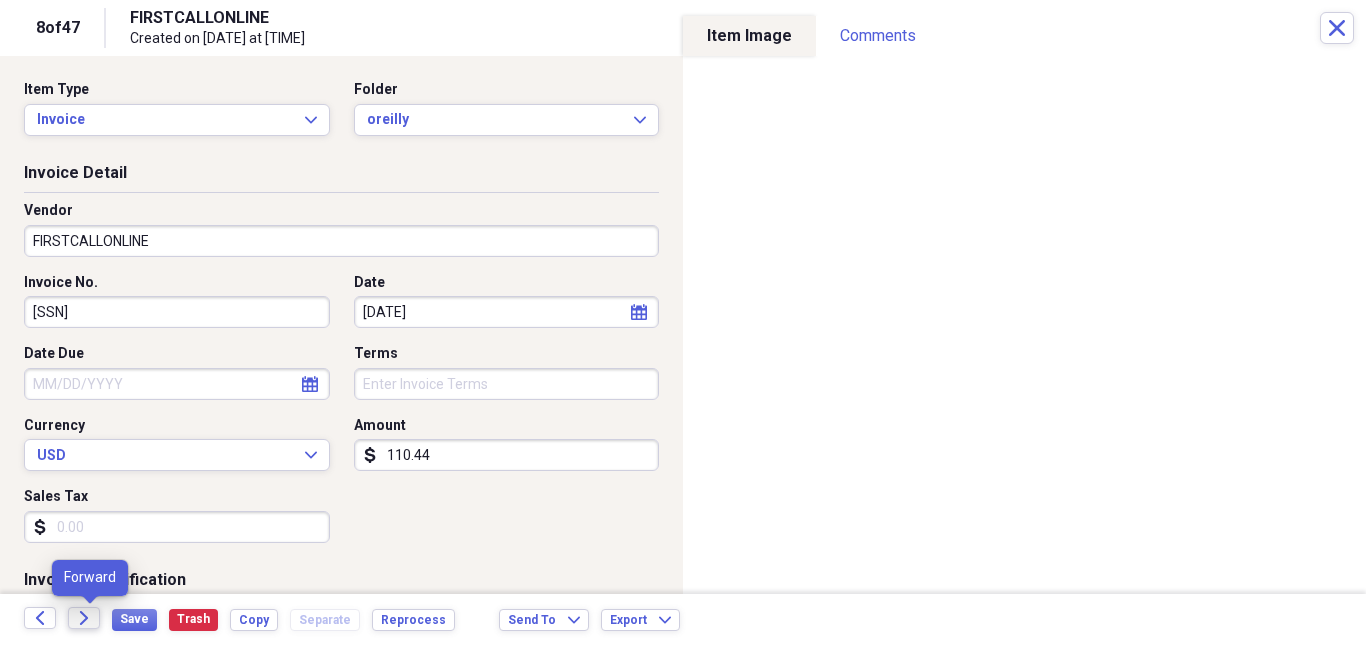 click on "Forward" 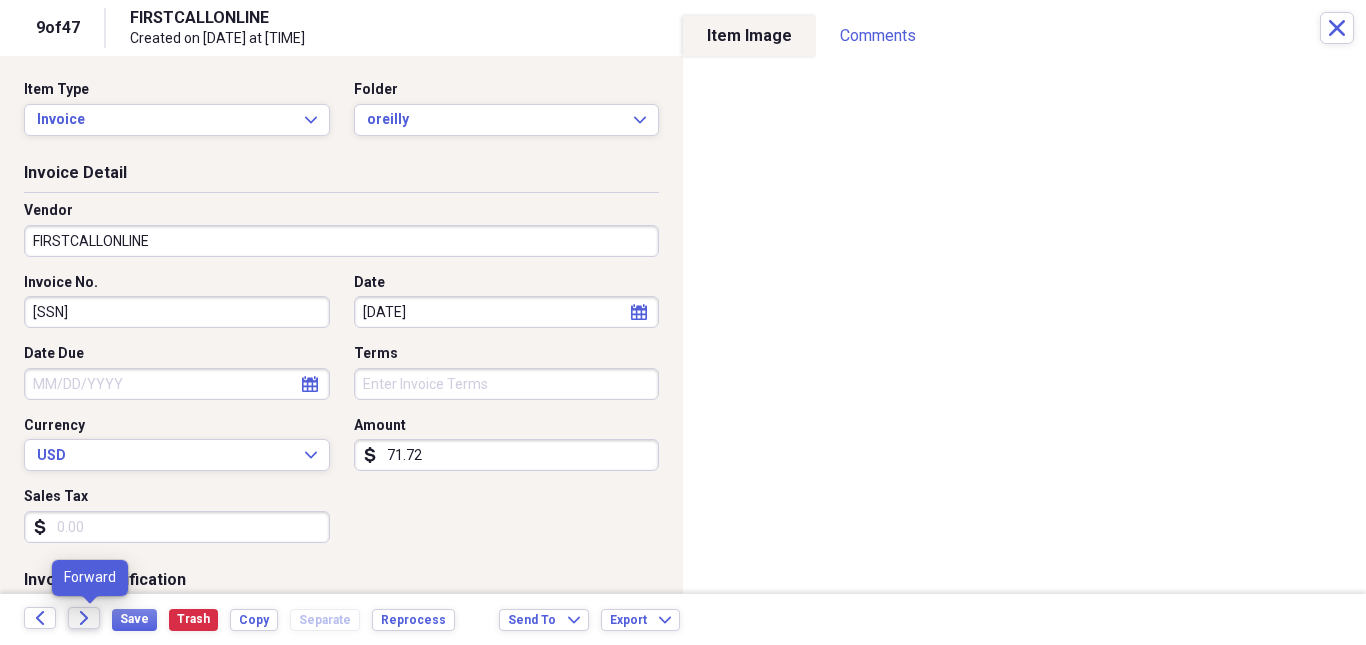 click on "Forward" 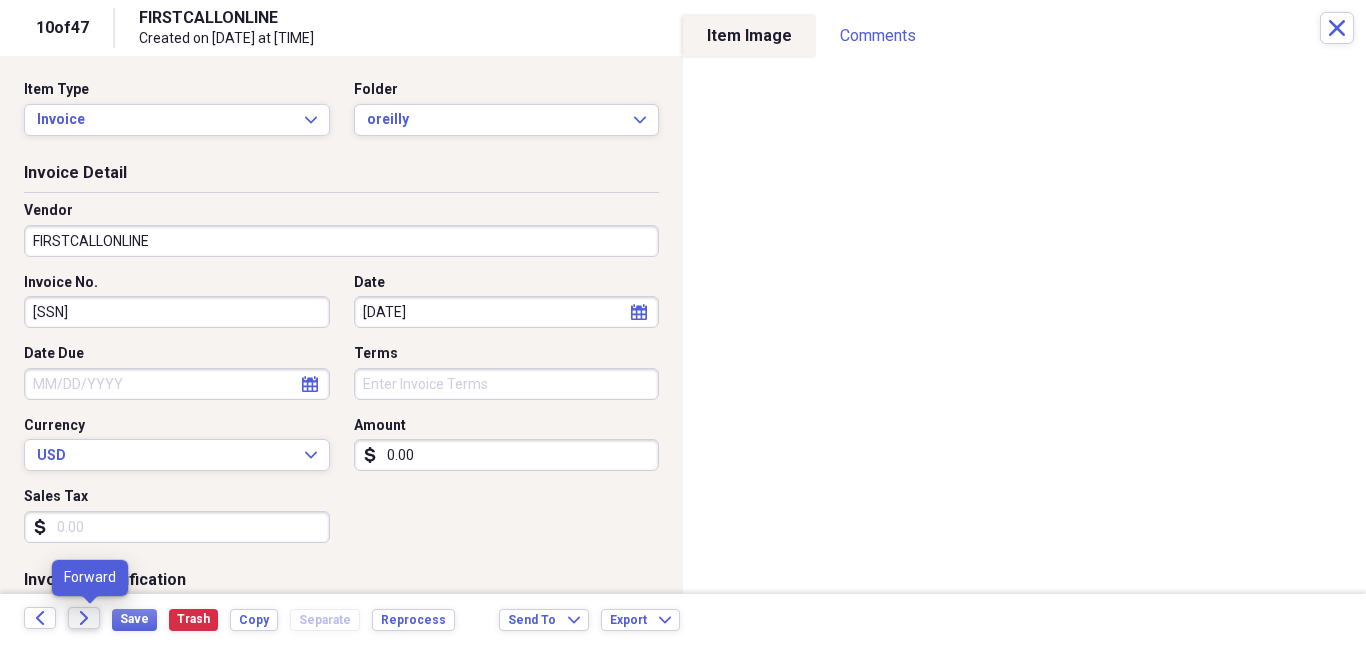 click on "Forward" at bounding box center [84, 618] 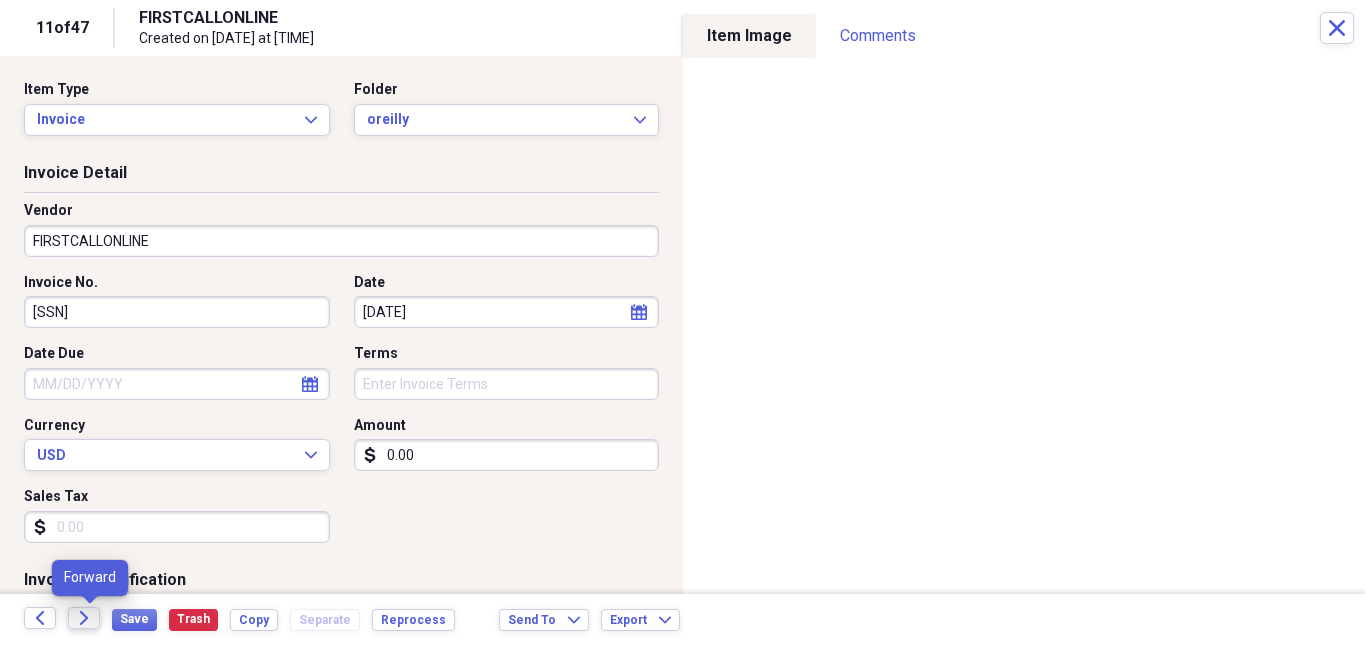click on "Forward" at bounding box center [84, 618] 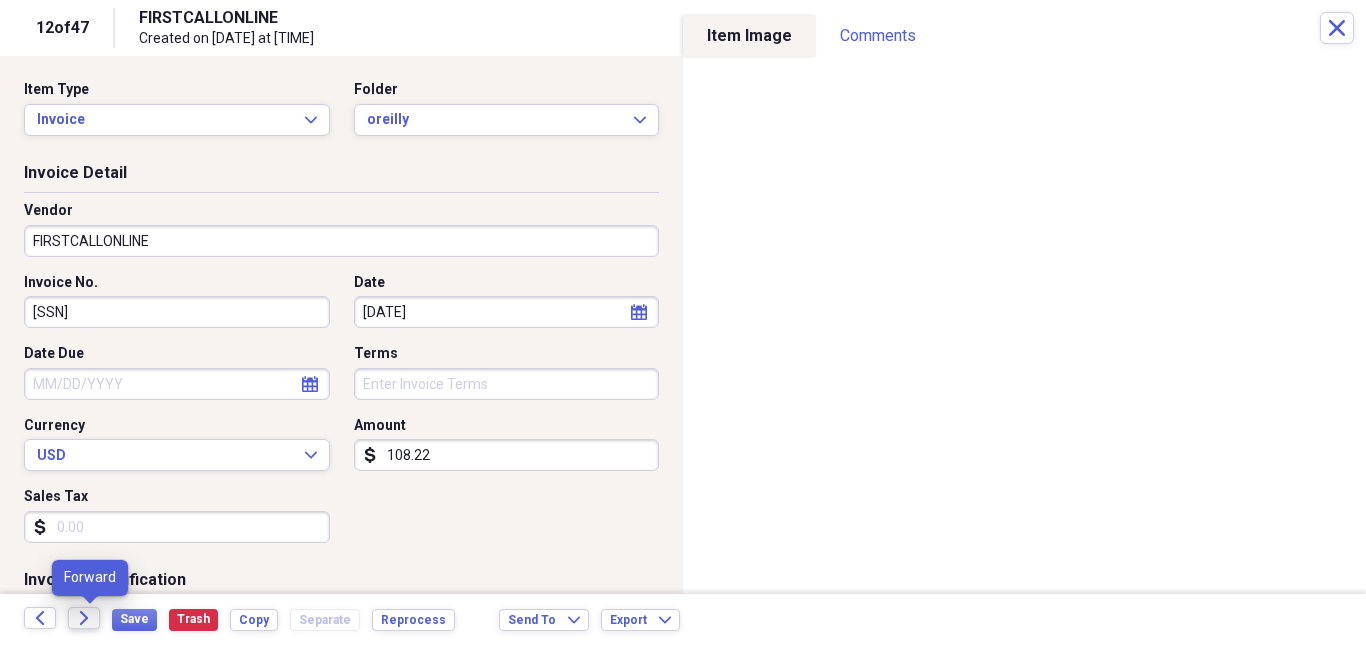 click on "Forward" at bounding box center [84, 618] 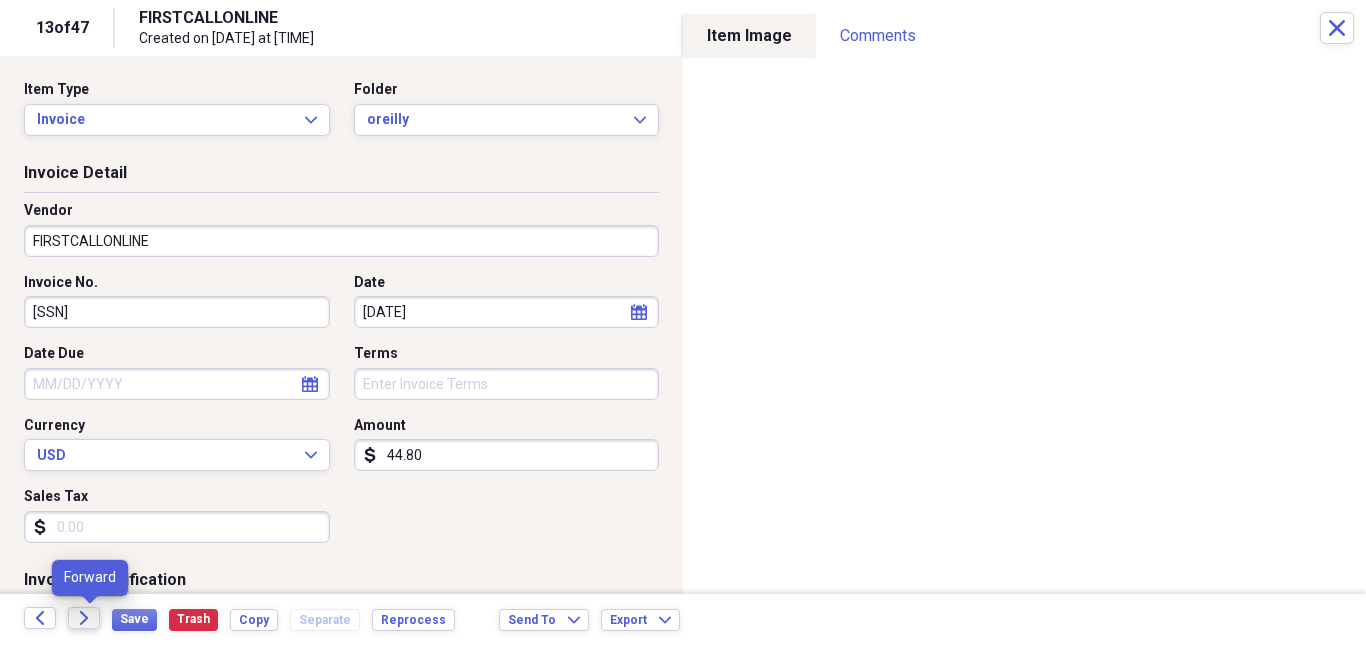 click on "Forward" 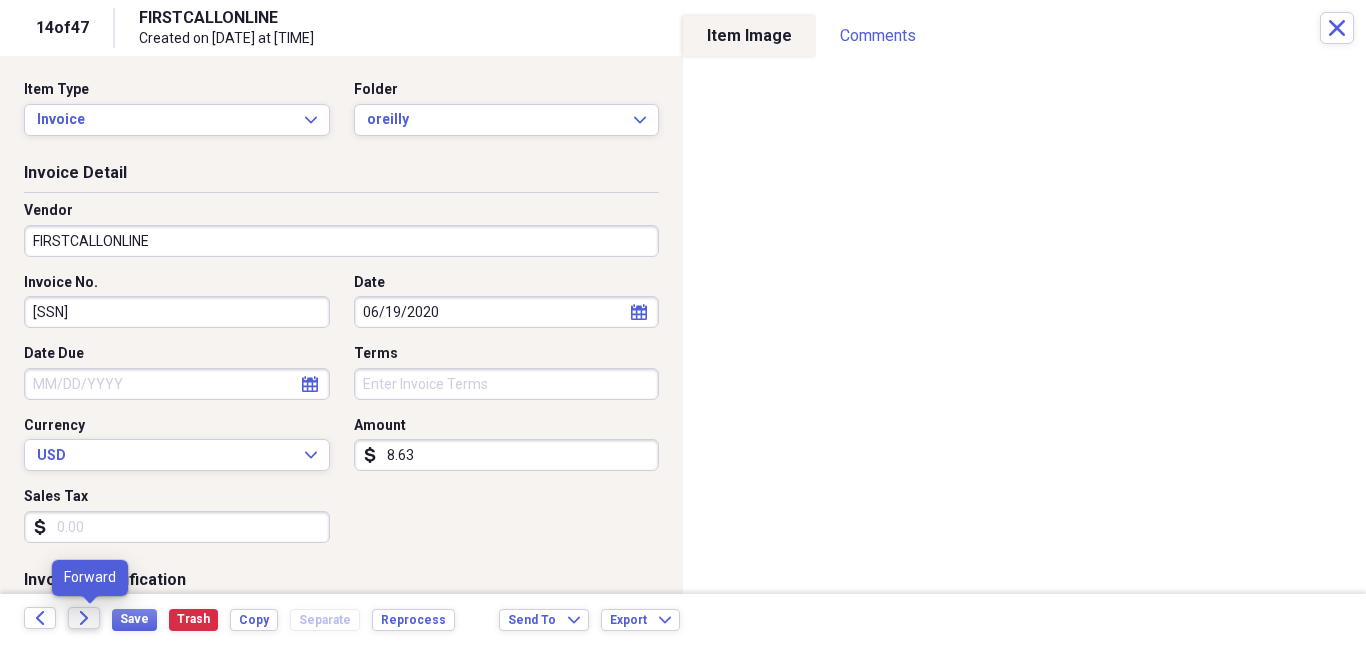 click 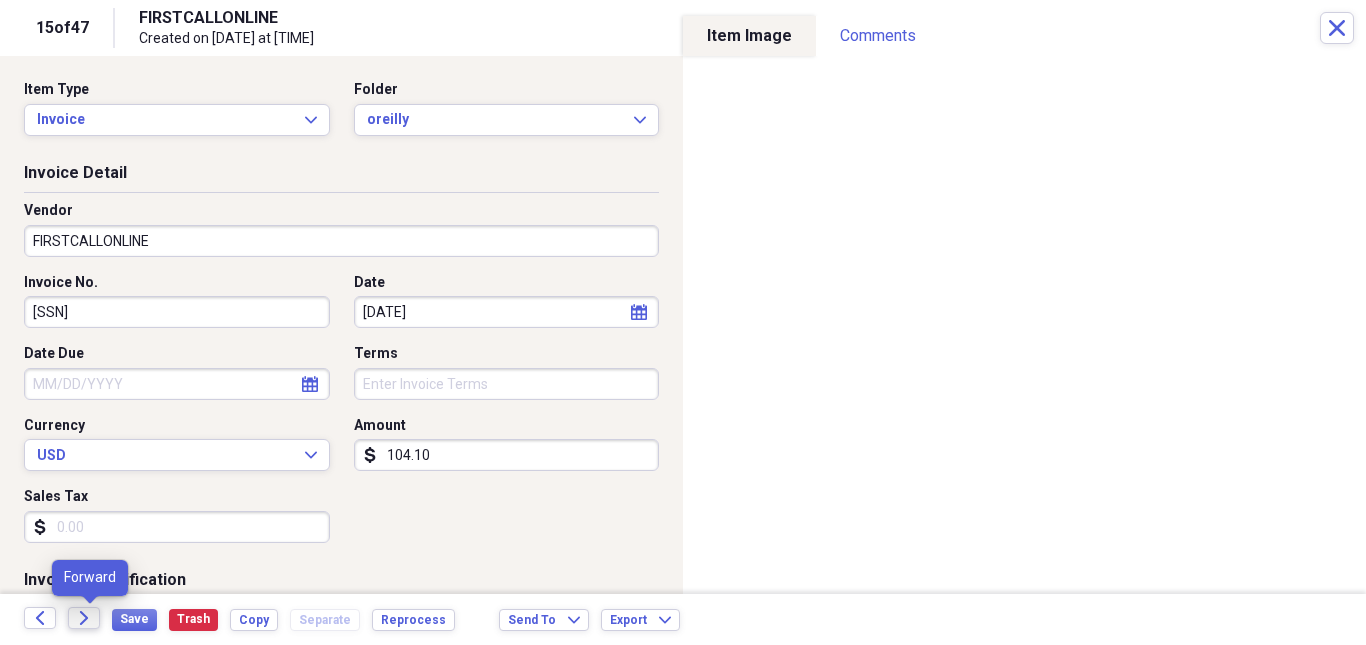 click on "Forward" at bounding box center (84, 618) 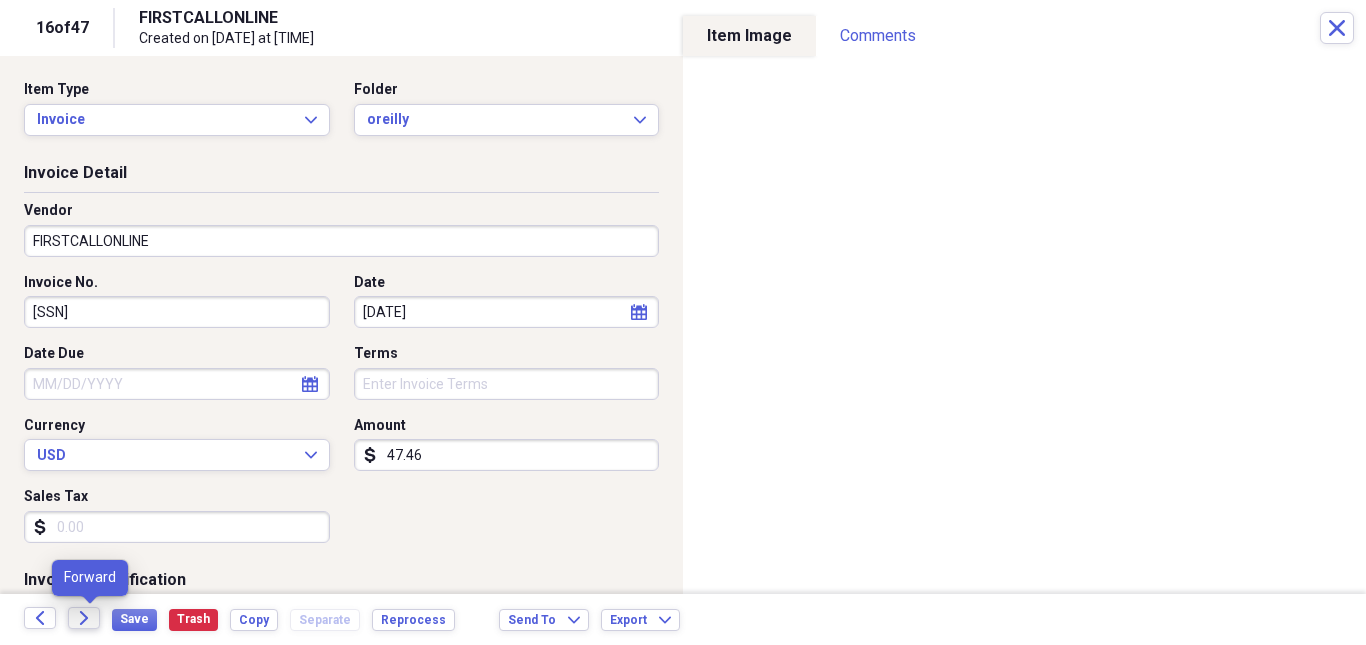 click 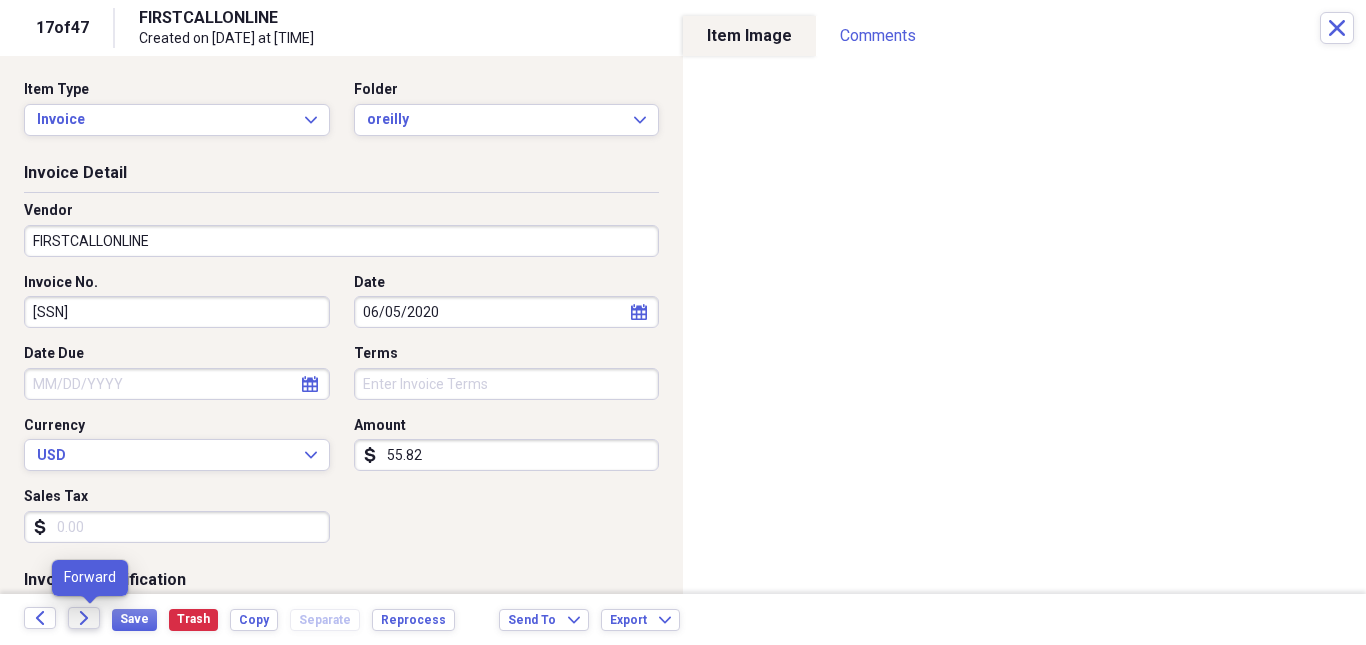 click on "Forward" at bounding box center (84, 618) 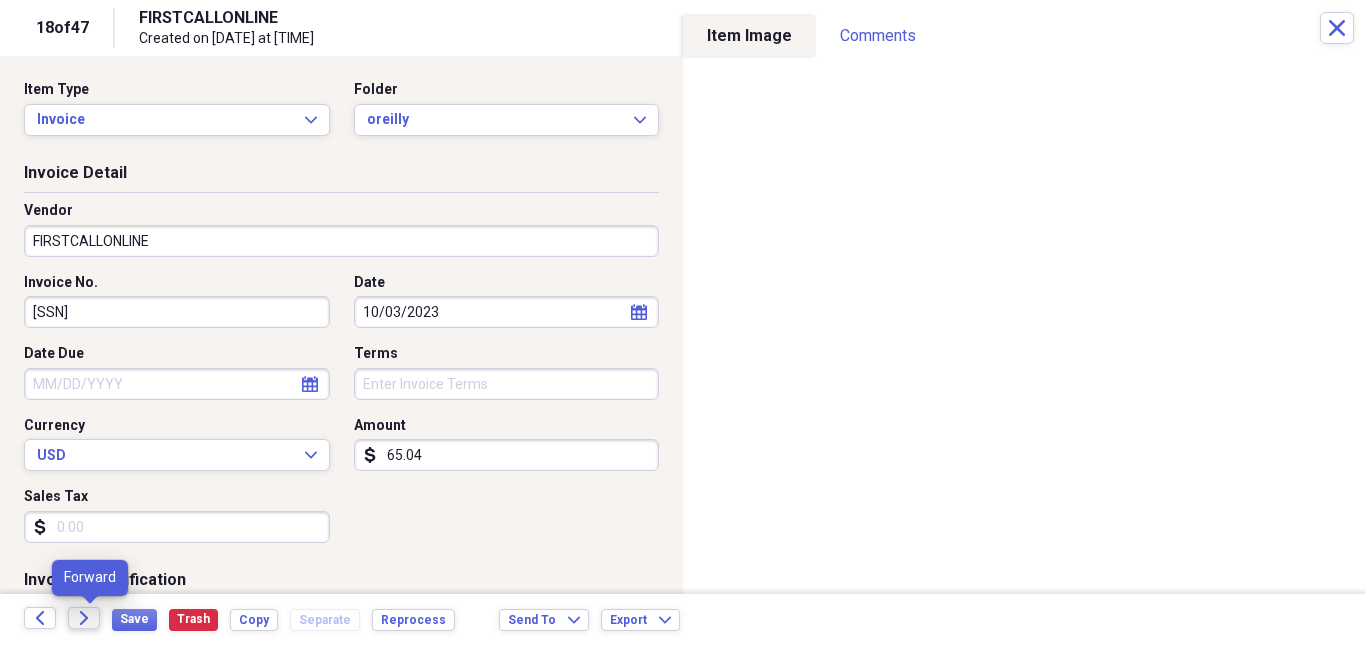 click on "Forward" 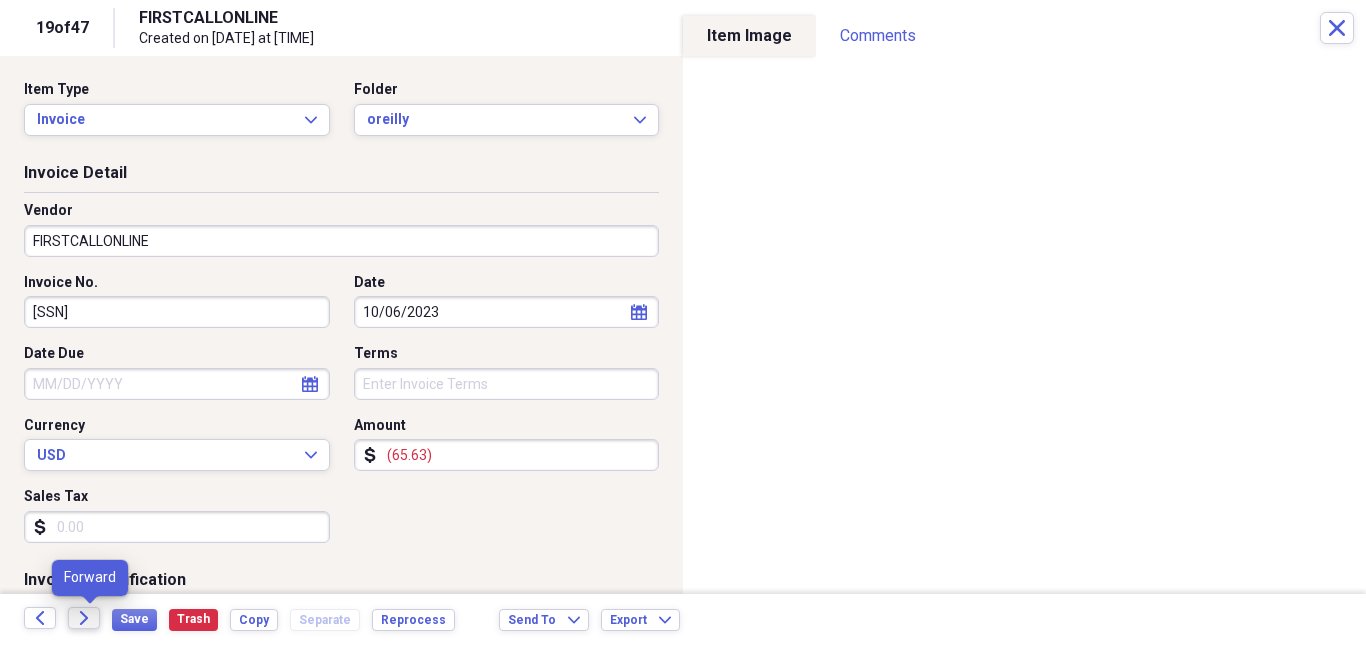 click on "Forward" 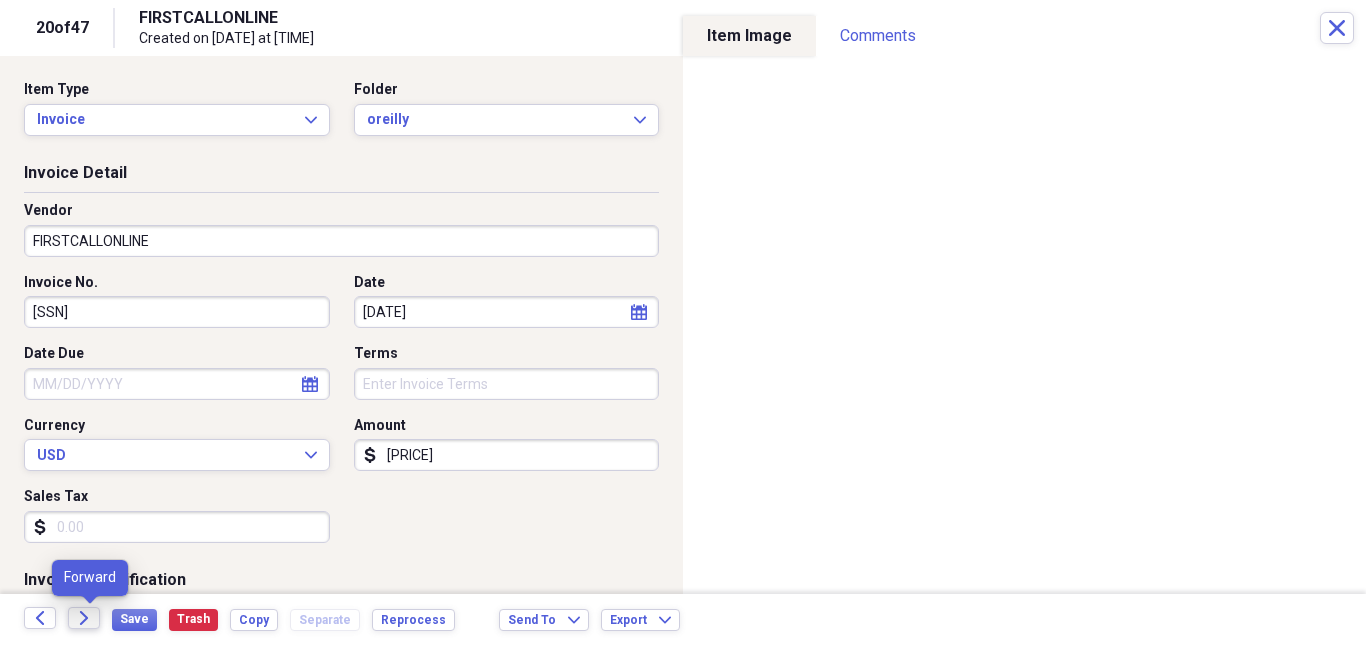 click on "Forward" at bounding box center (84, 618) 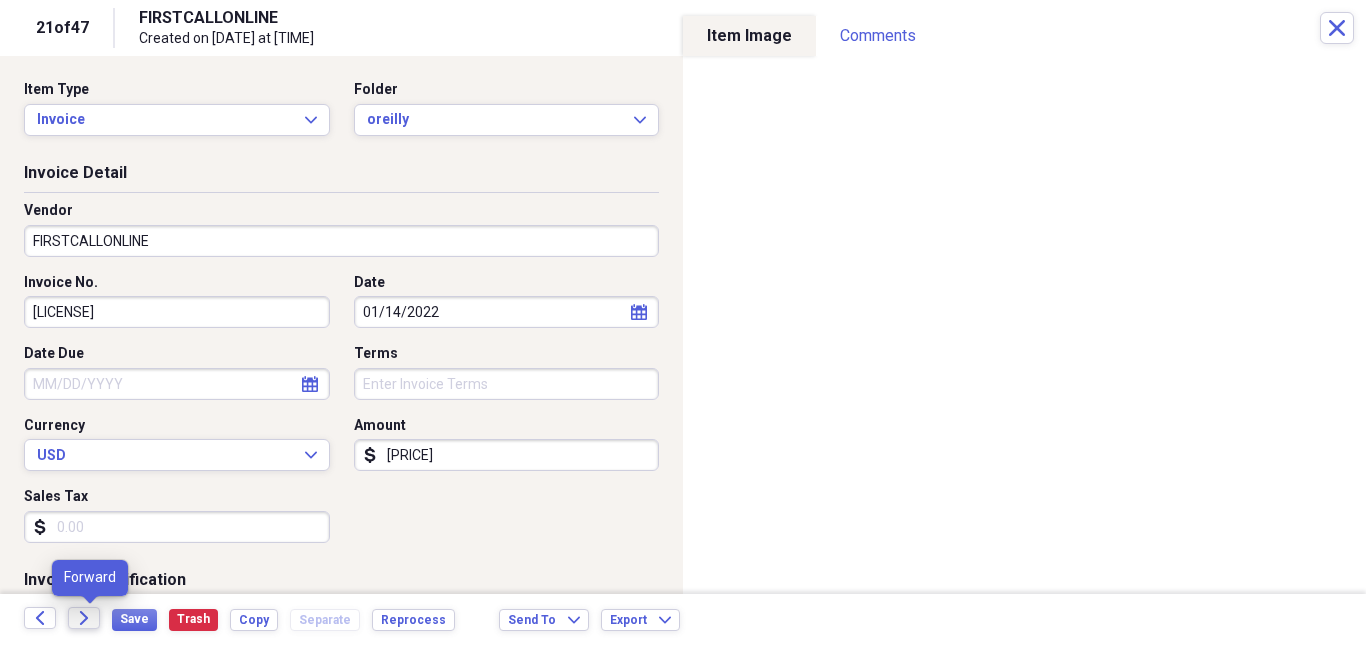 click on "Forward" 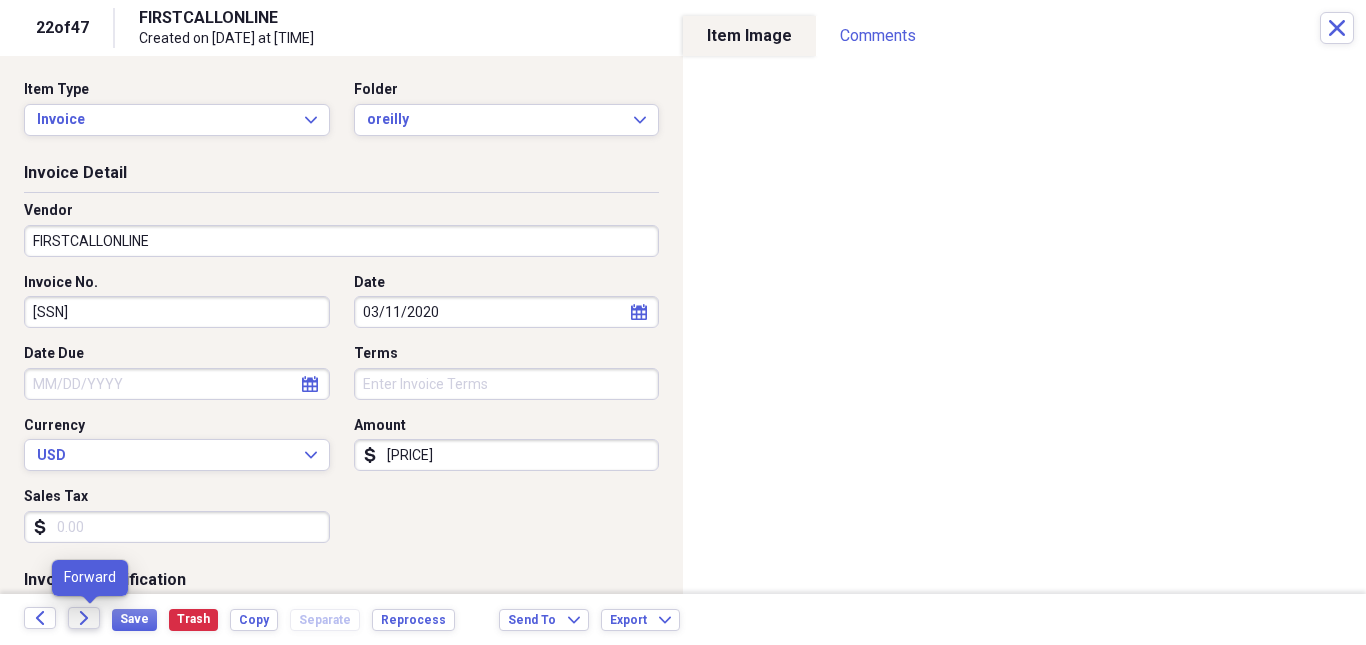 click on "Forward" 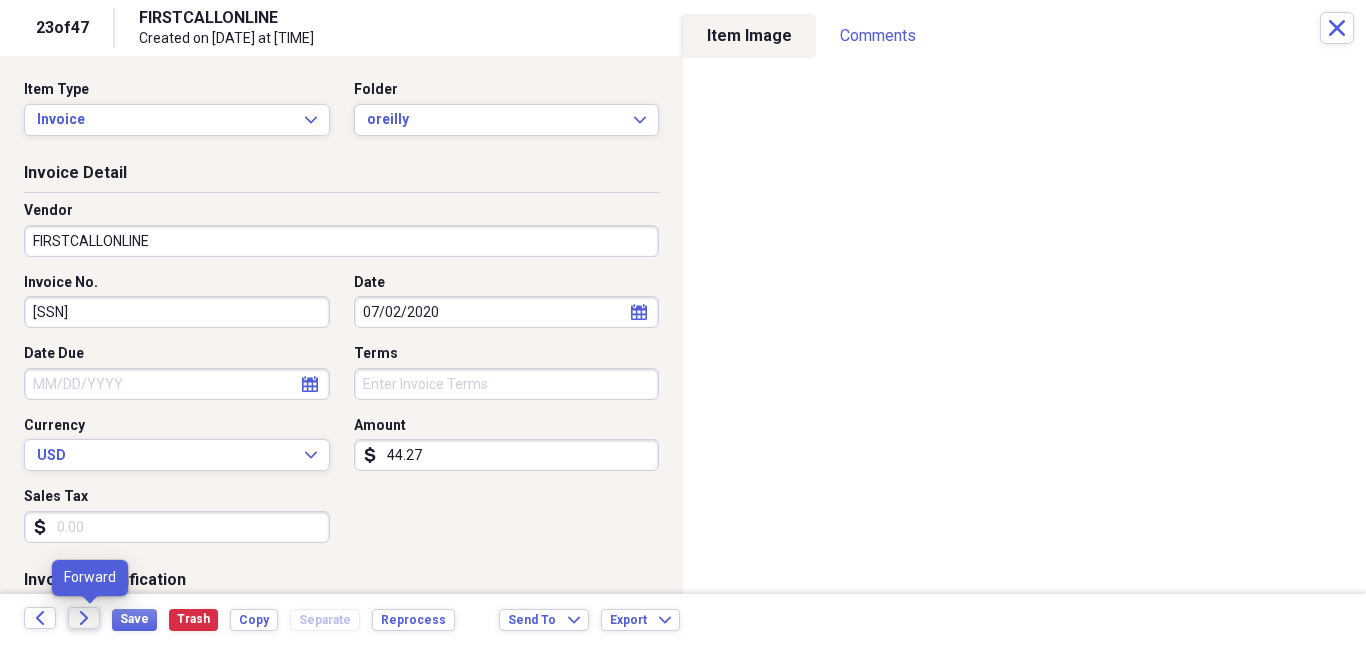 click on "Forward" at bounding box center [84, 618] 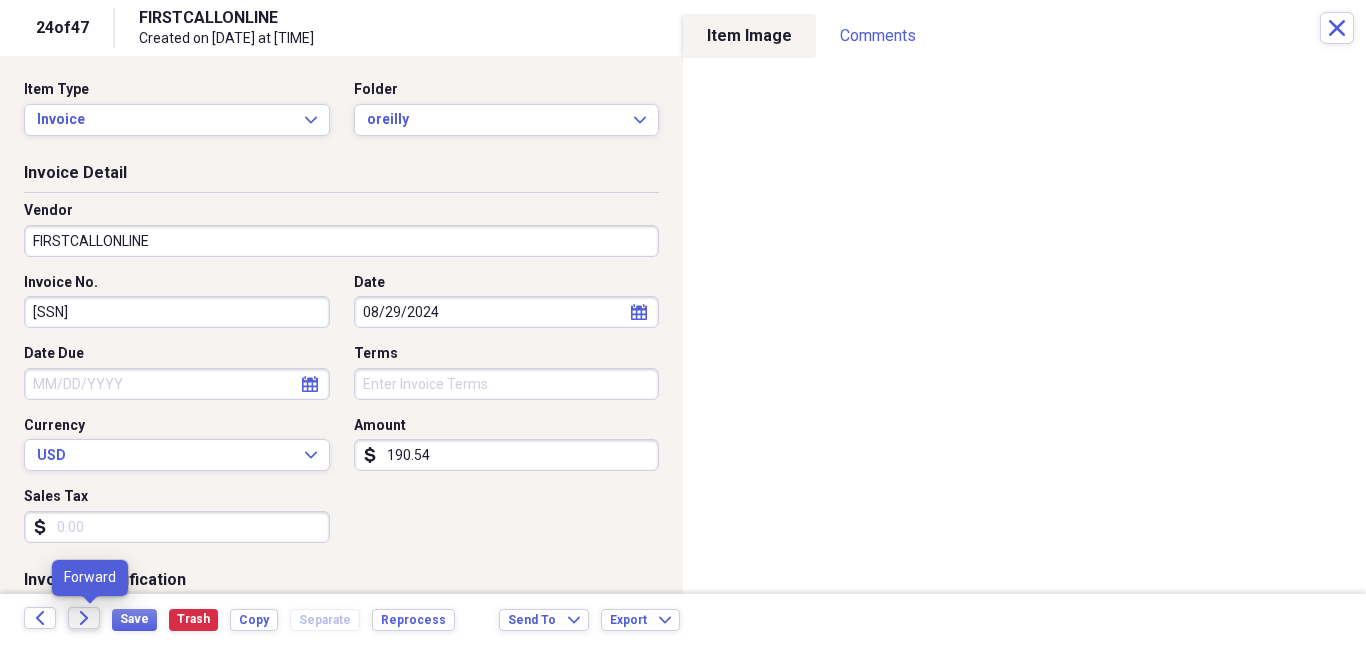 click on "Forward" 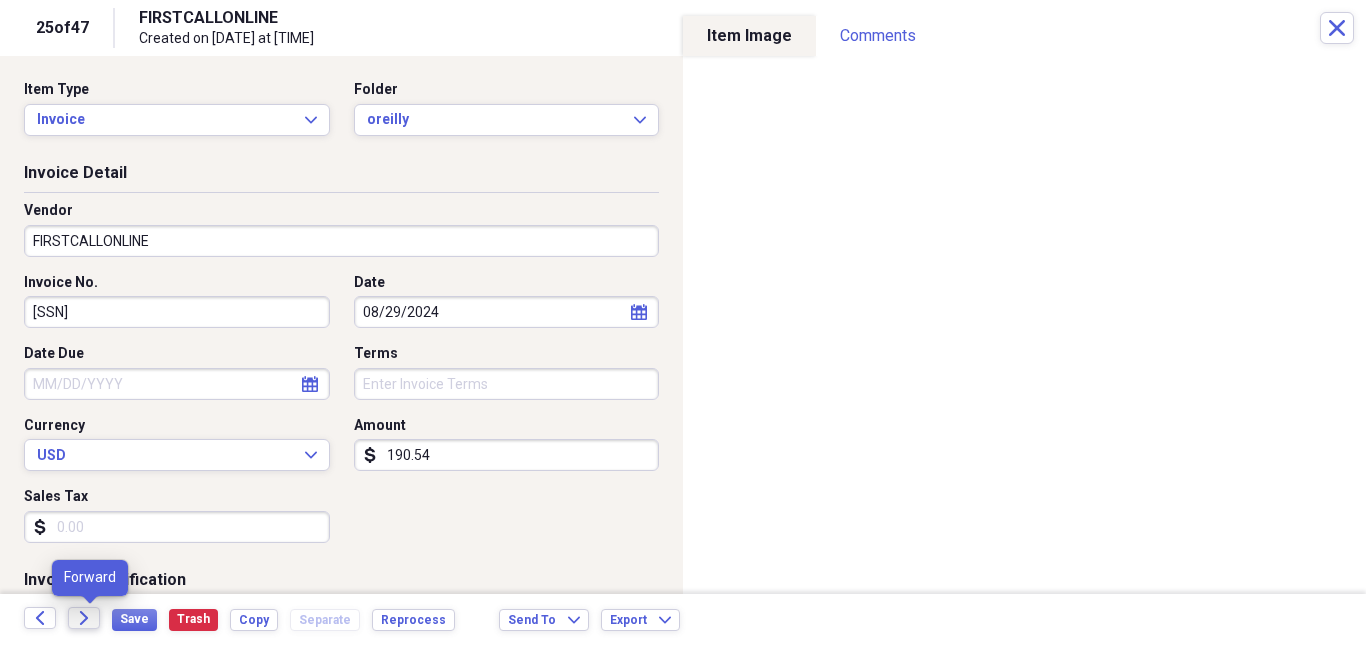click on "Forward" at bounding box center (84, 618) 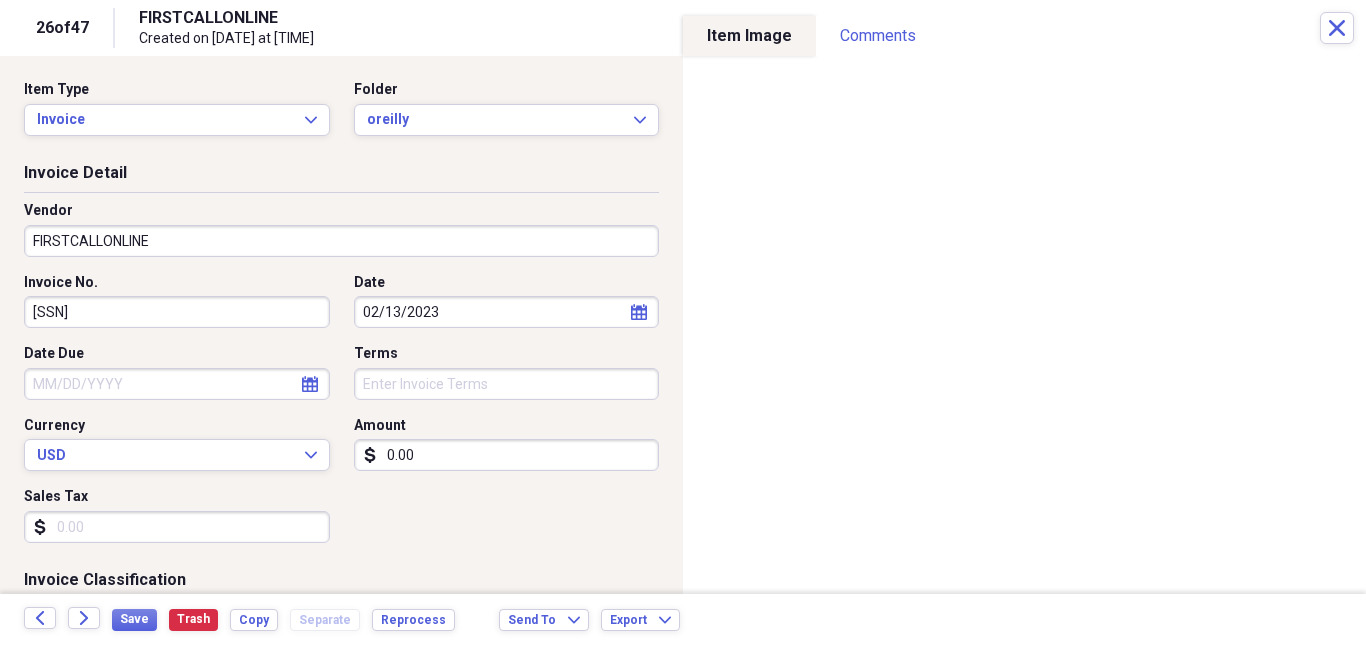 click on "Back Forward Save Trash Copy Separate Reprocess Send To Expand Export Expand" at bounding box center (683, 619) 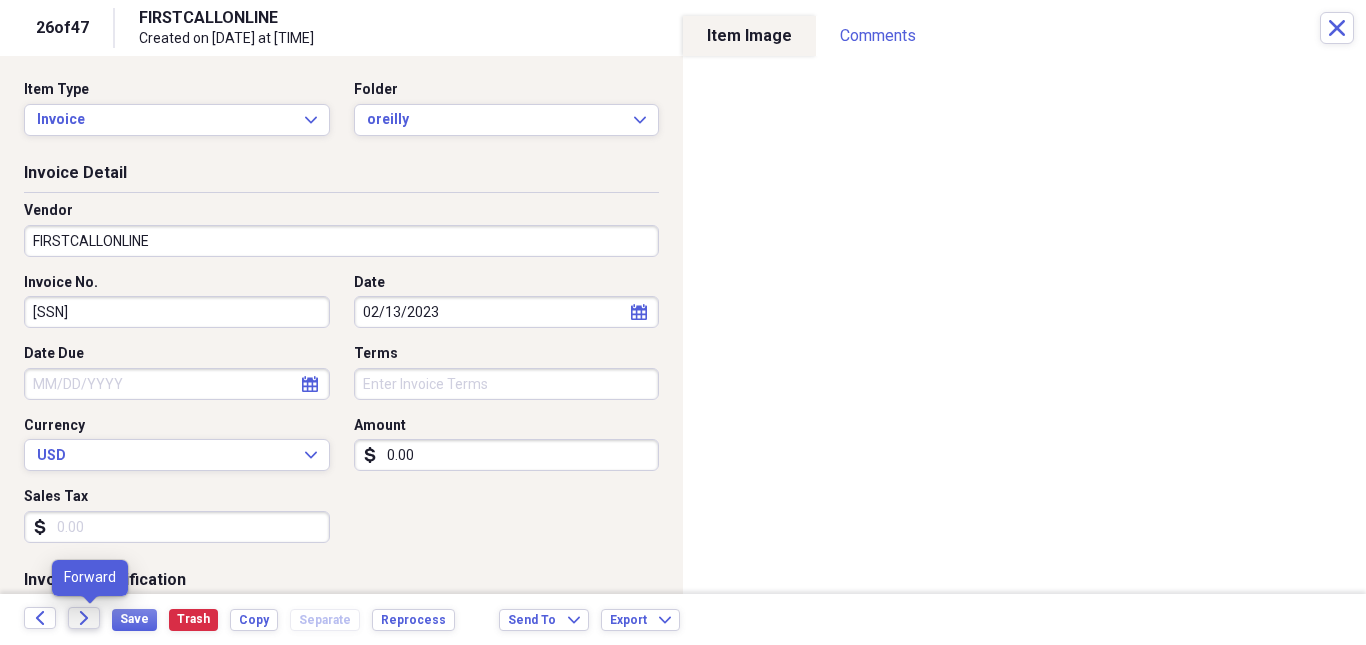 click on "Forward" at bounding box center (84, 618) 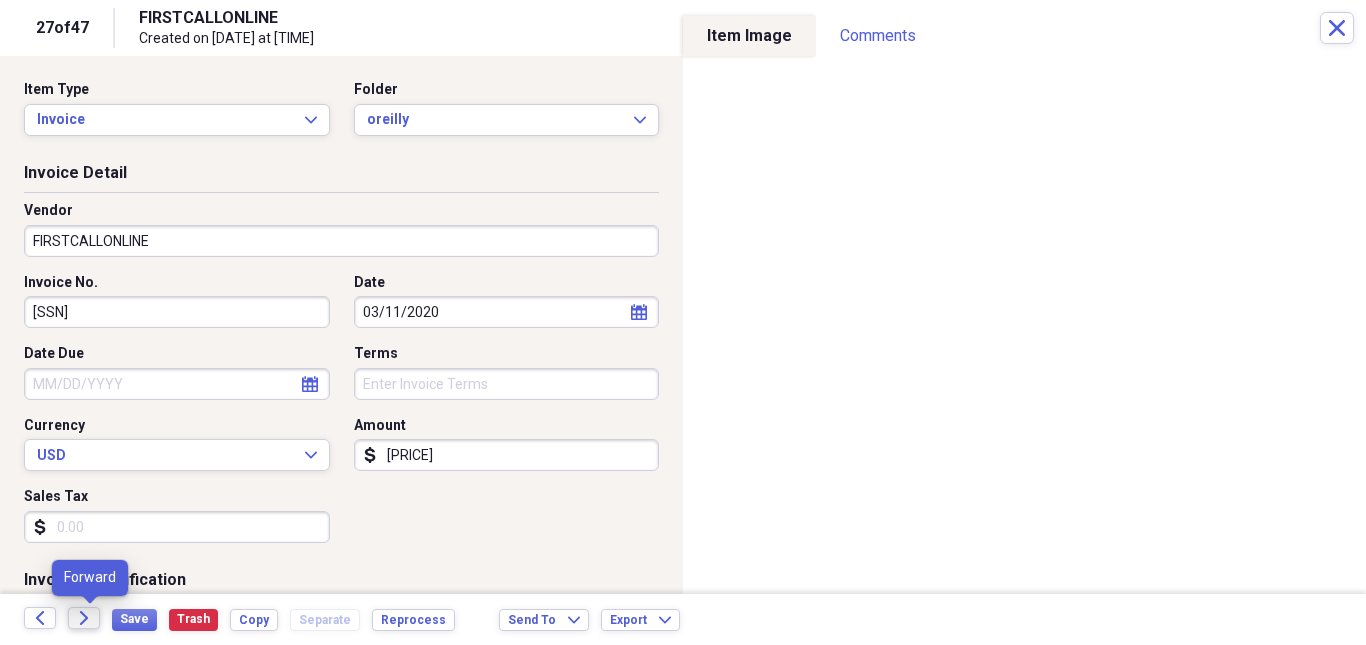 click on "Forward" 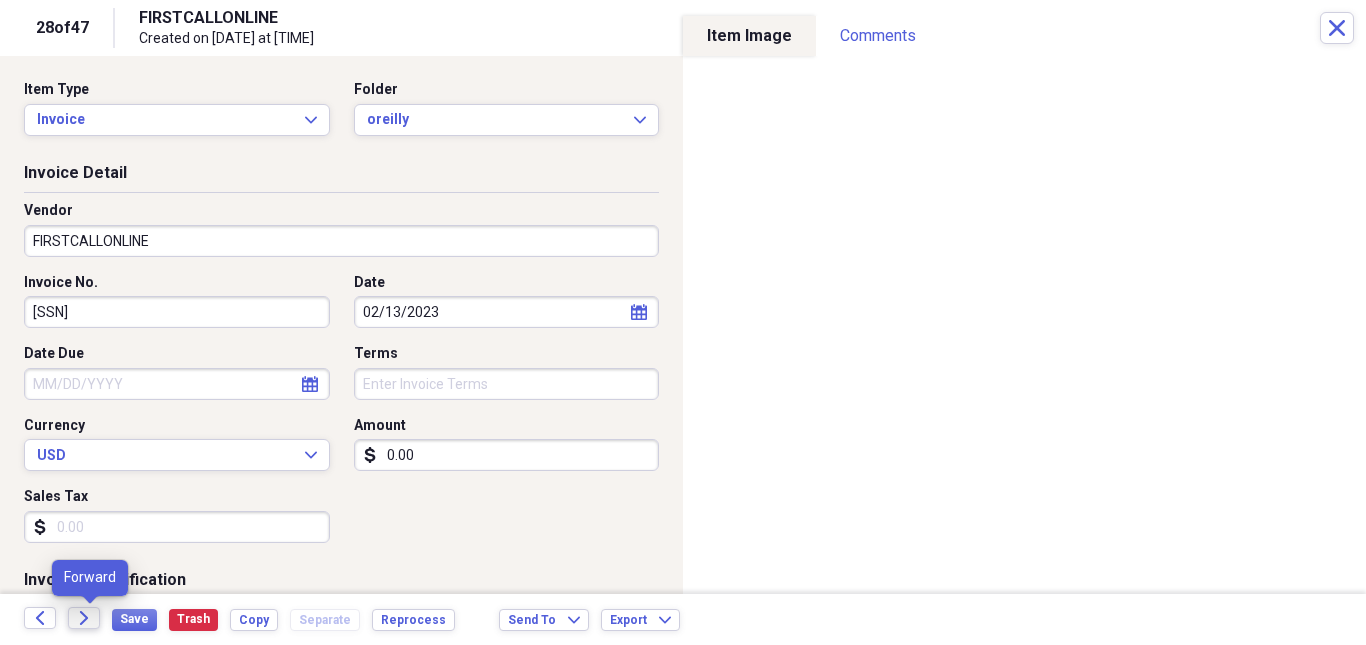 click on "Forward" at bounding box center (84, 618) 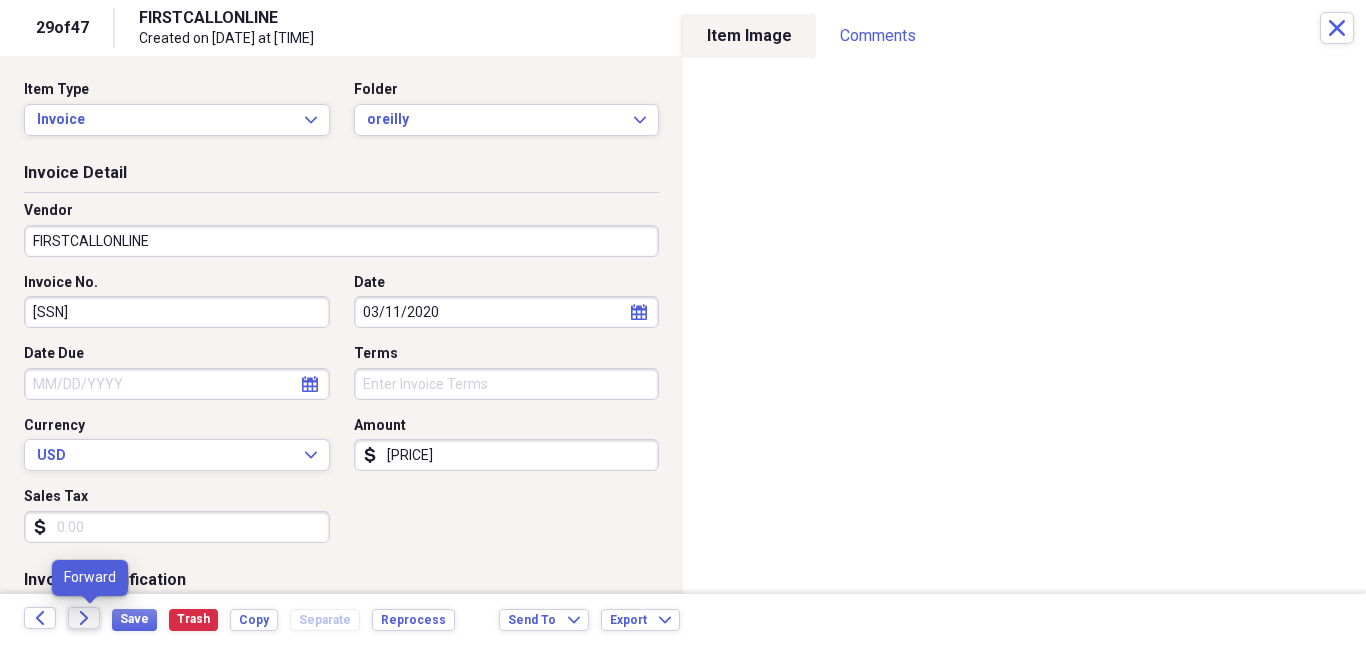 click on "Forward" at bounding box center (84, 618) 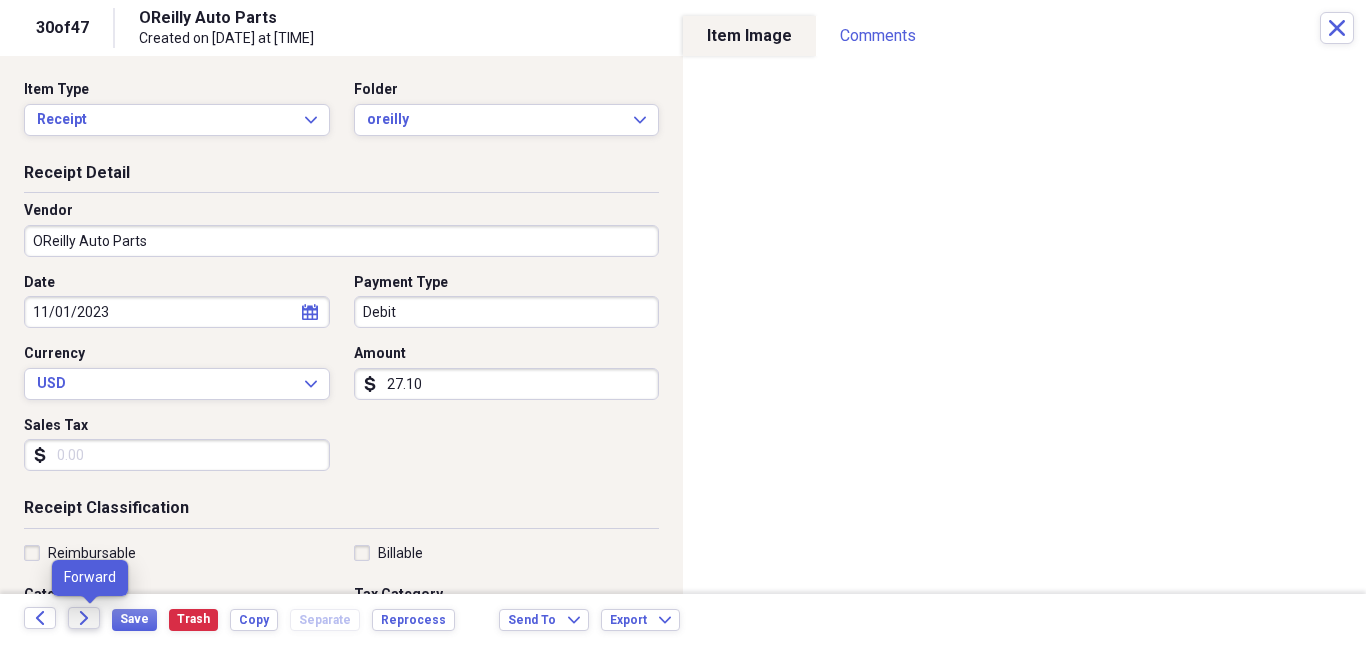 click on "Forward" 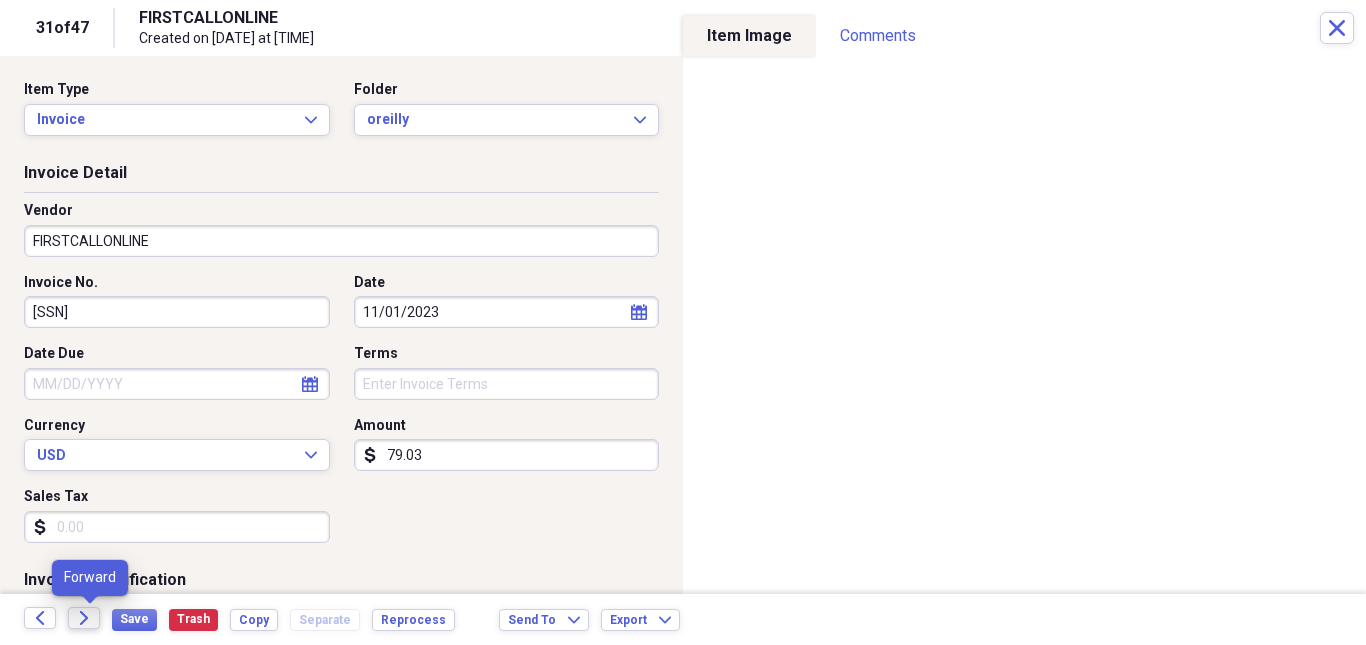 click on "Forward" at bounding box center [84, 618] 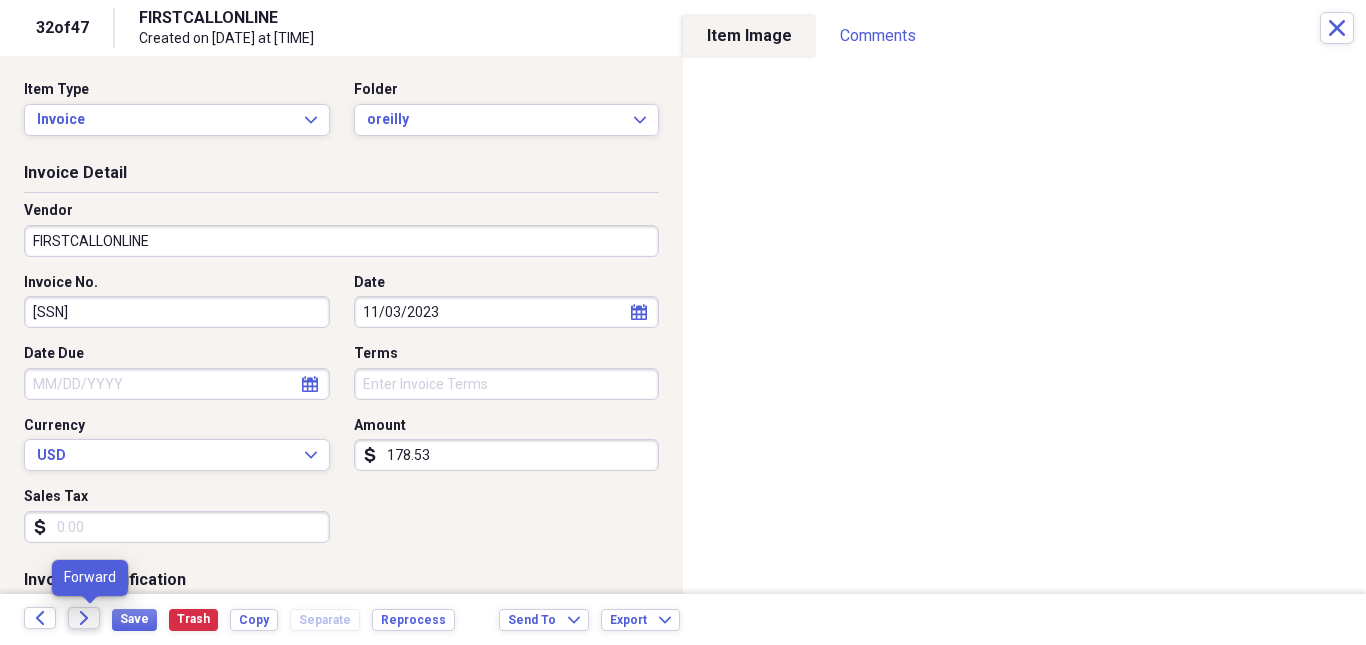 click on "Forward" 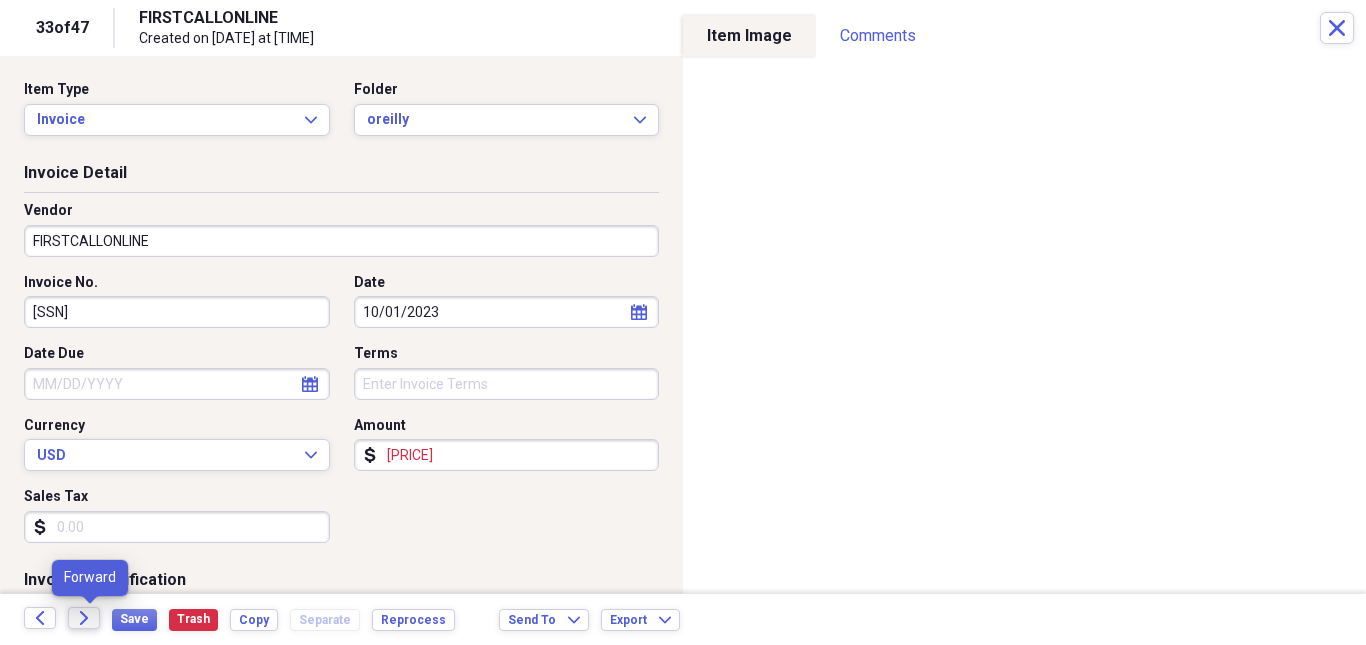 click on "Forward" 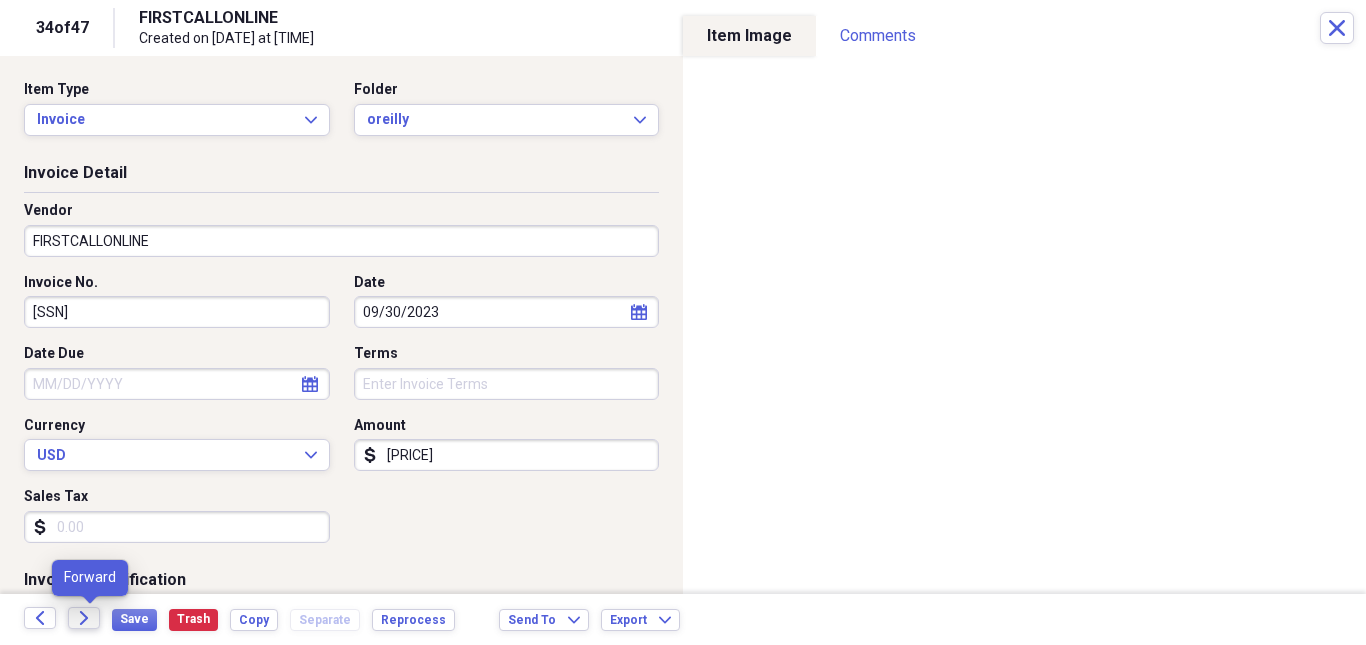 click on "Forward" 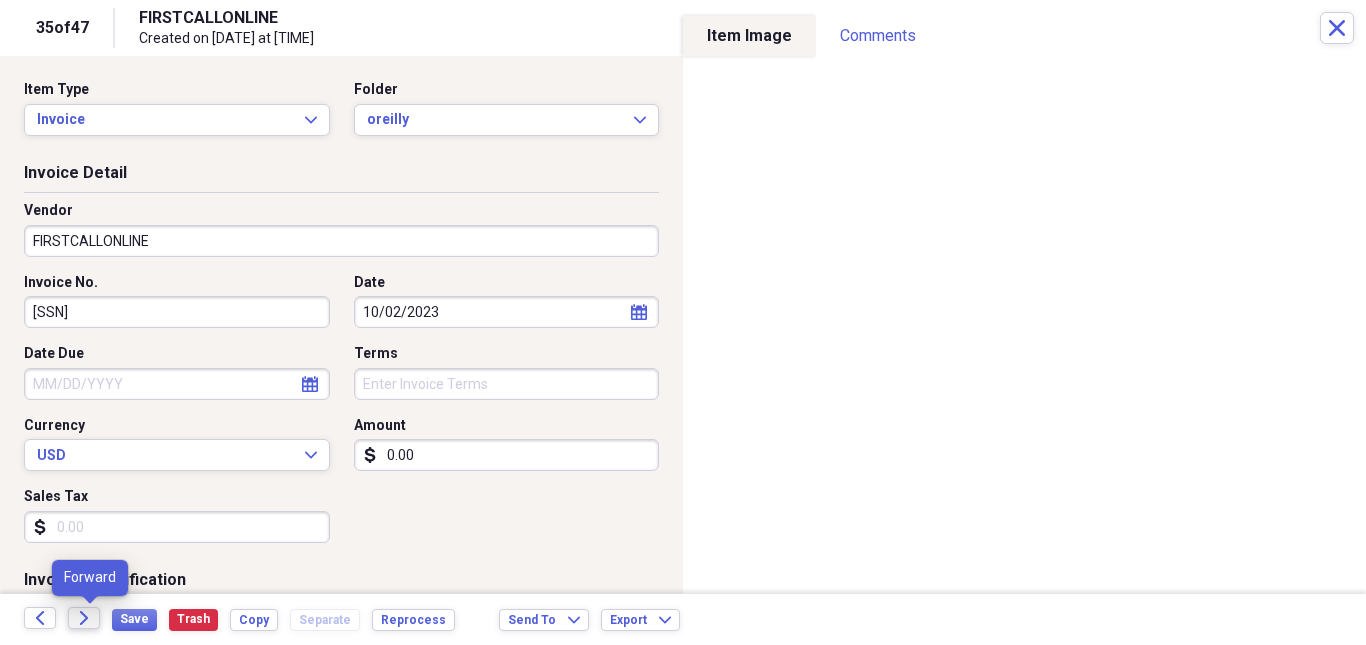 click on "Forward" at bounding box center [84, 618] 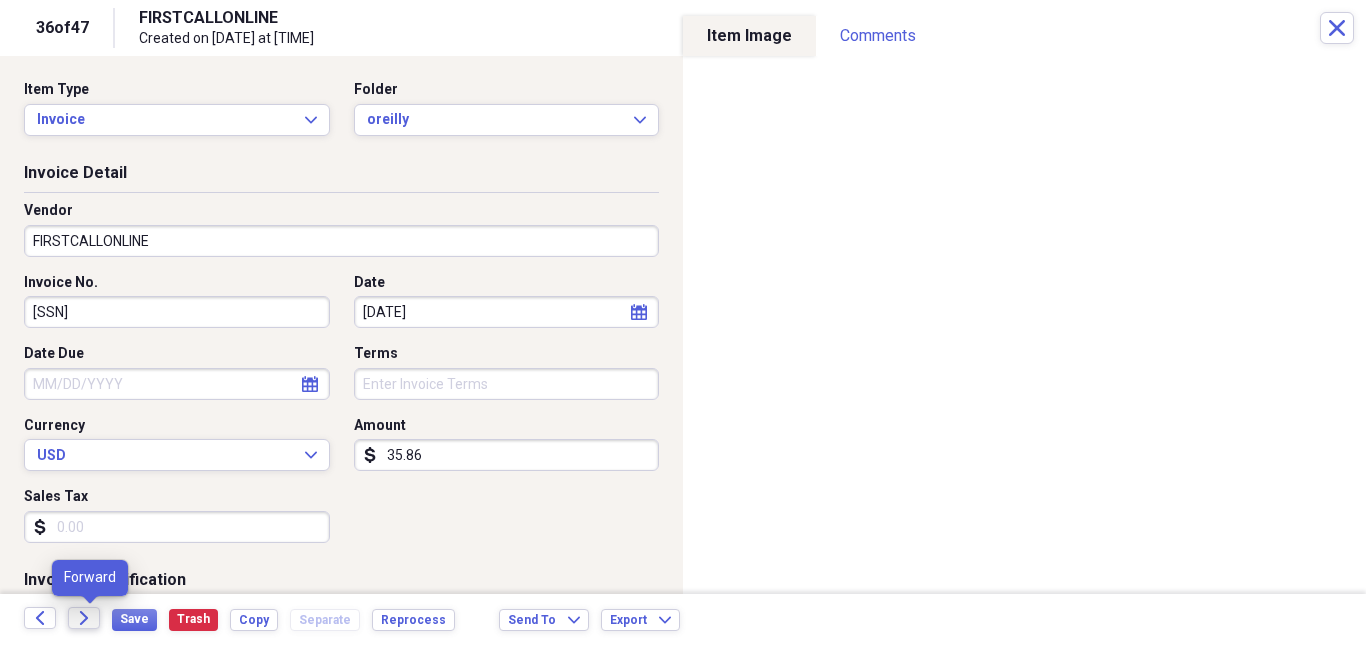 click on "Forward" 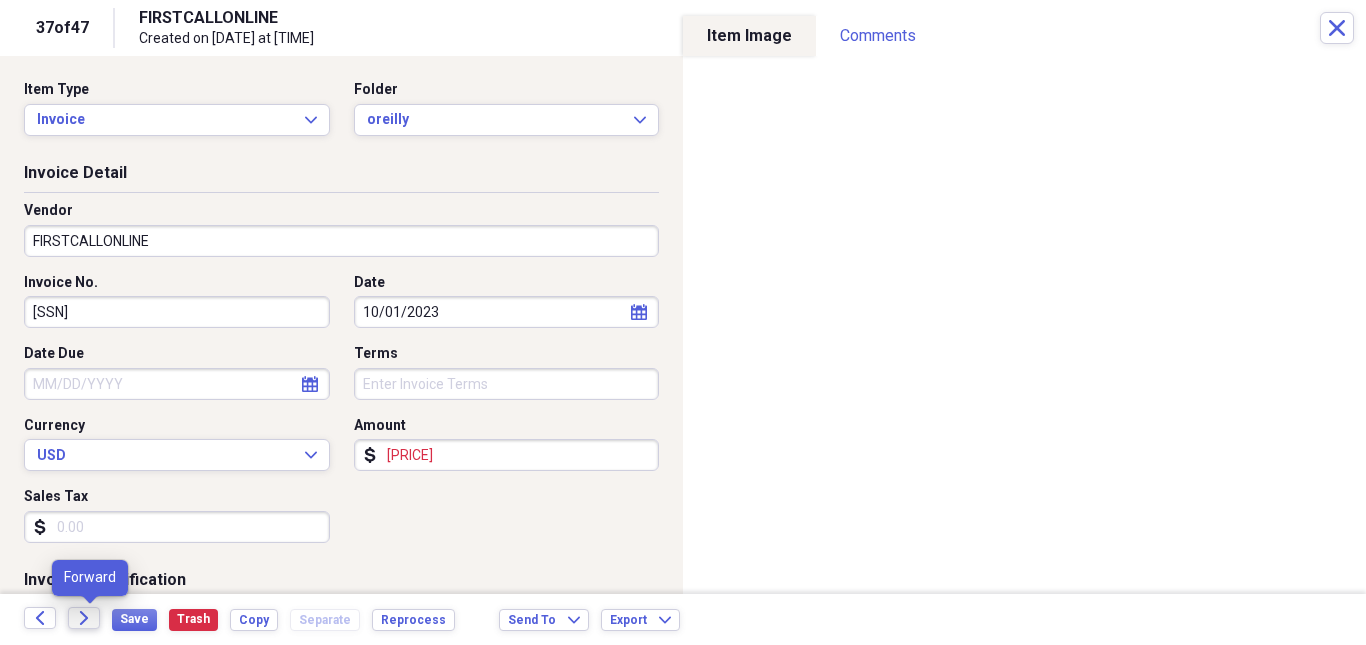 click on "Forward" at bounding box center (84, 618) 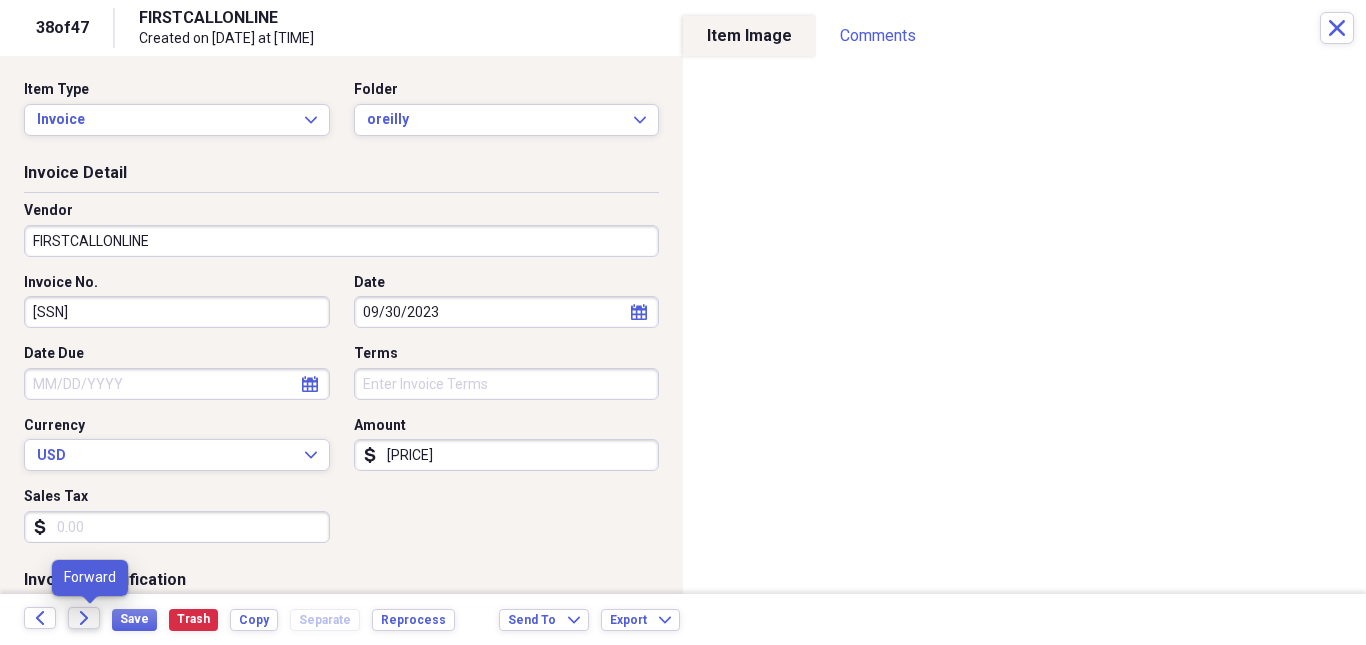 click on "Forward" at bounding box center [84, 618] 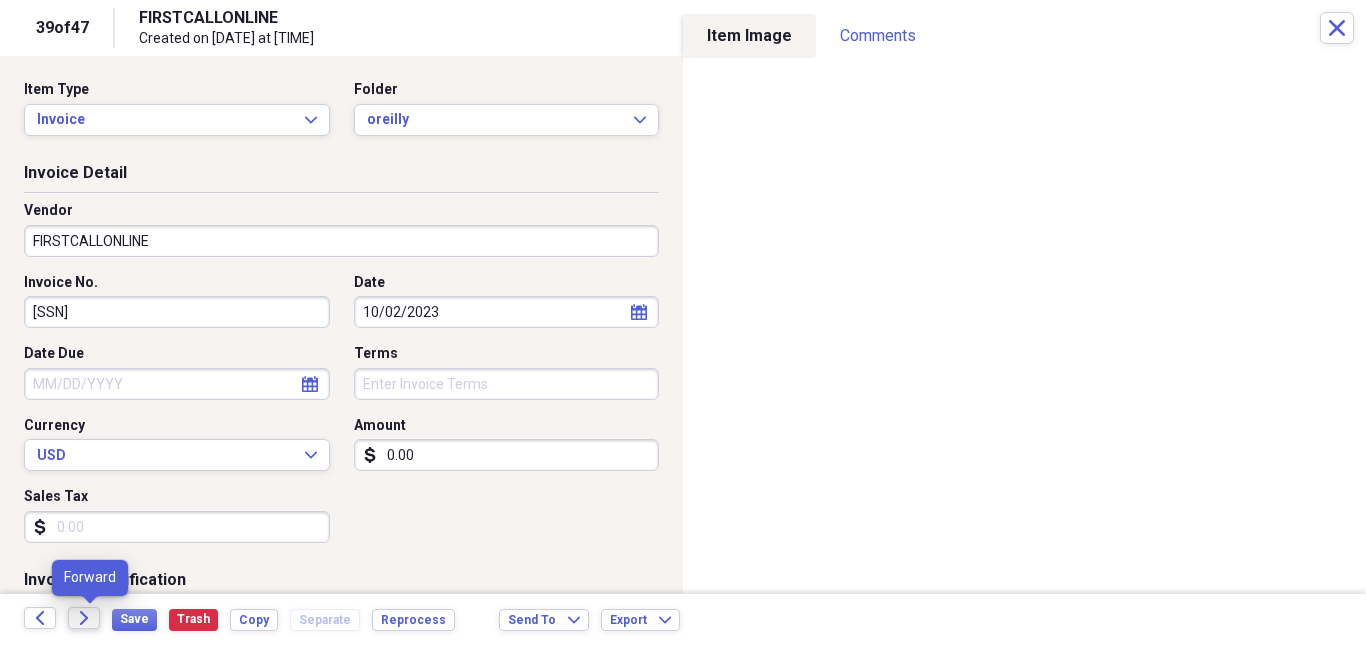 click 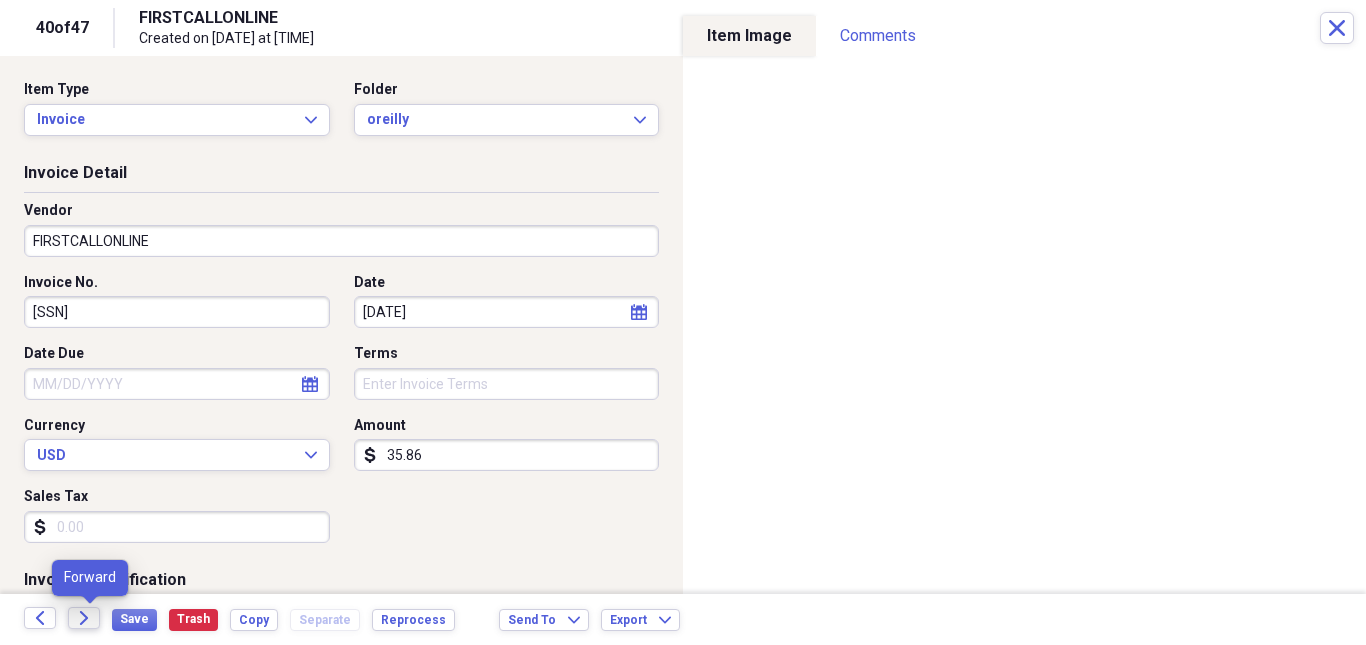 click on "Forward" 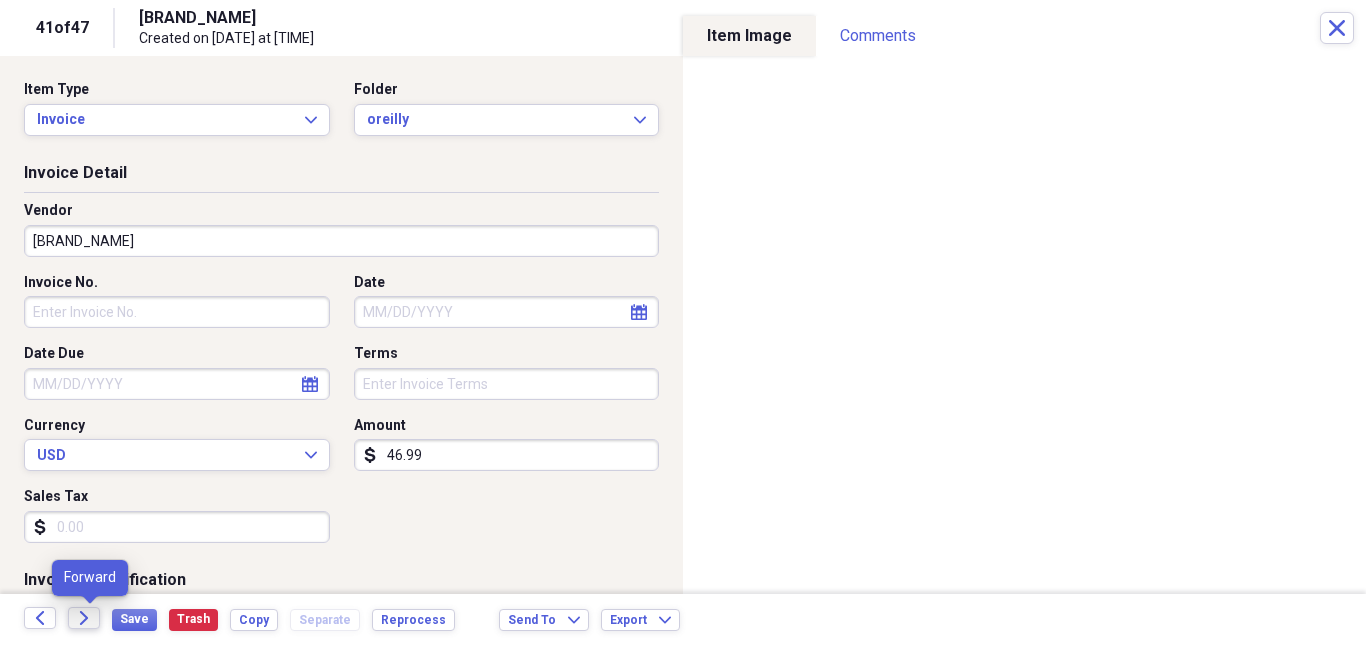 click 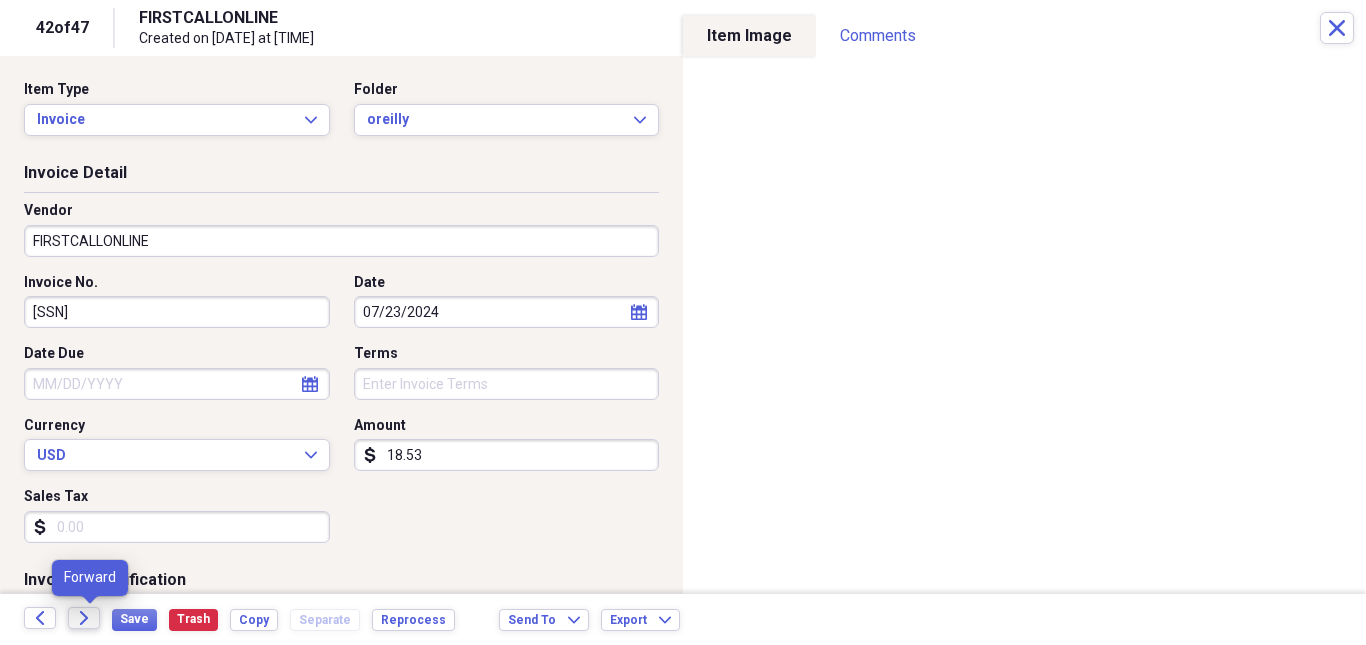 click on "Forward" at bounding box center [84, 618] 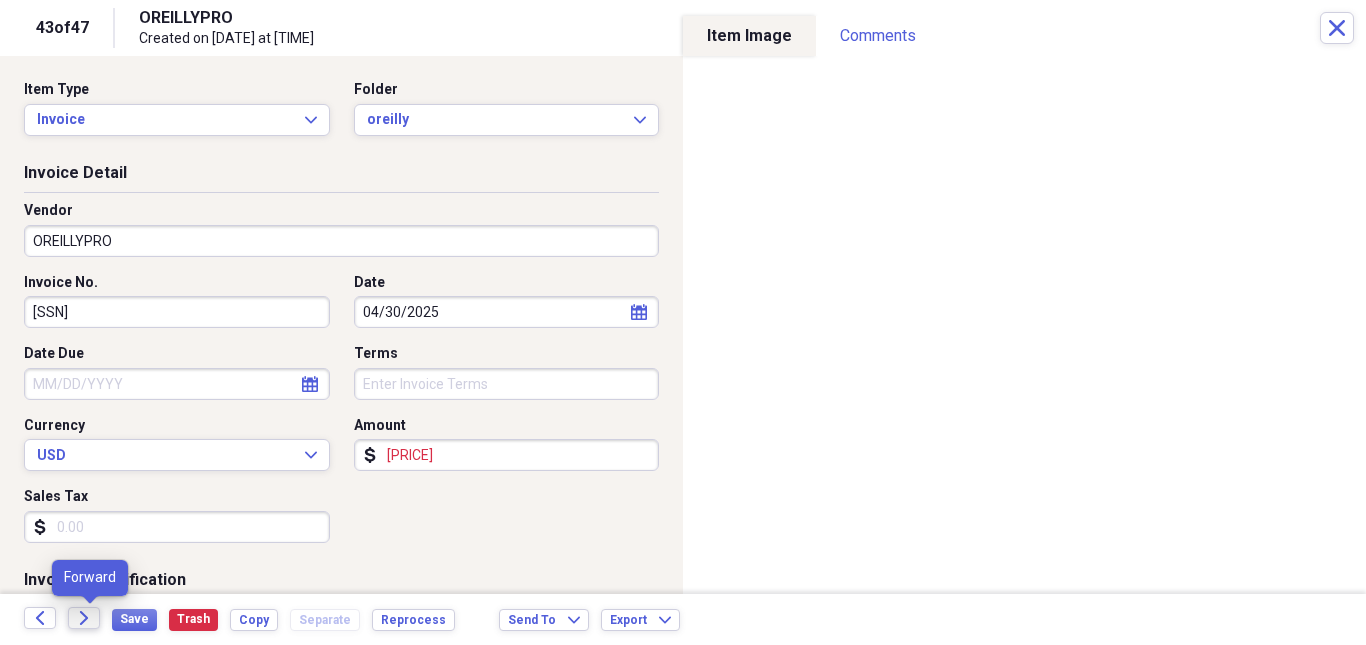 click on "Forward" 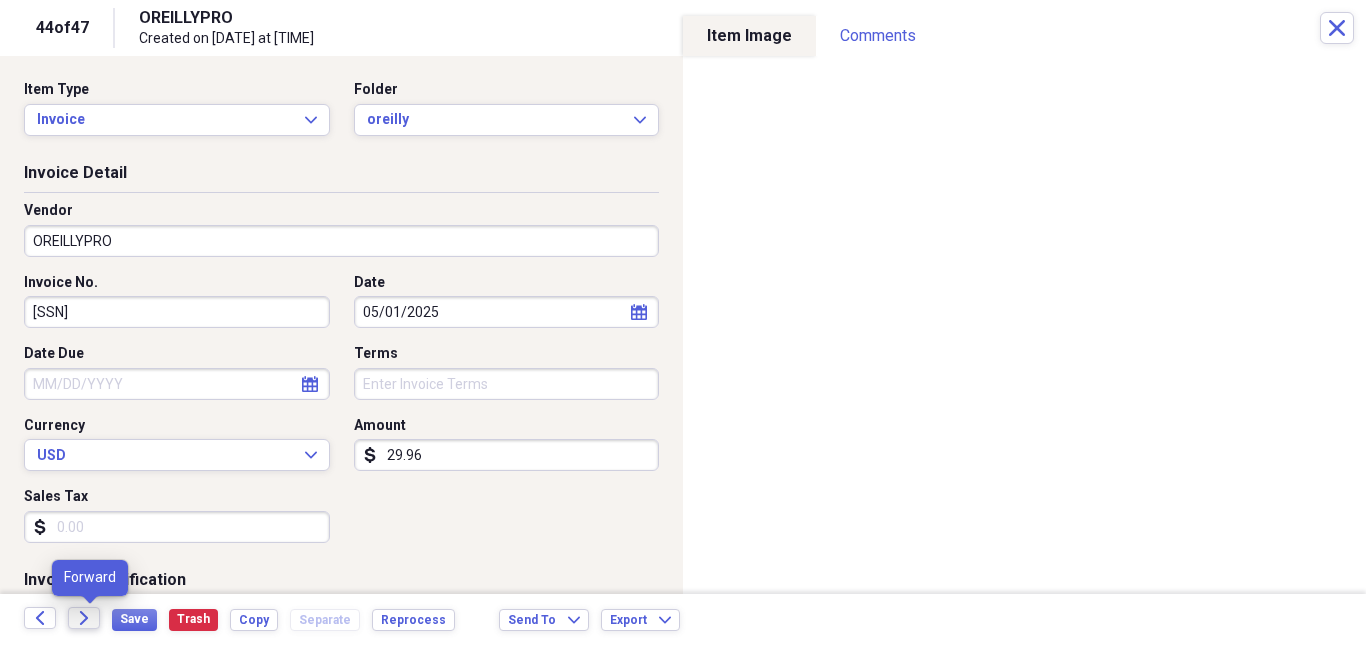 click on "Forward" at bounding box center [84, 618] 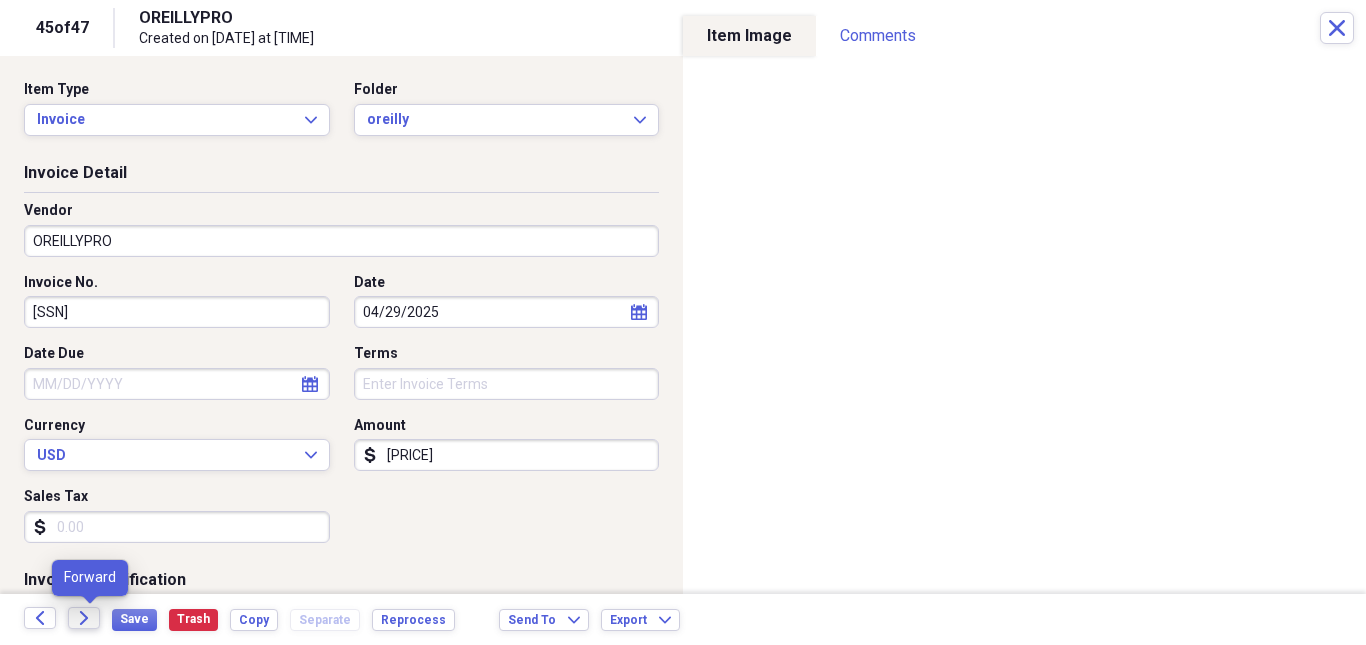click on "Forward" 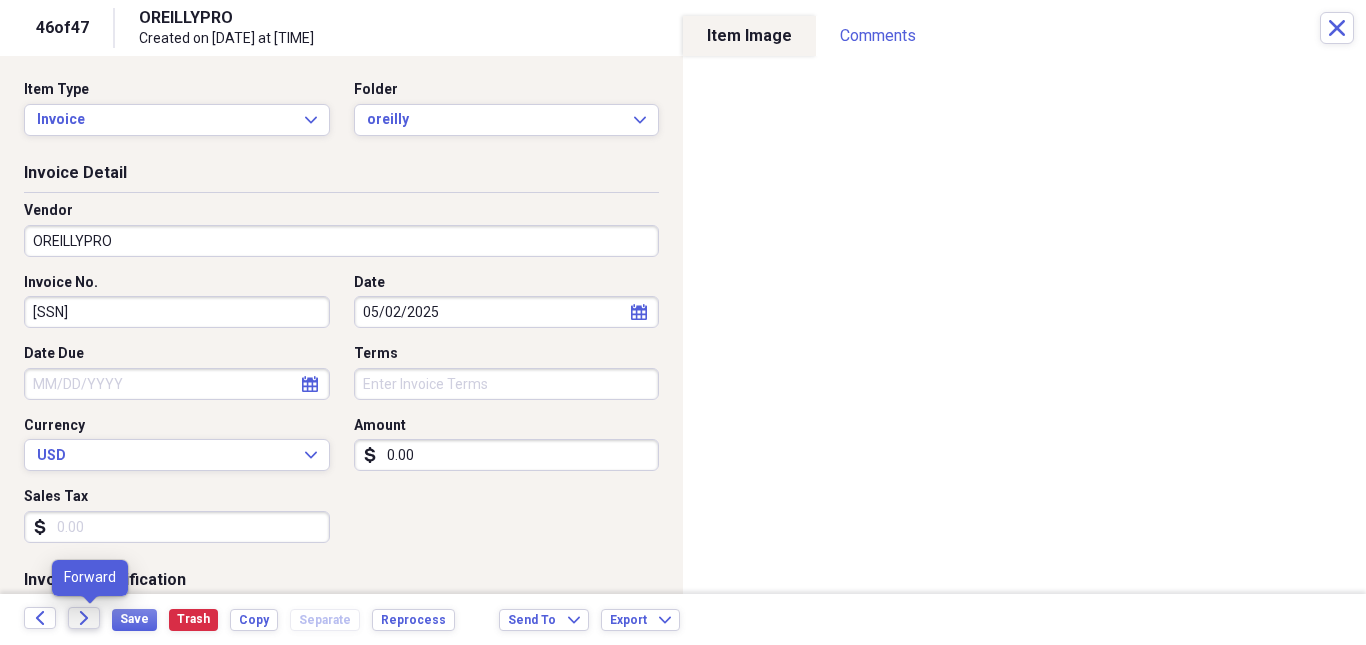click on "Forward" 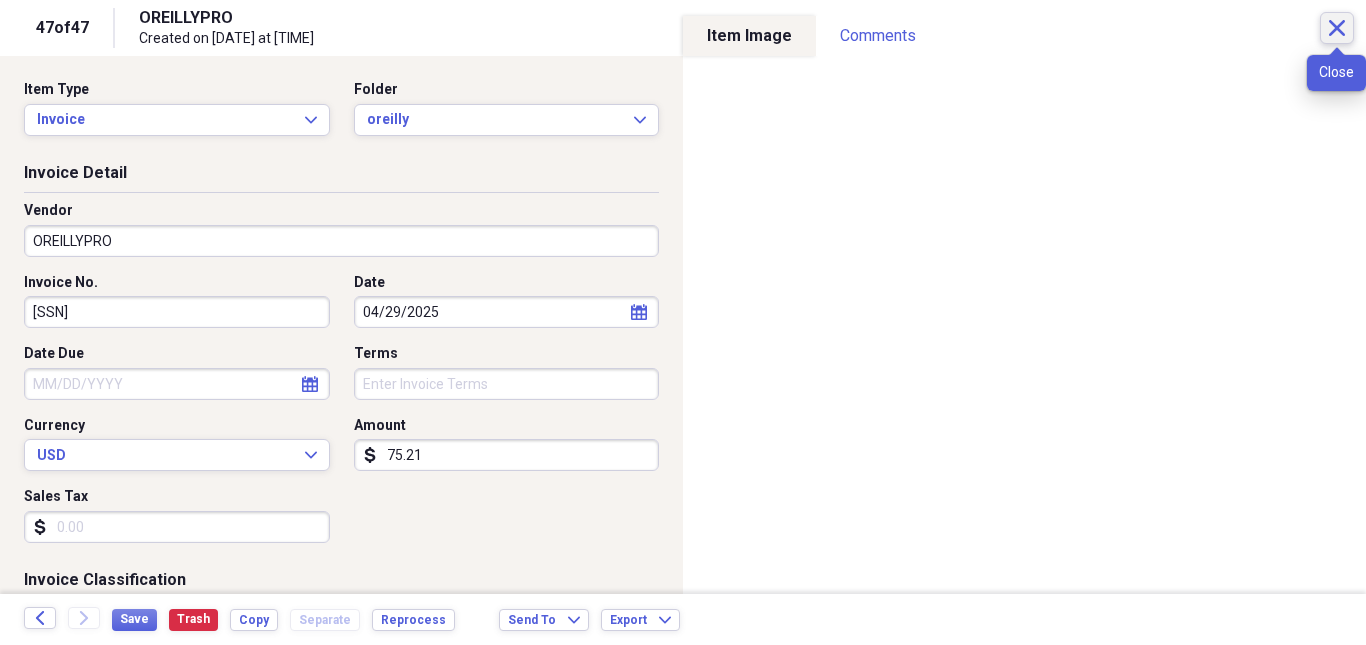 click 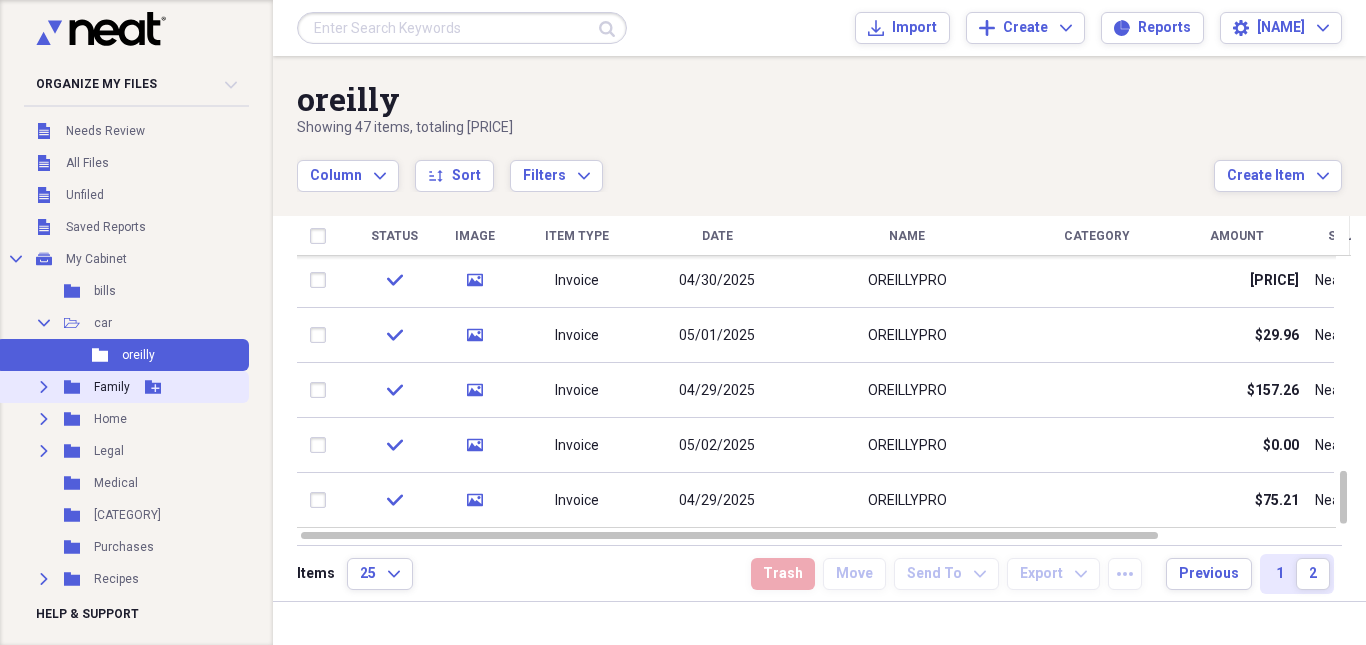 click on "Family" at bounding box center [112, 387] 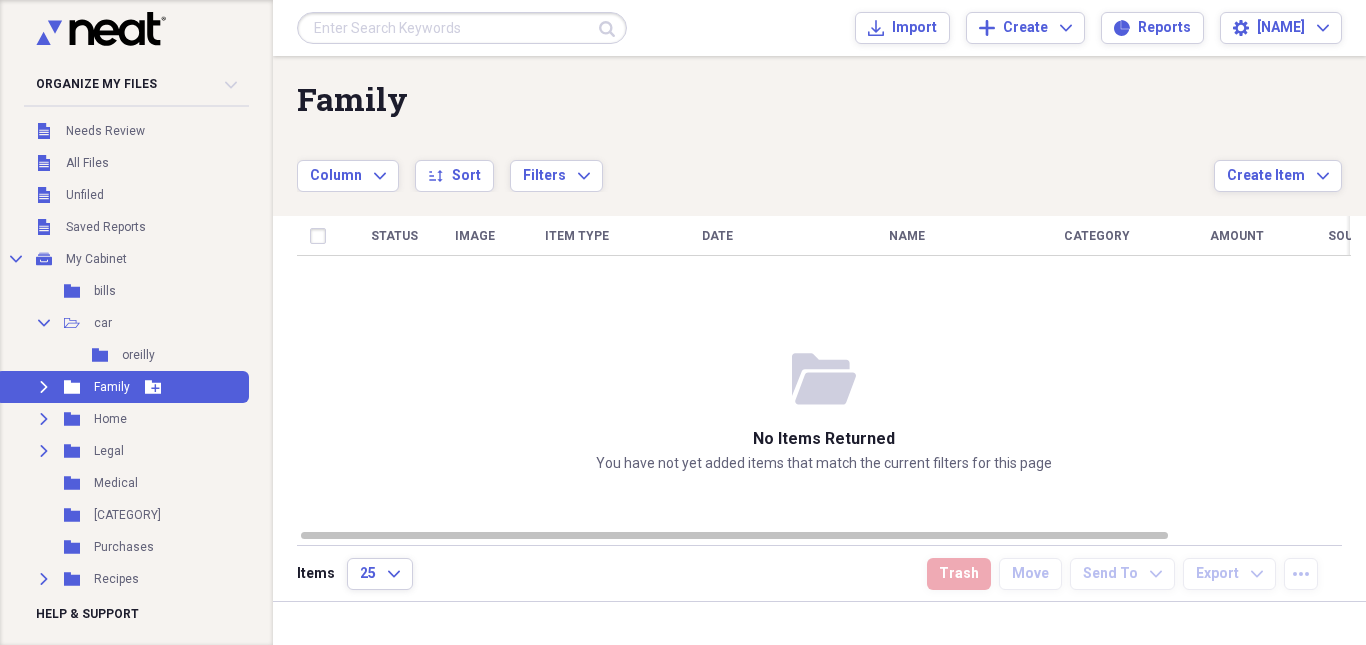 click on "Expand" 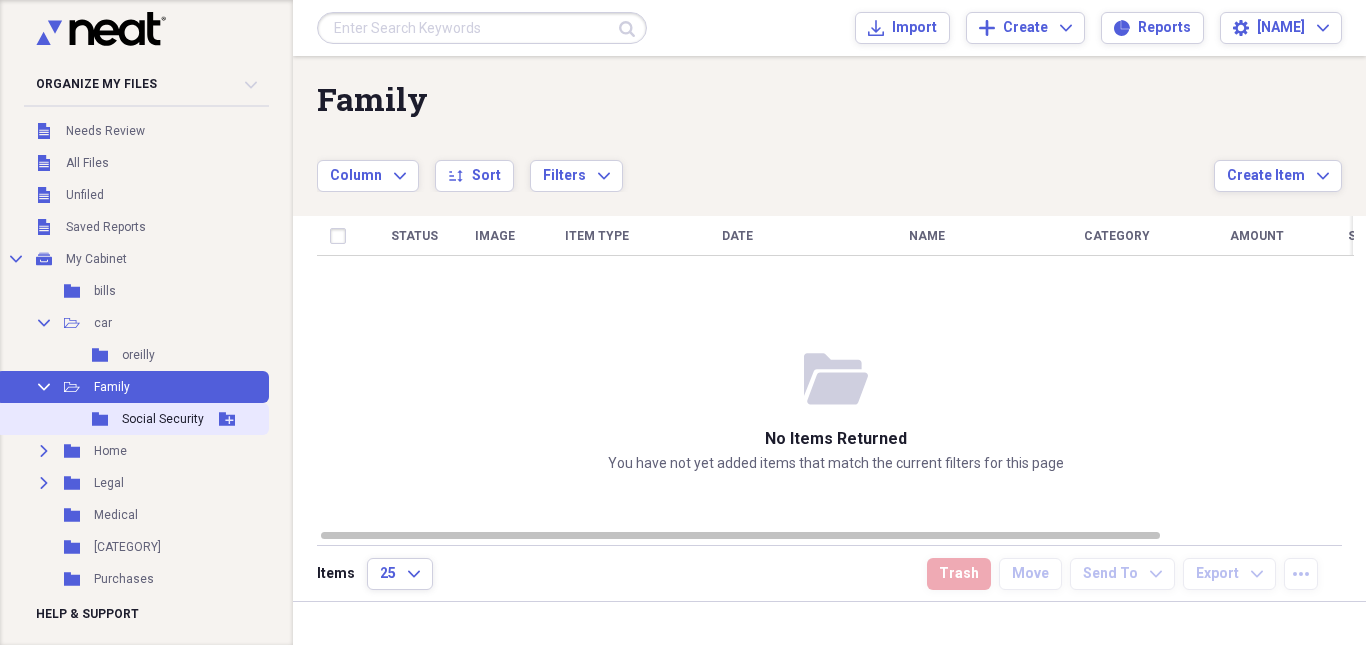 click on "Social Security" at bounding box center [163, 419] 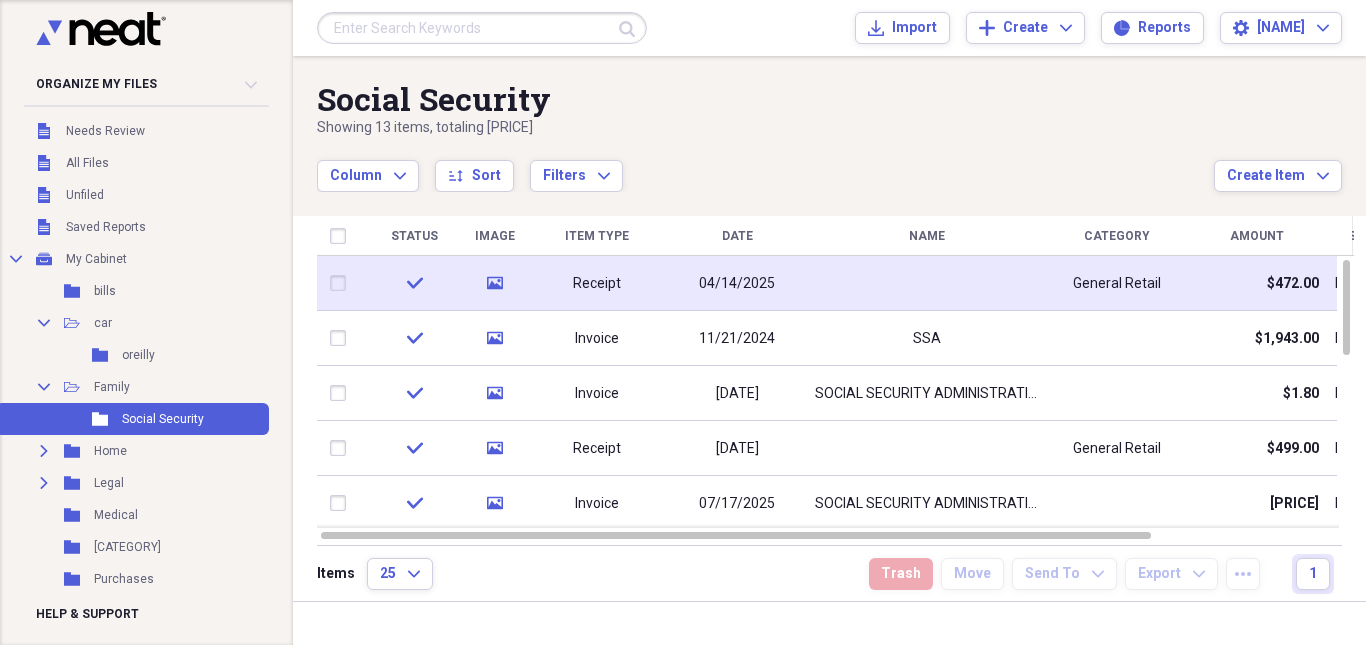 click on "04/14/2025" at bounding box center [737, 284] 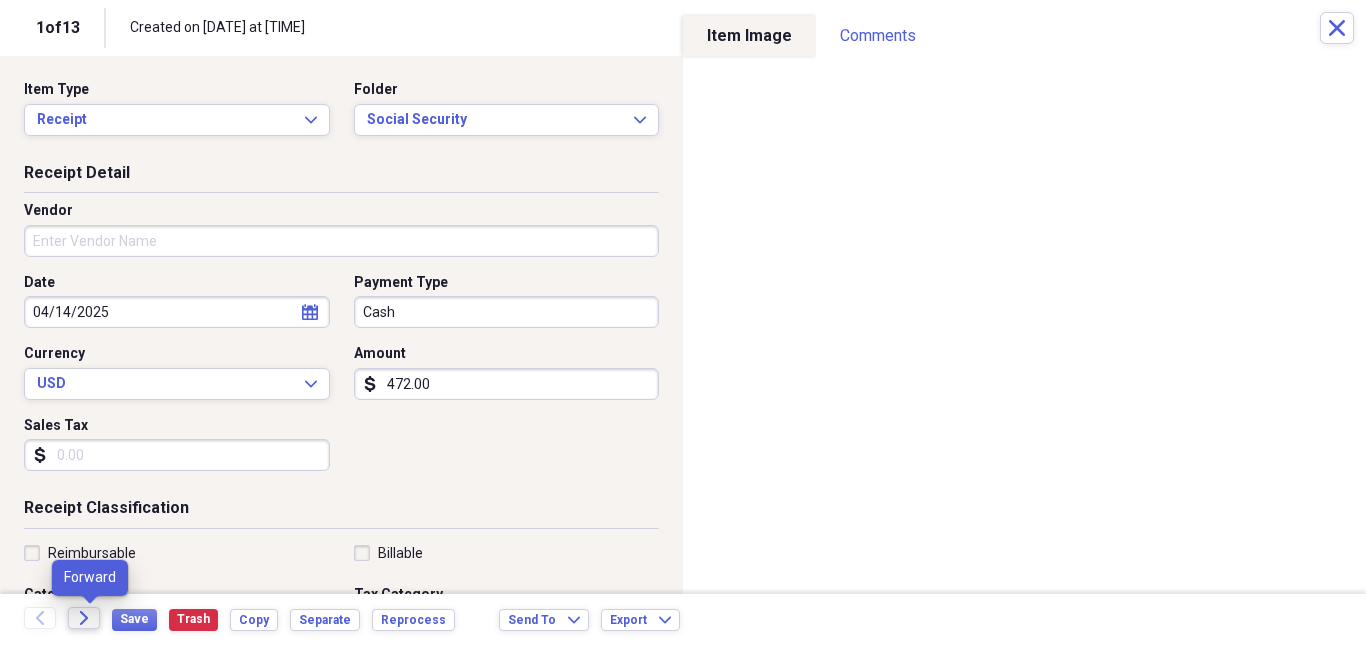 click on "Forward" 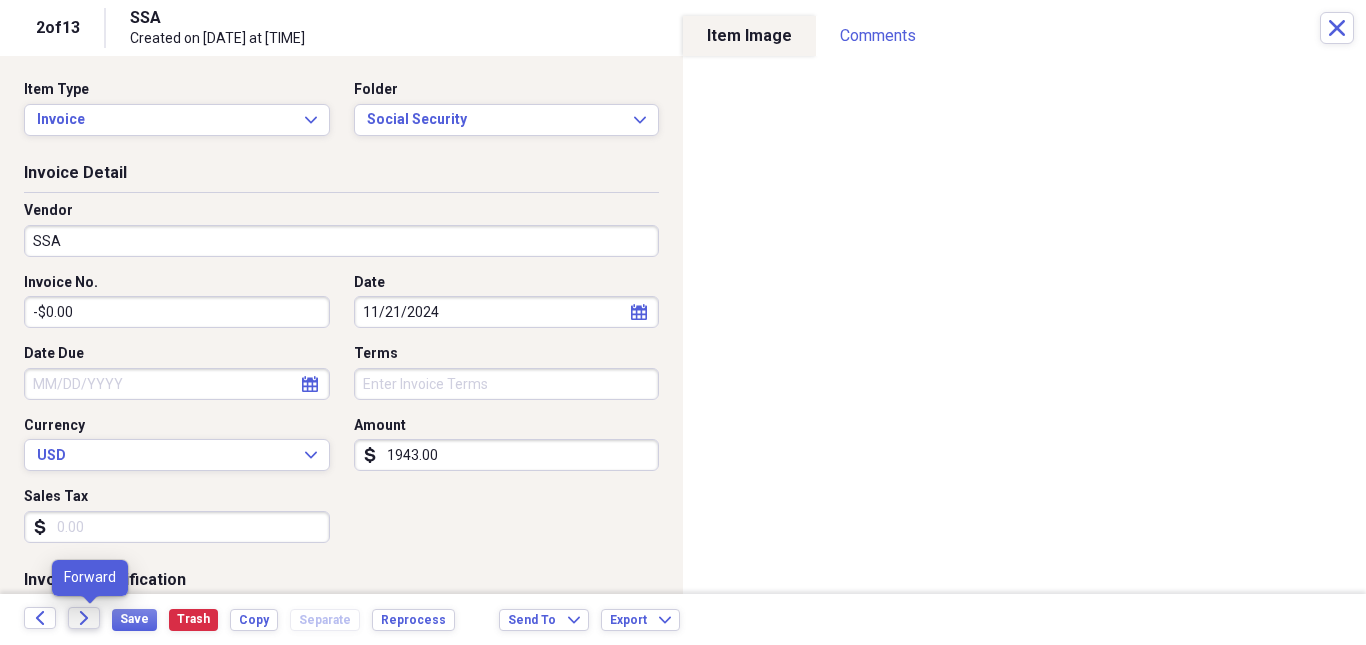 click on "Forward" 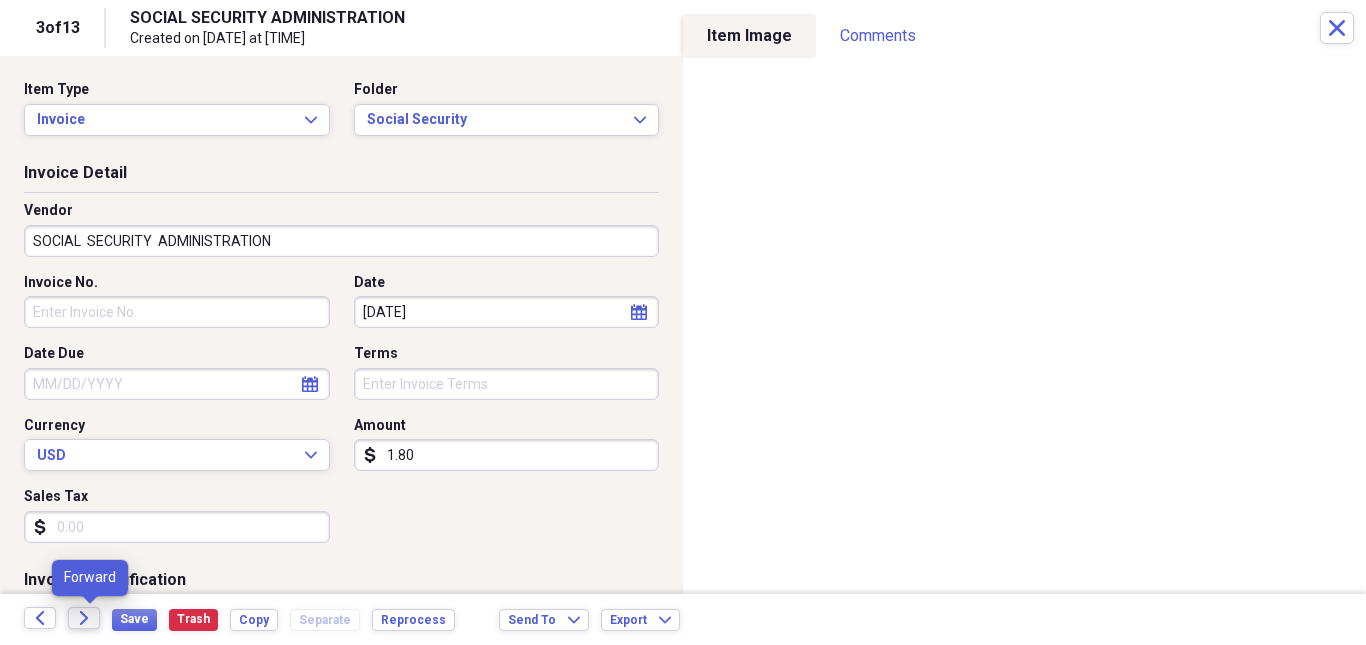 click on "Forward" 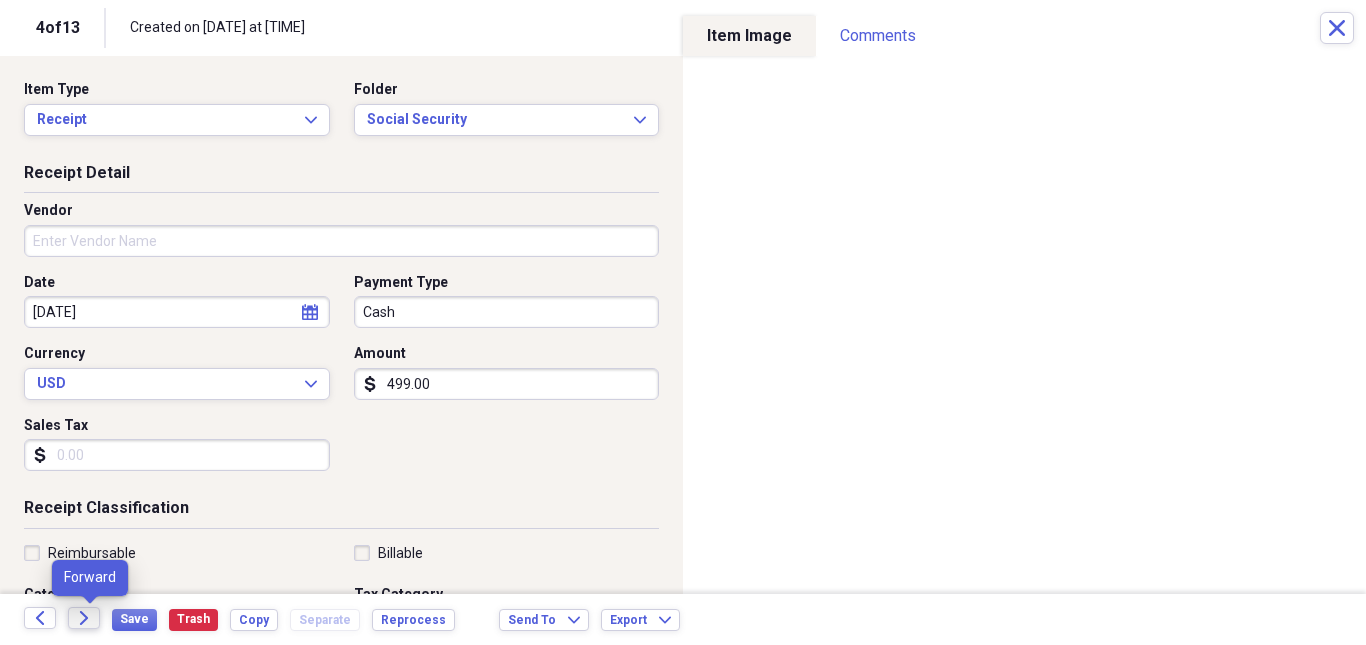 click on "Forward" at bounding box center (84, 618) 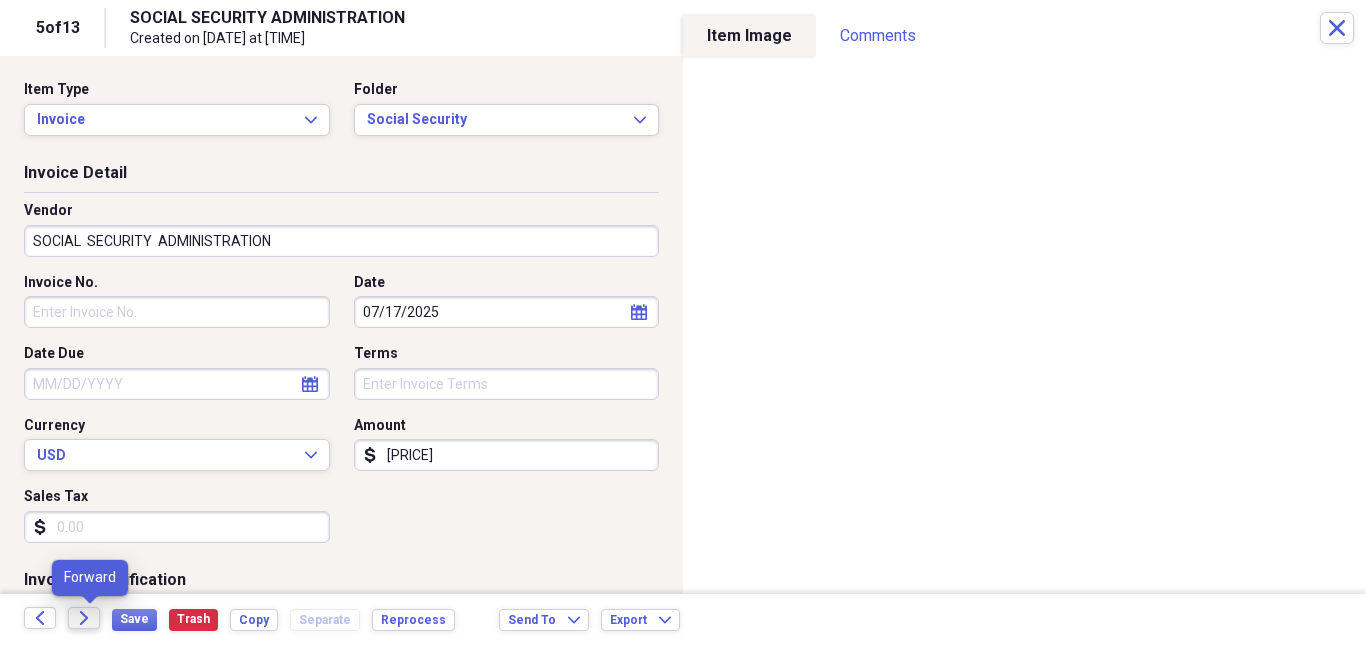 click on "Forward" 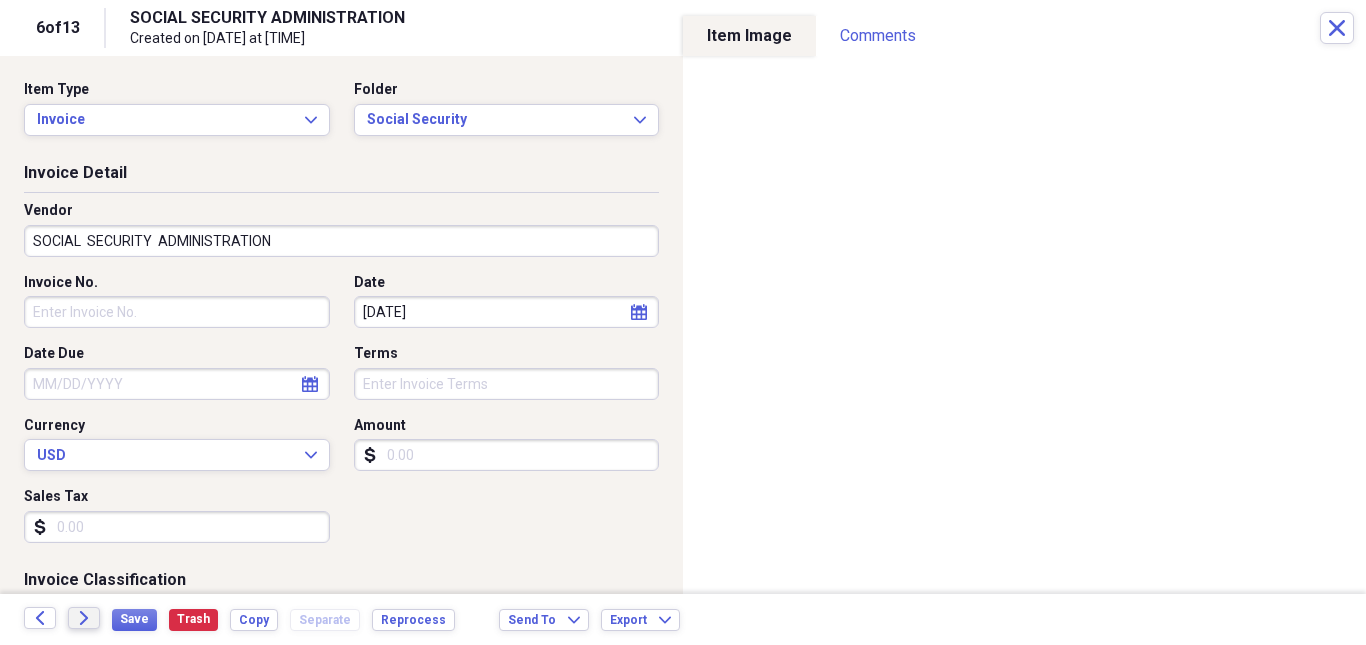 click on "Forward" at bounding box center [84, 618] 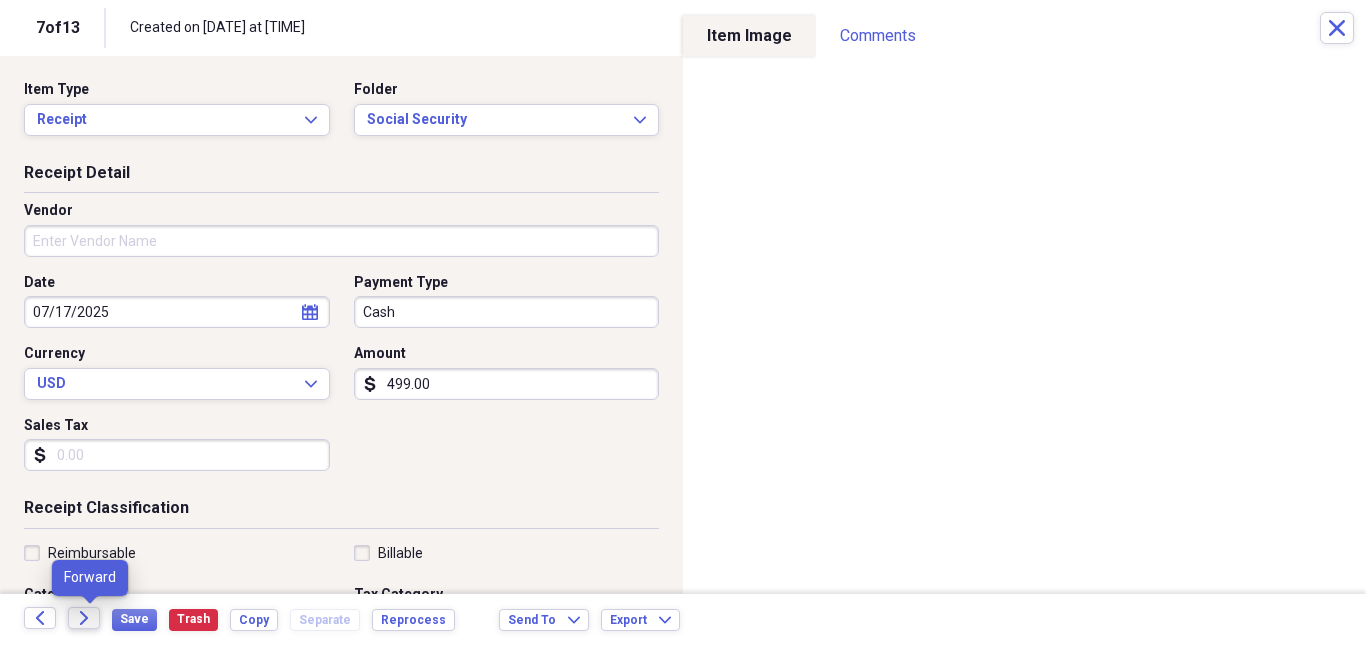 click on "Forward" 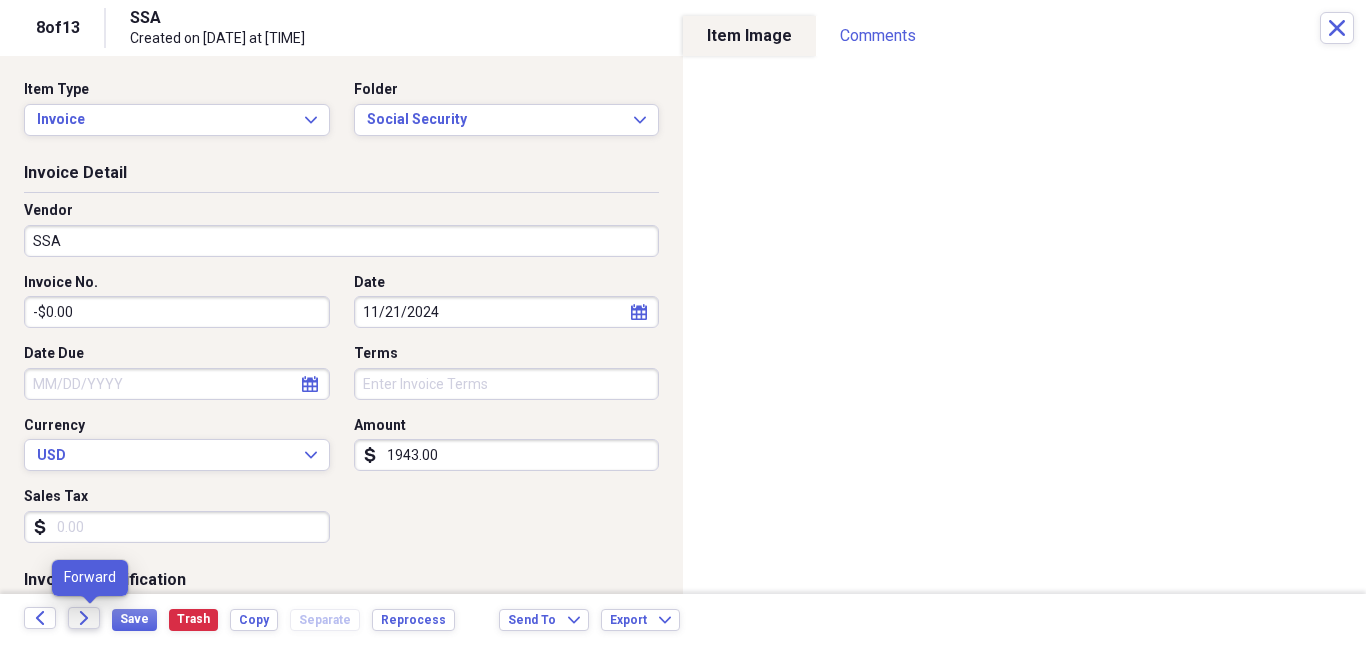 click on "Forward" 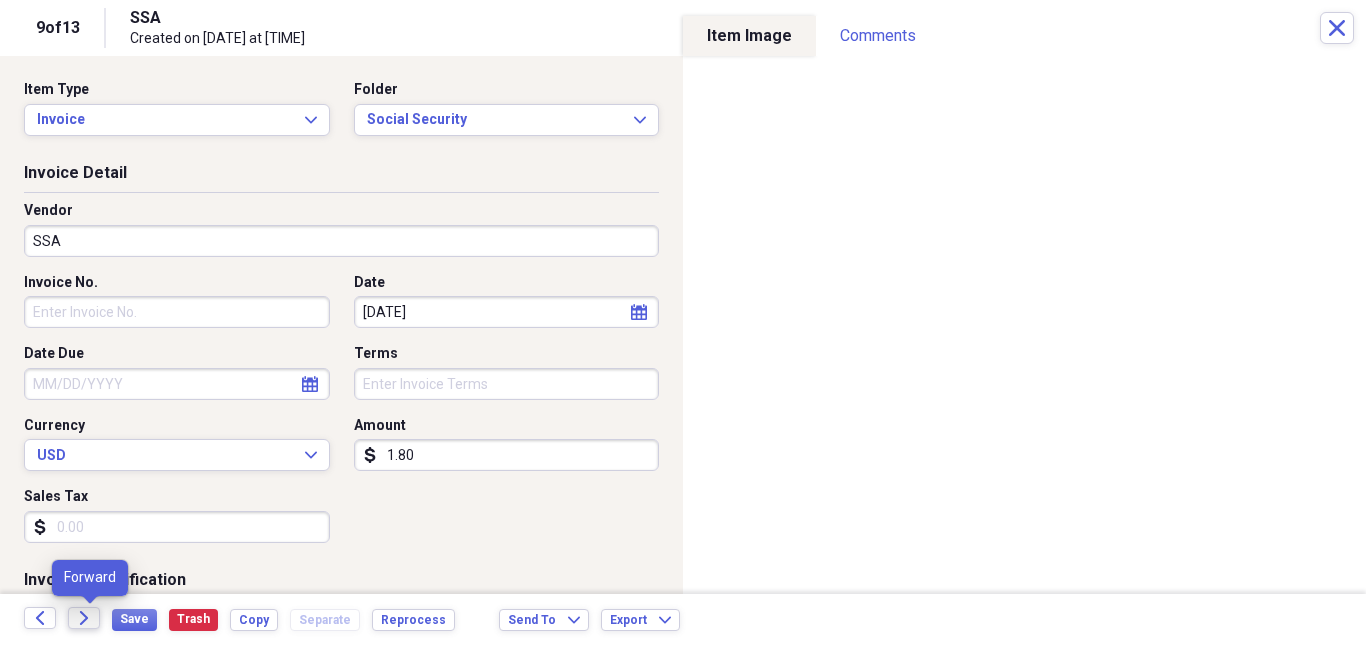 click on "Forward" at bounding box center (84, 618) 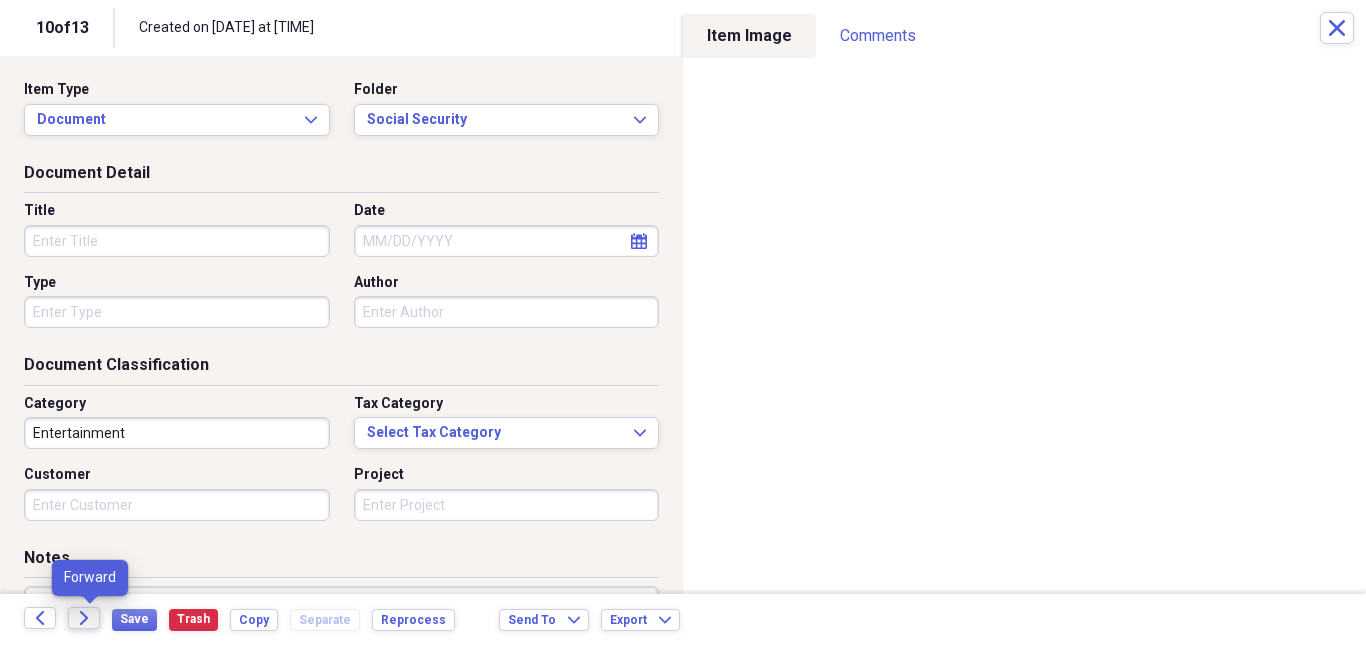 click on "Forward" at bounding box center (84, 618) 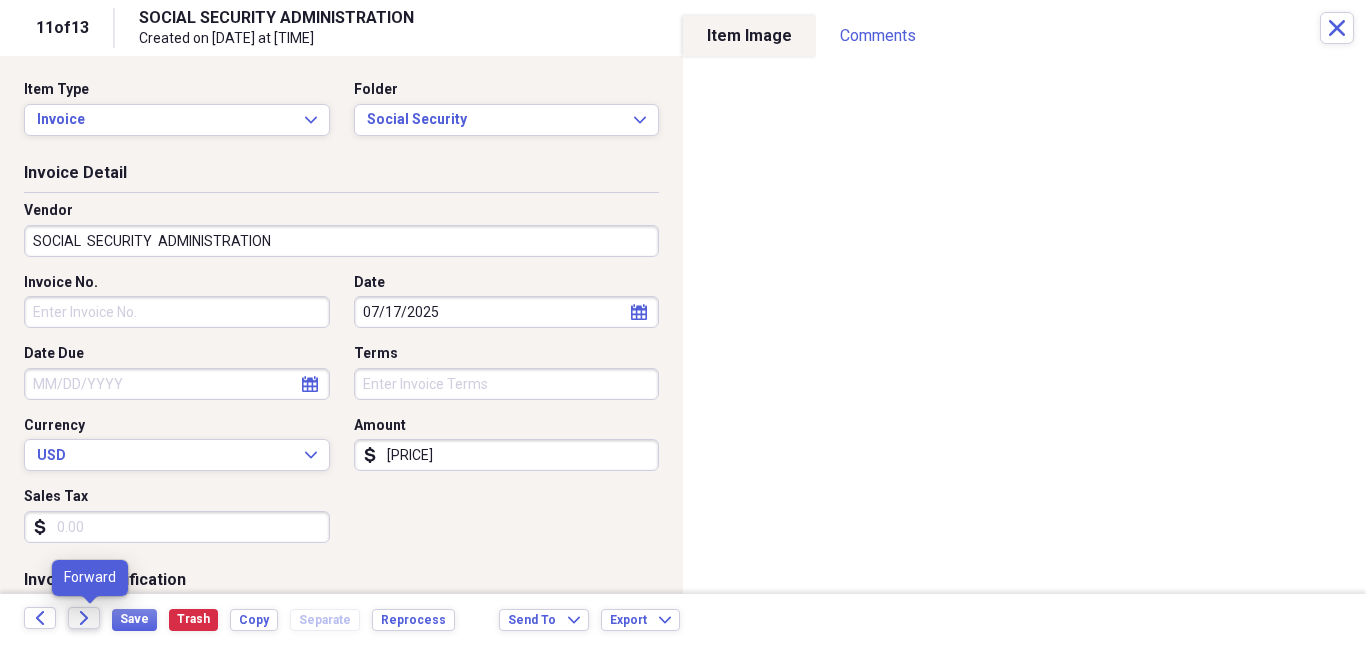click on "Forward" 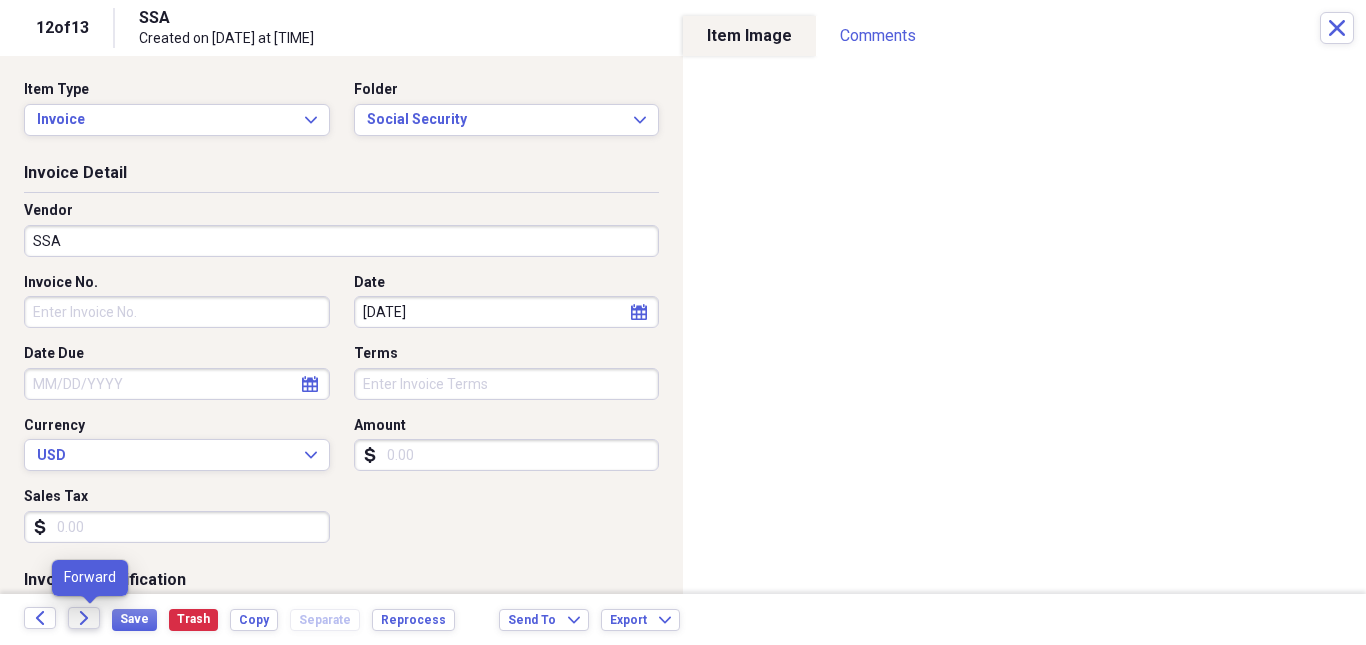 click on "Forward" 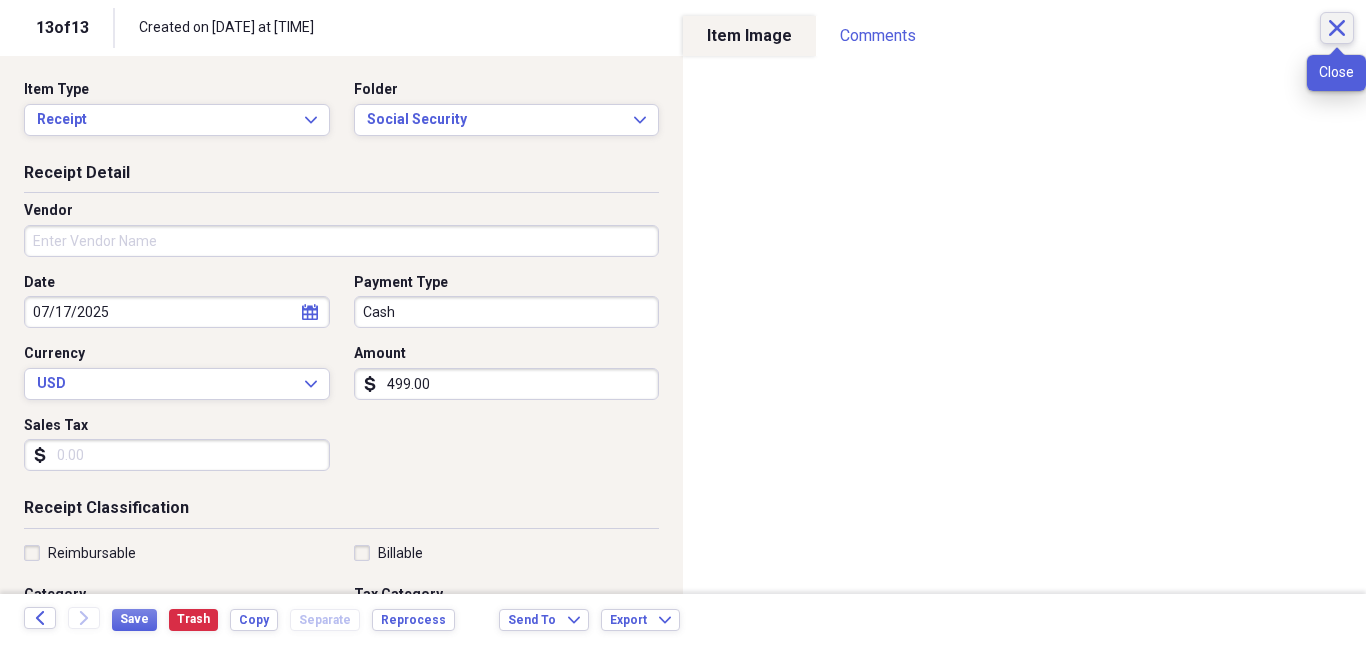 click 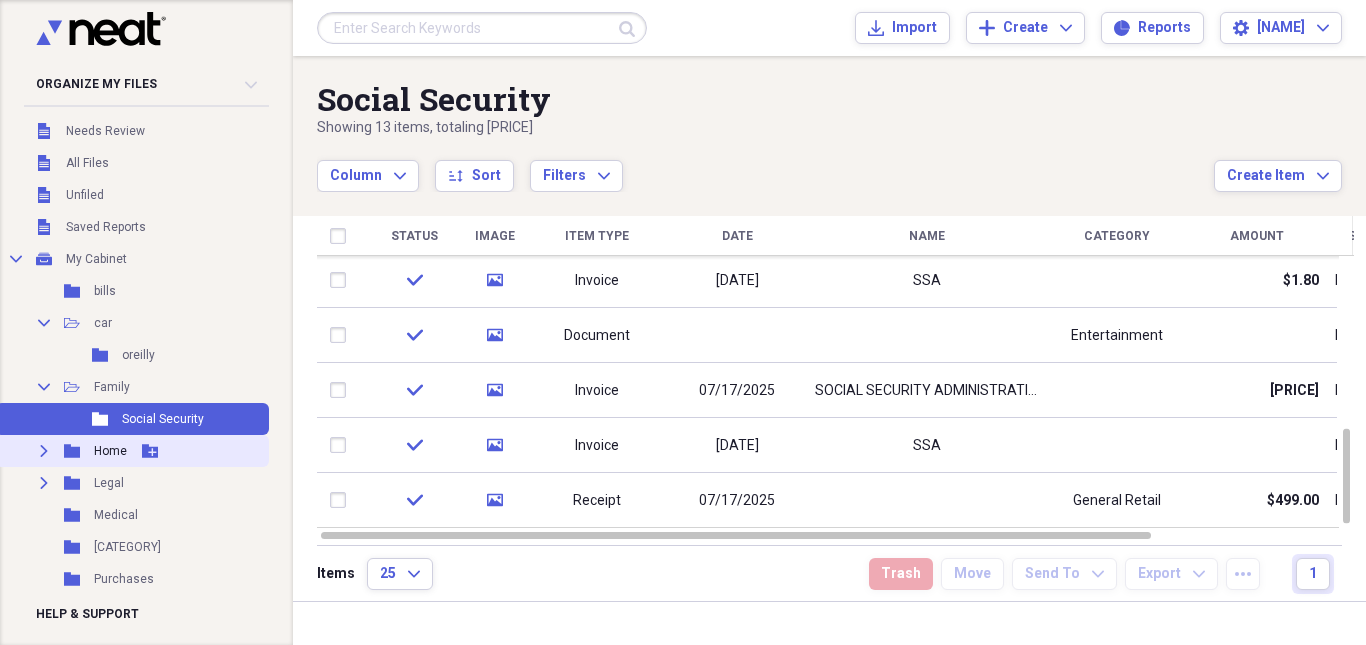 click on "Home" at bounding box center [110, 451] 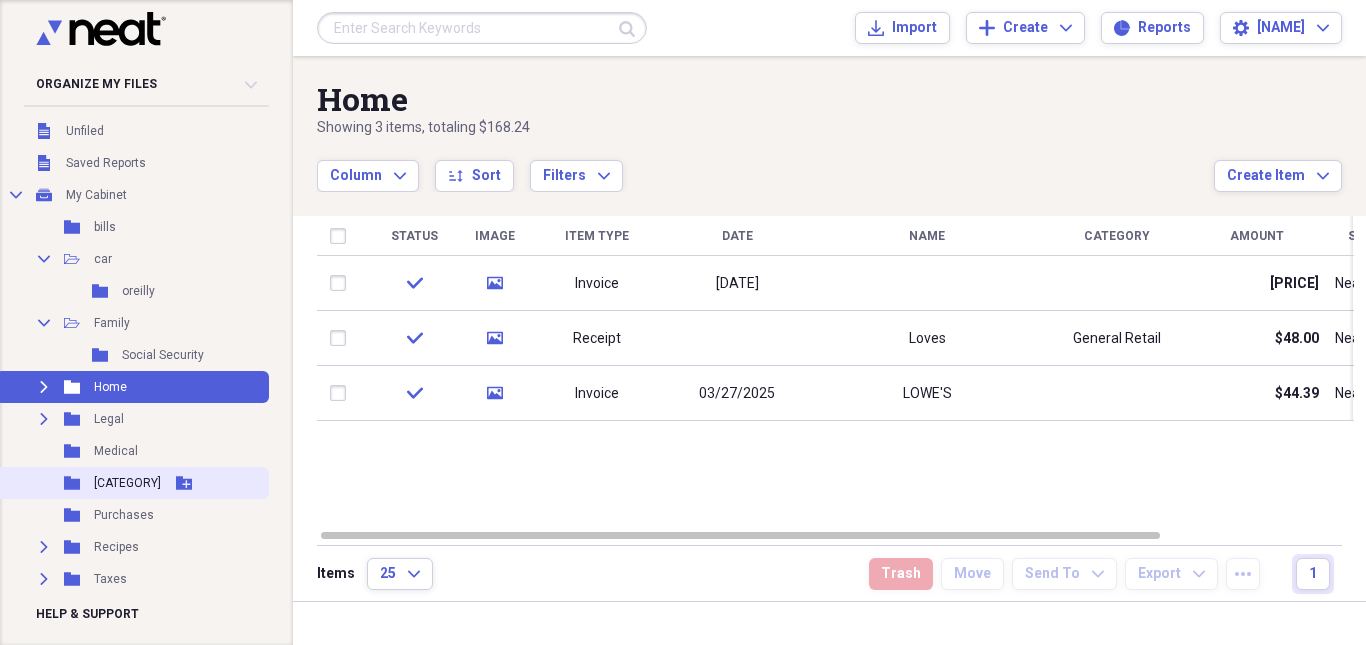 scroll, scrollTop: 93, scrollLeft: 0, axis: vertical 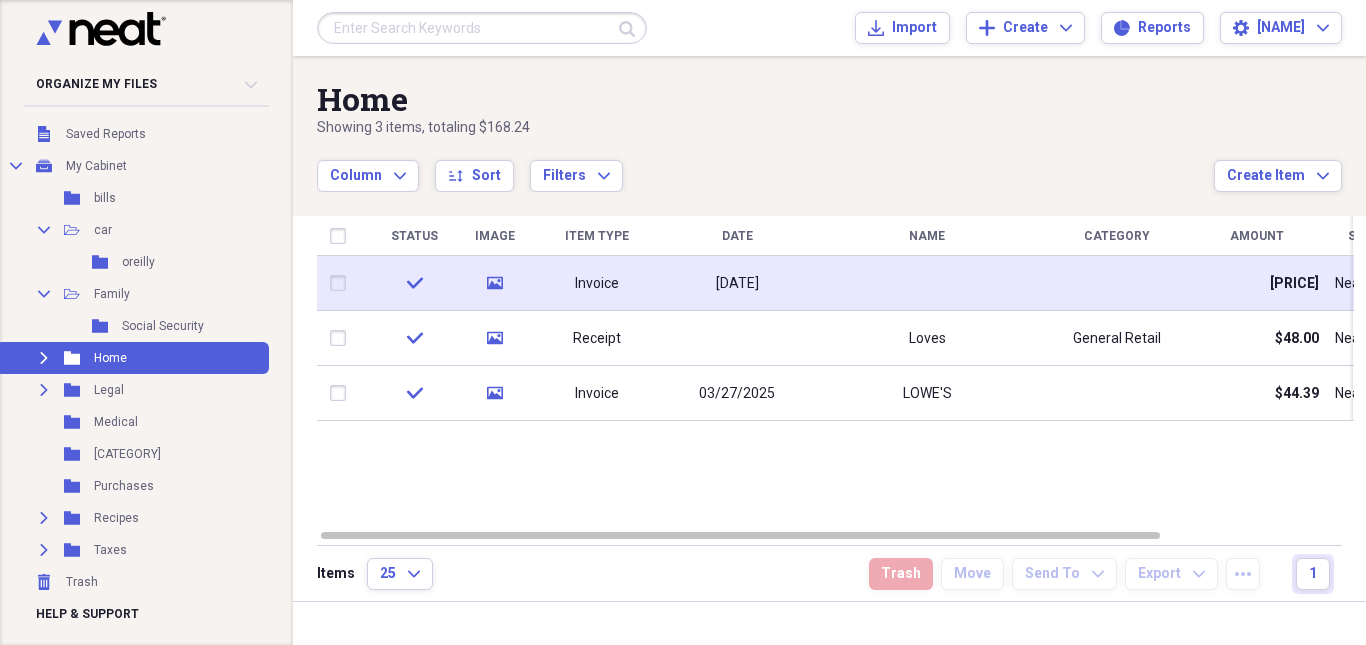 click on "Invoice" at bounding box center [597, 283] 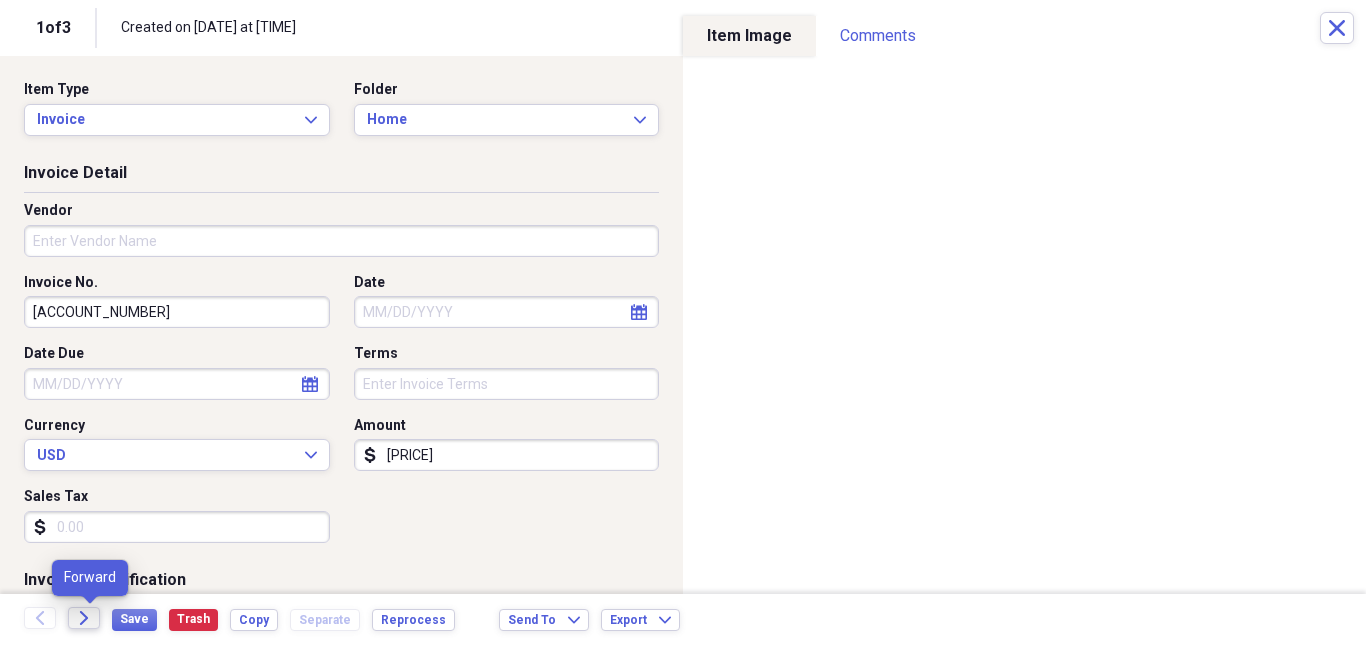 click on "Forward" 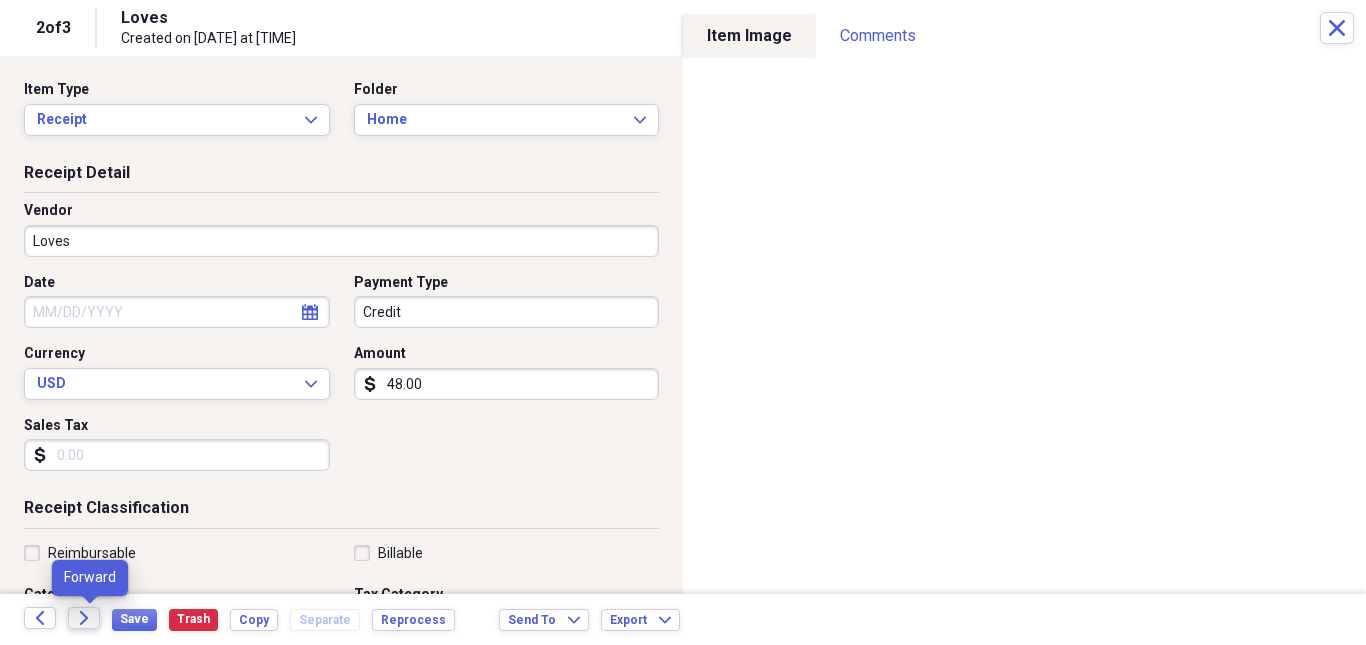 click on "Forward" at bounding box center (84, 618) 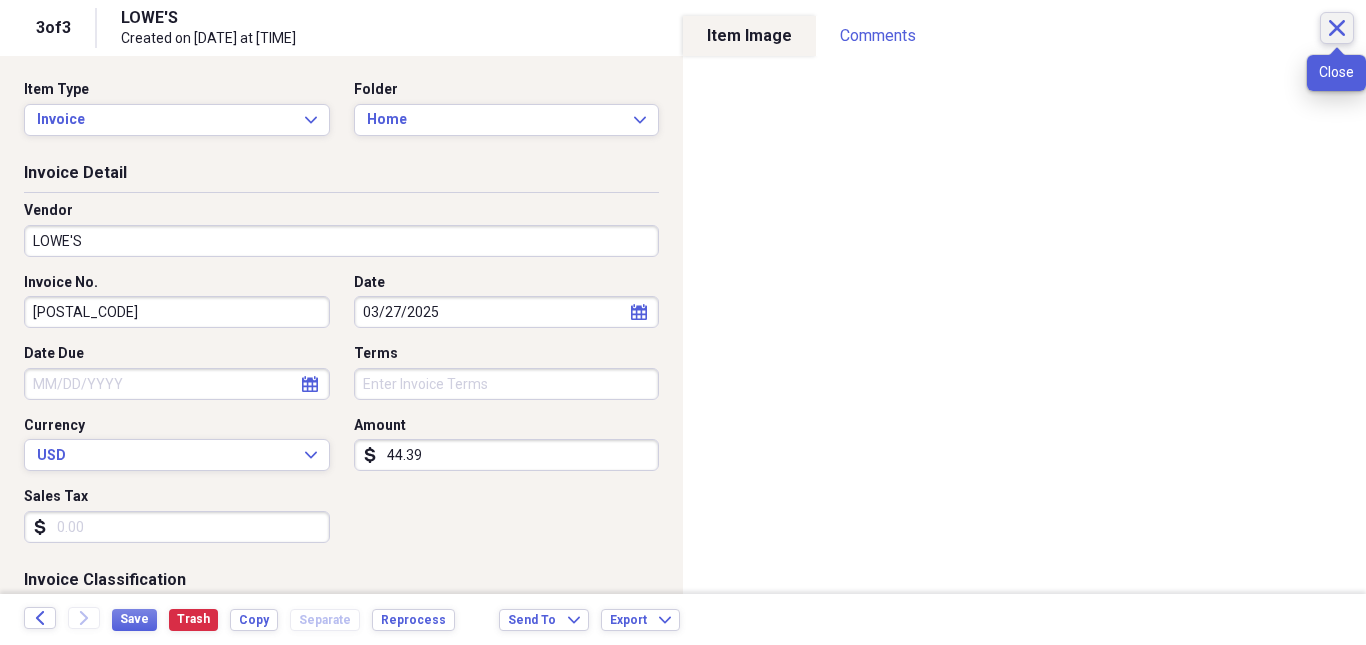 click on "Close" 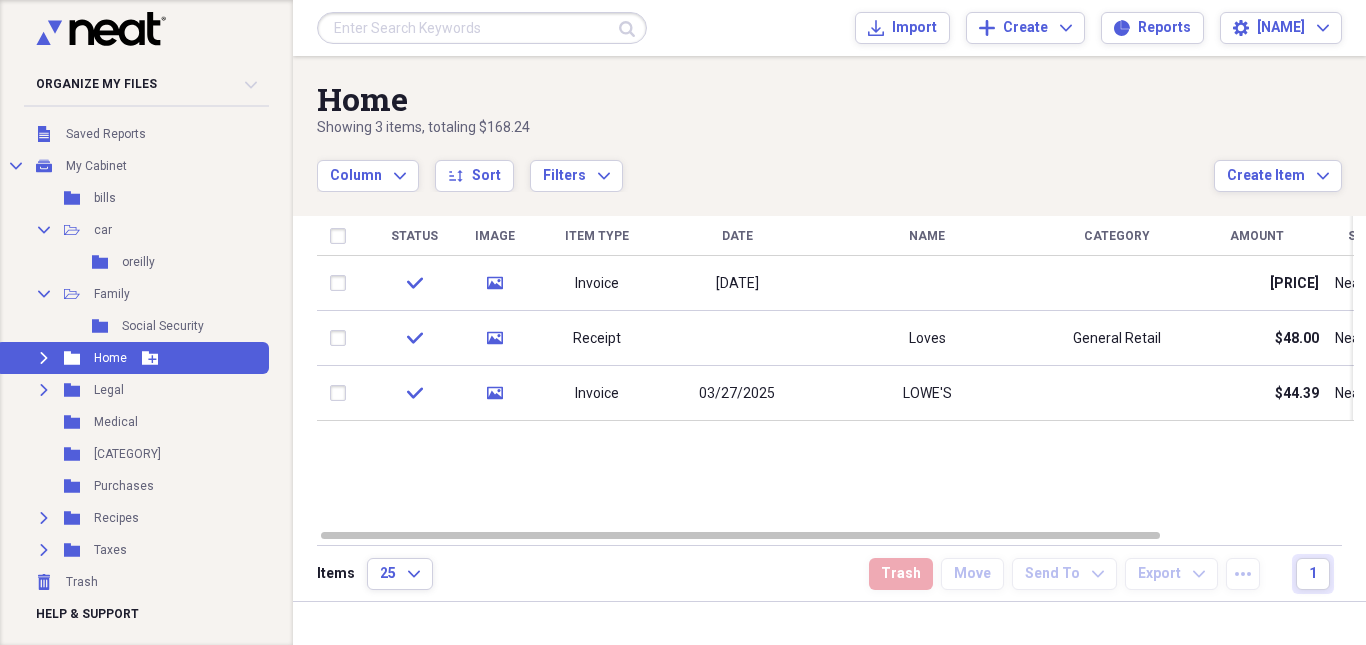 click 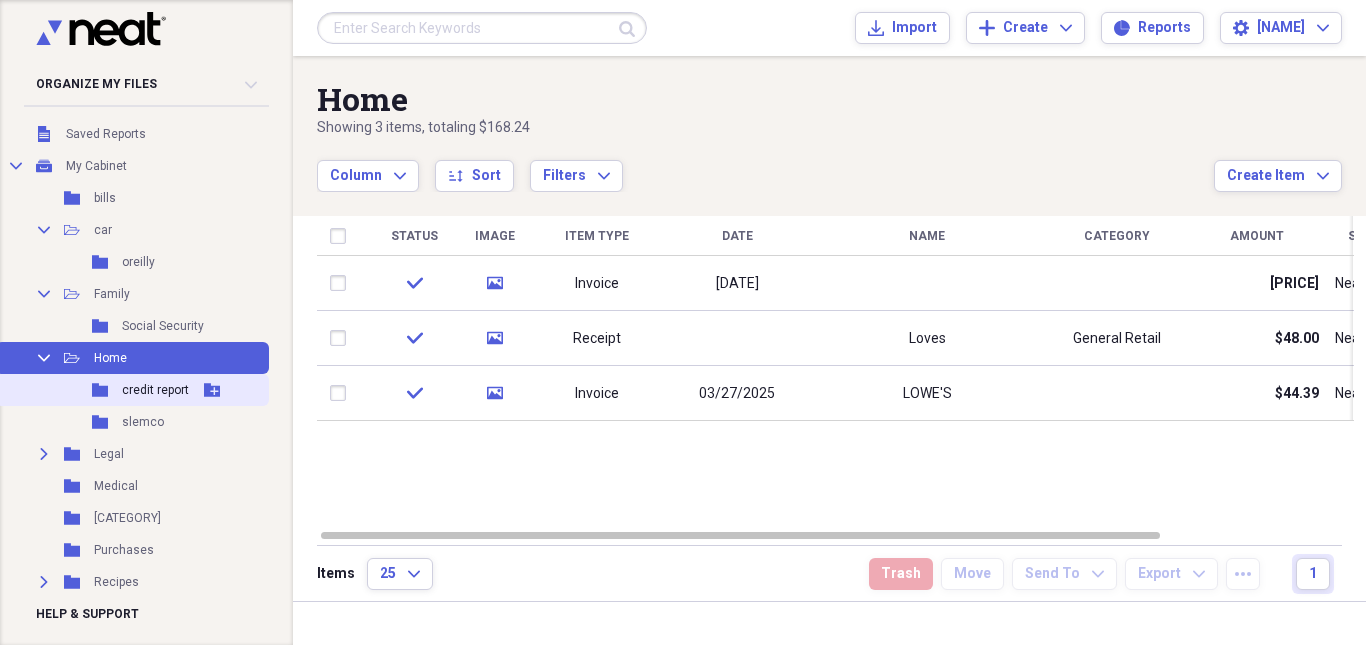 click on "credit report" at bounding box center [155, 390] 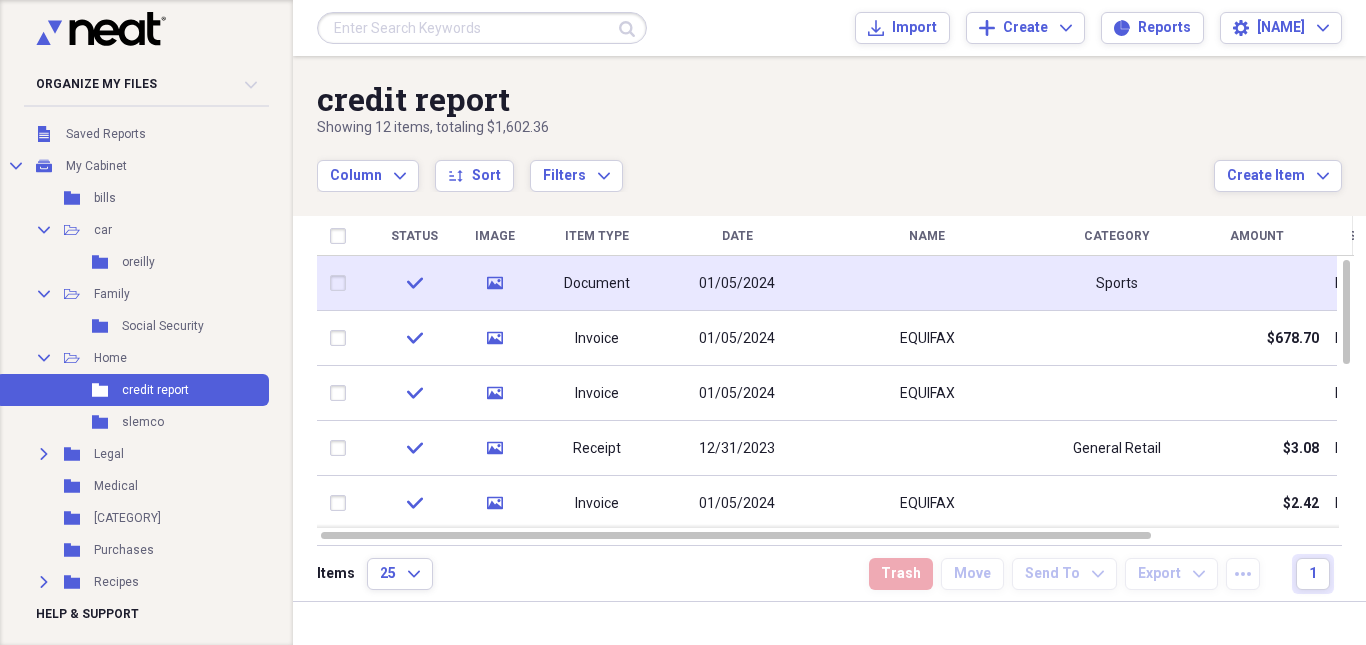 click on "Document" at bounding box center [597, 284] 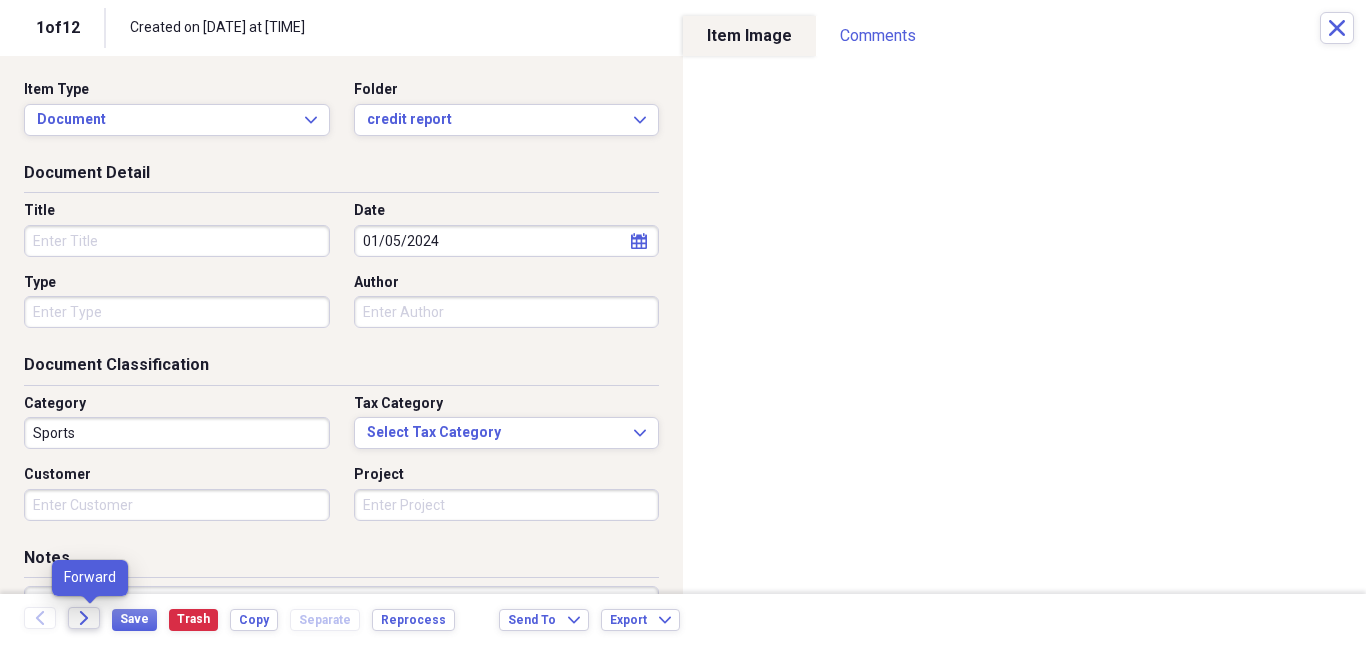 click on "Forward" at bounding box center [84, 618] 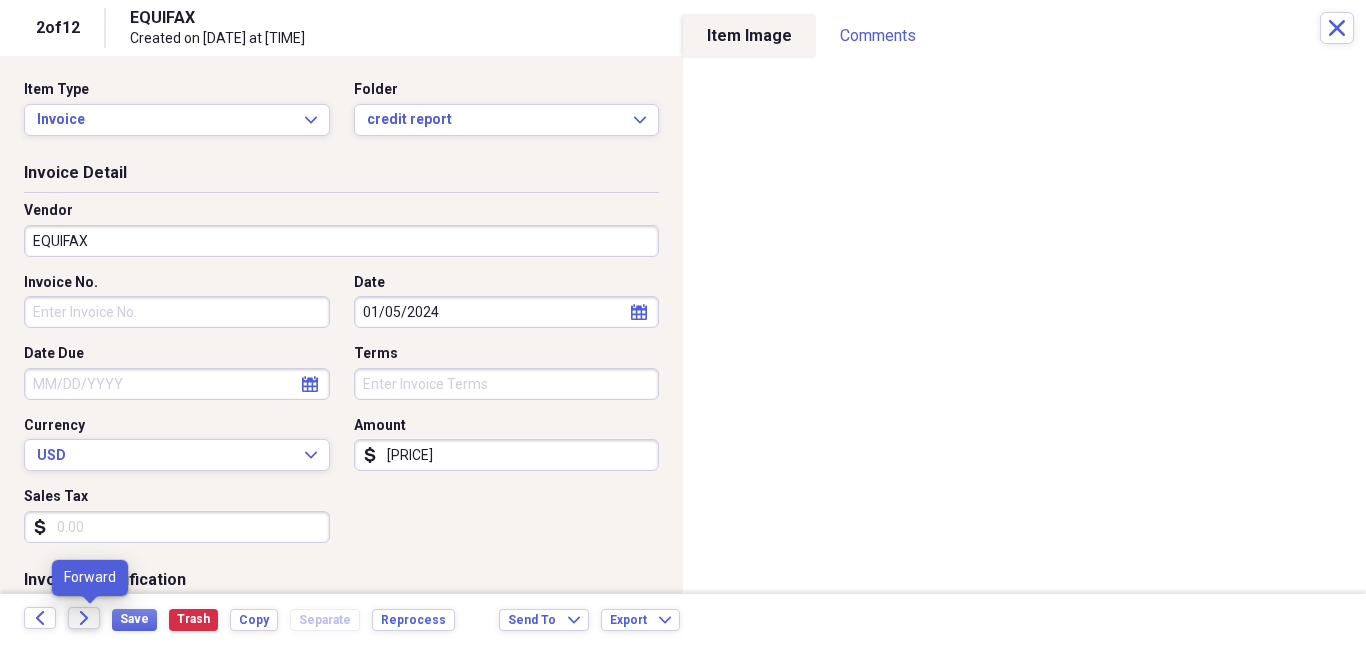 click on "Forward" 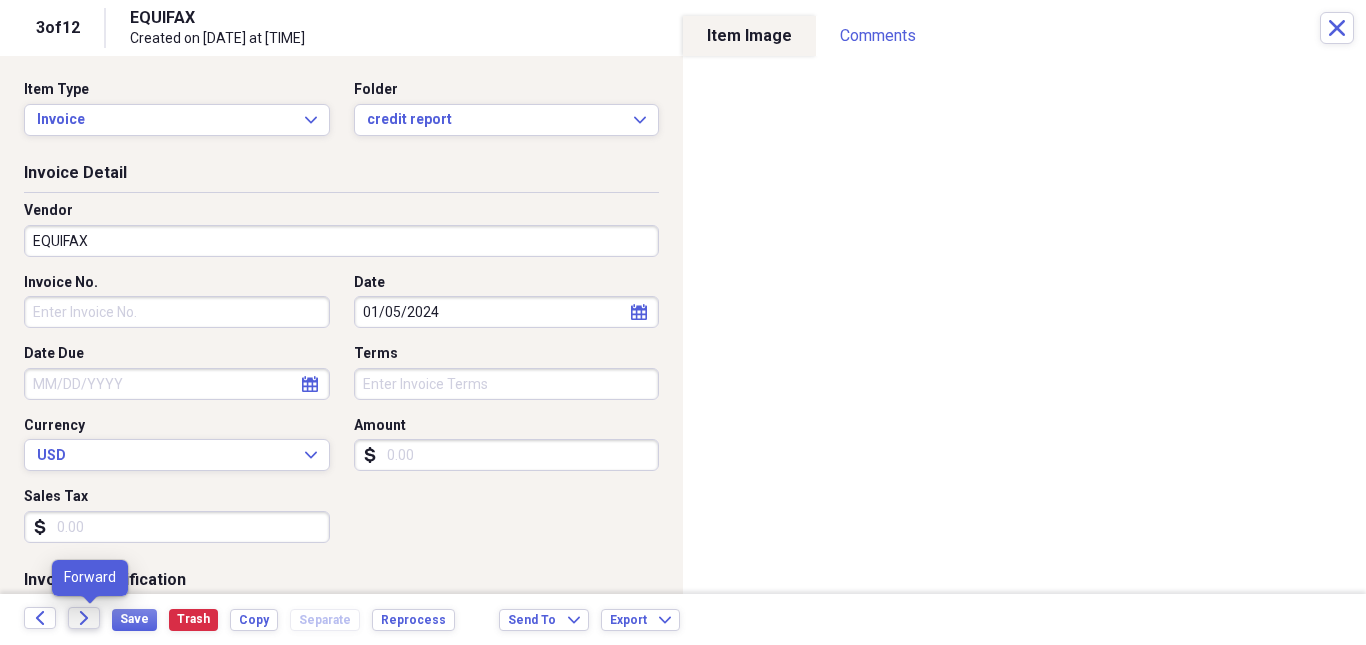 click on "Forward" at bounding box center [84, 618] 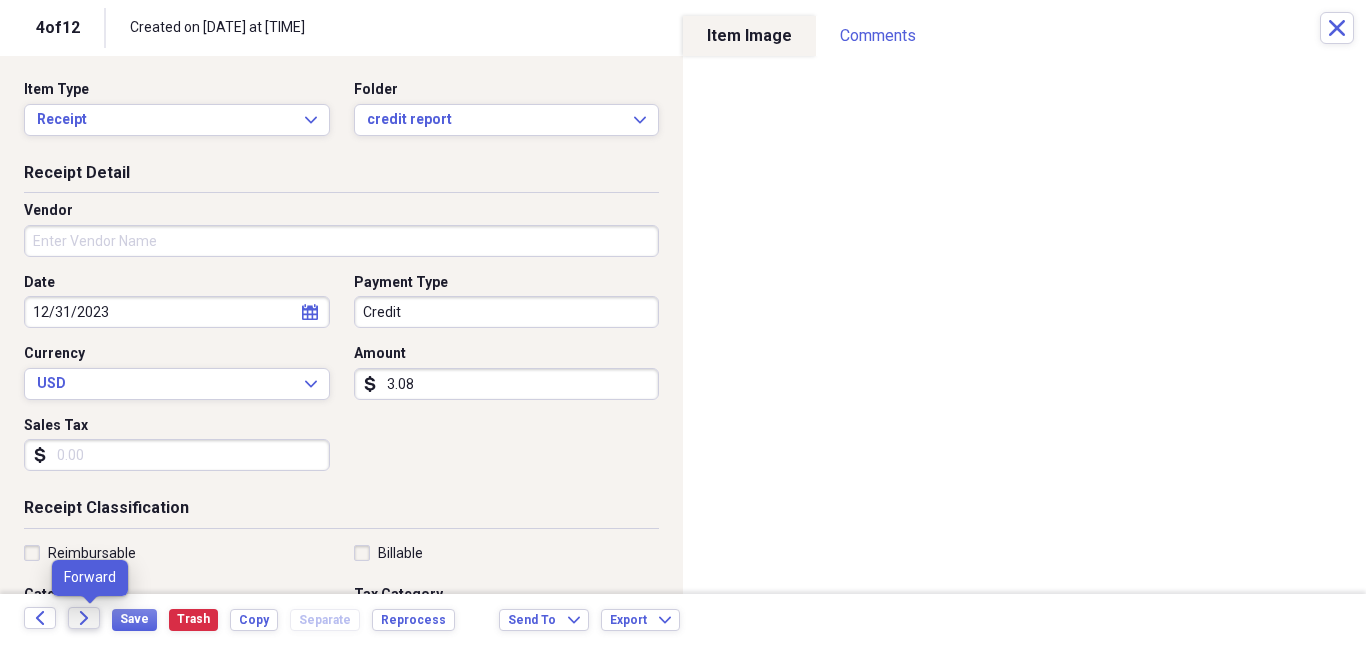 click on "Forward" 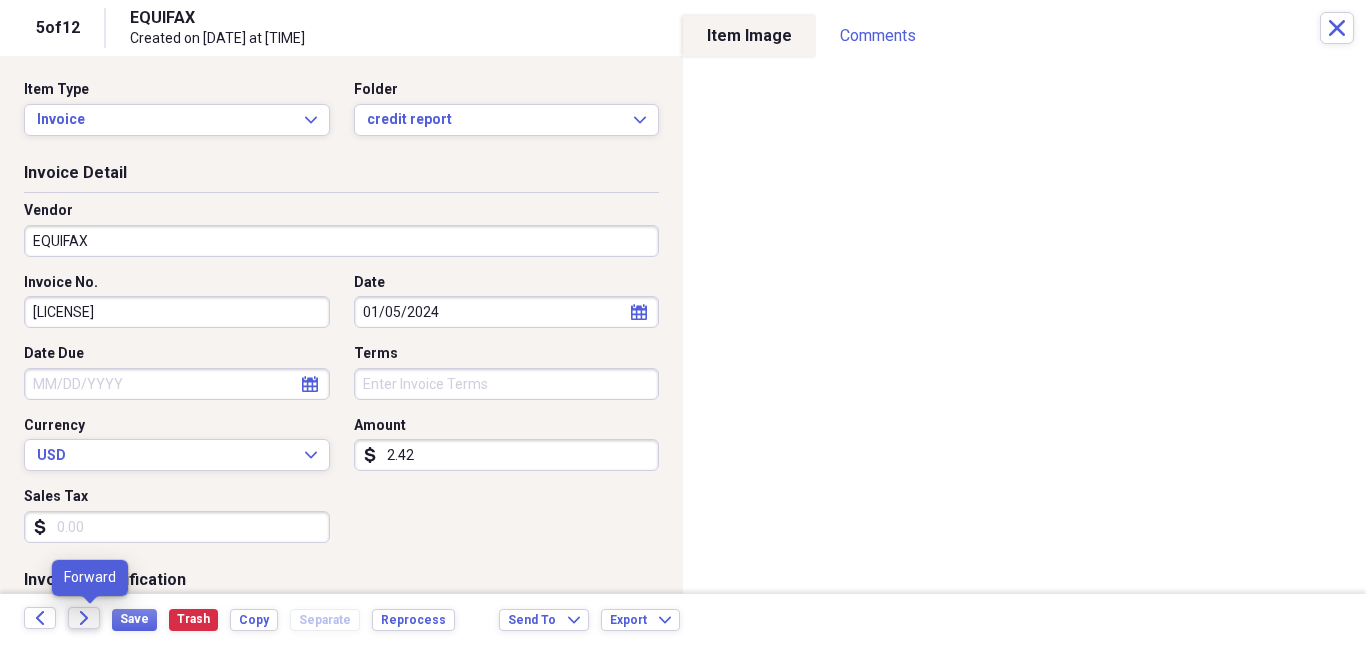click 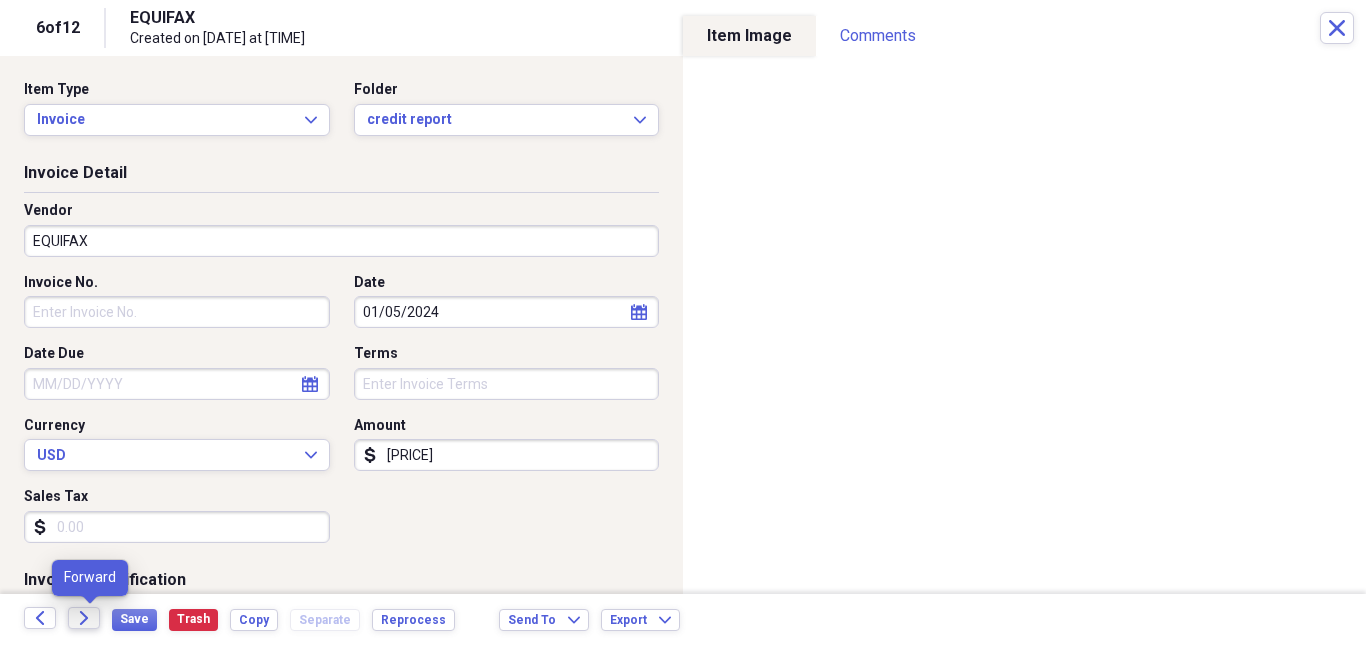 click on "Forward" 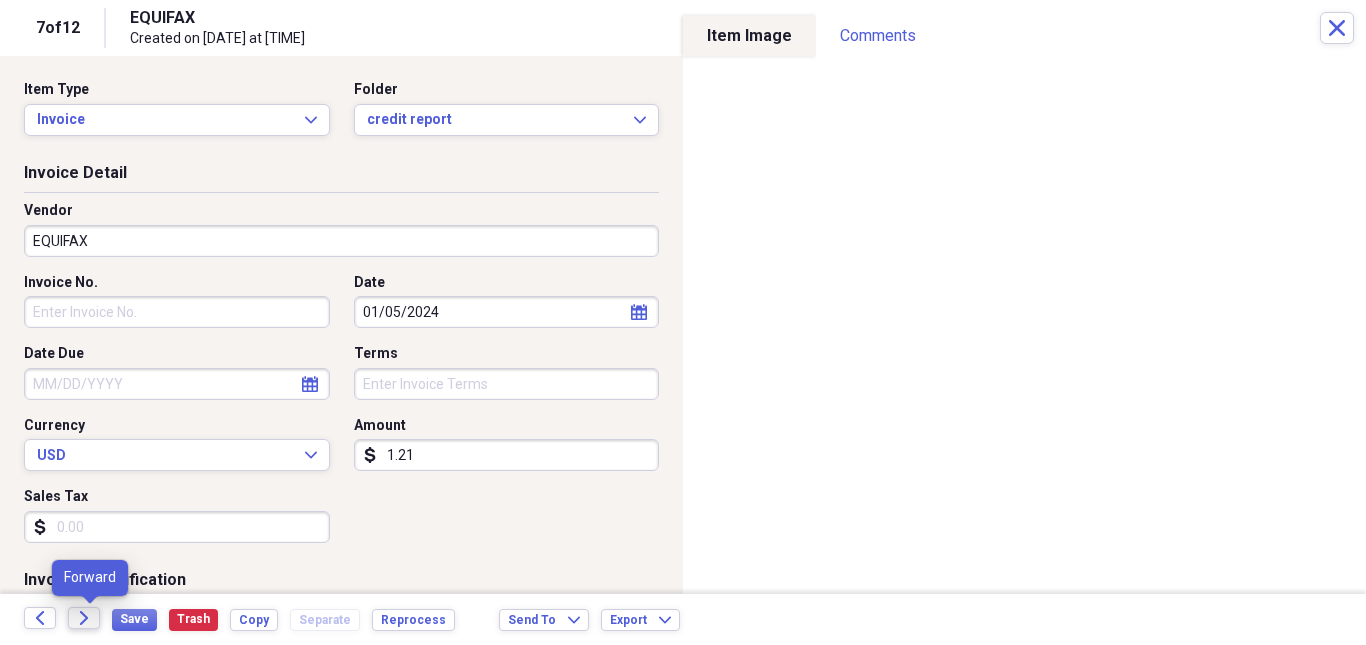 click on "Forward" at bounding box center (84, 618) 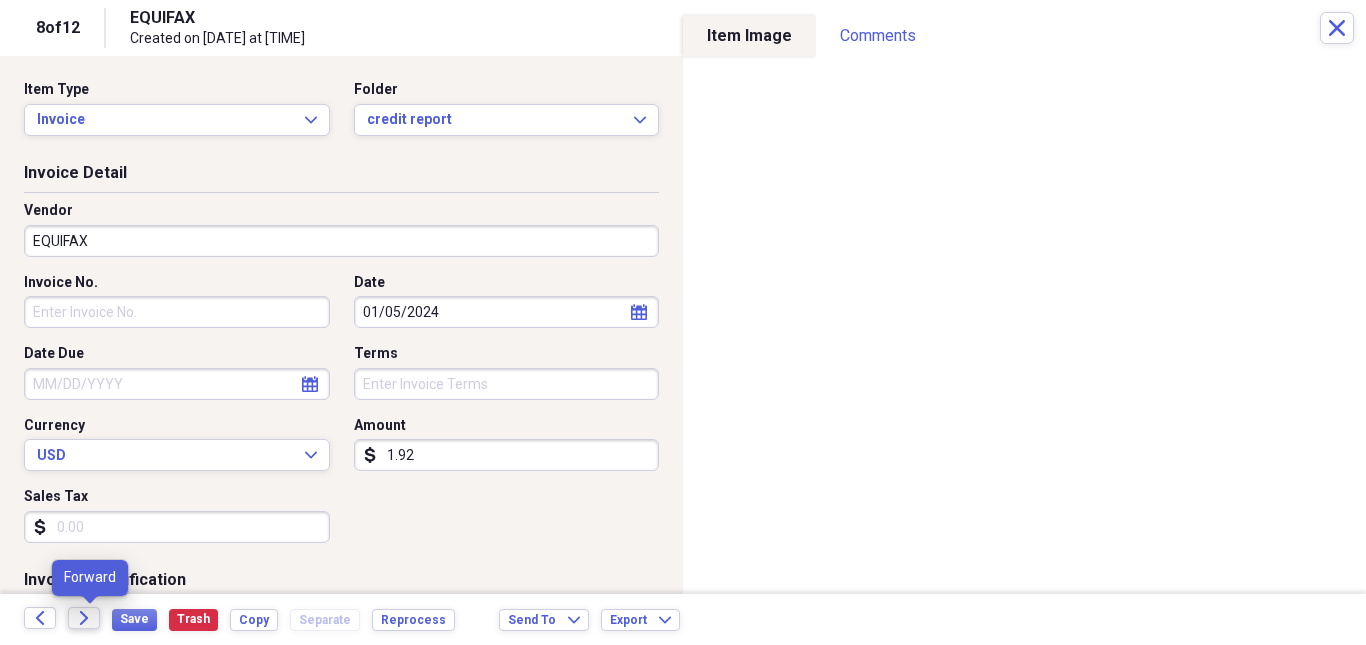 click on "Forward" 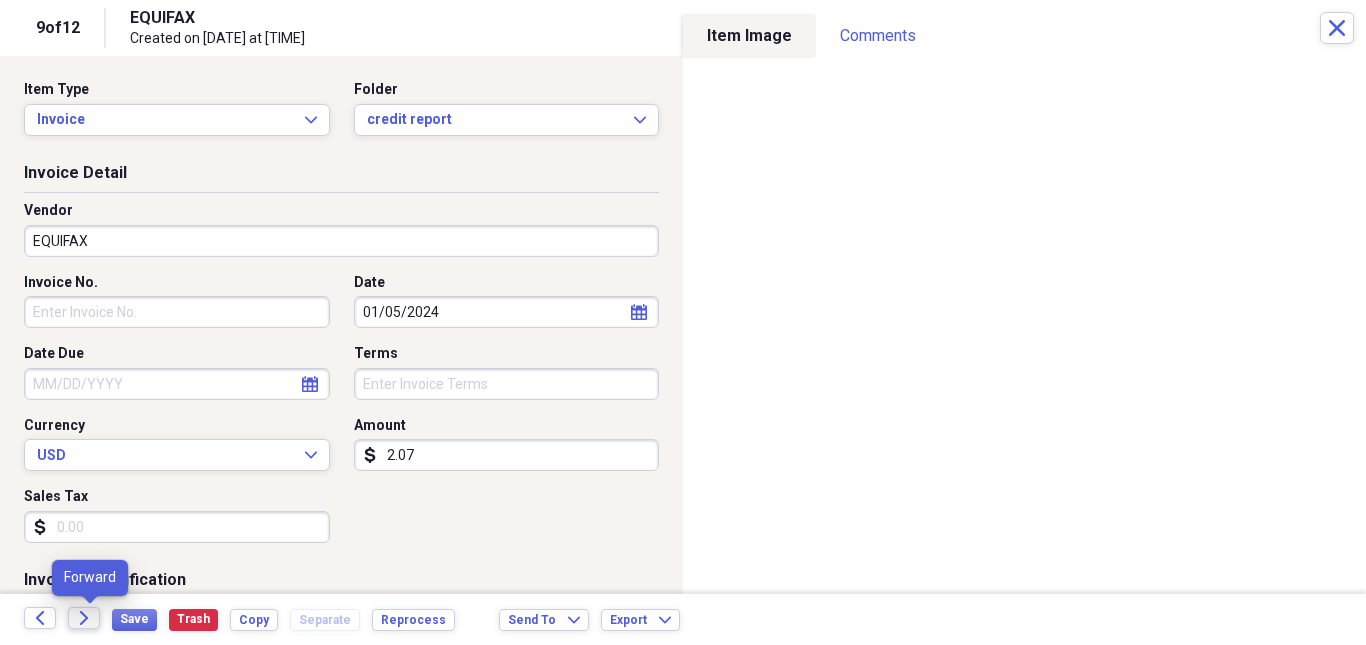 click on "Forward" at bounding box center (84, 618) 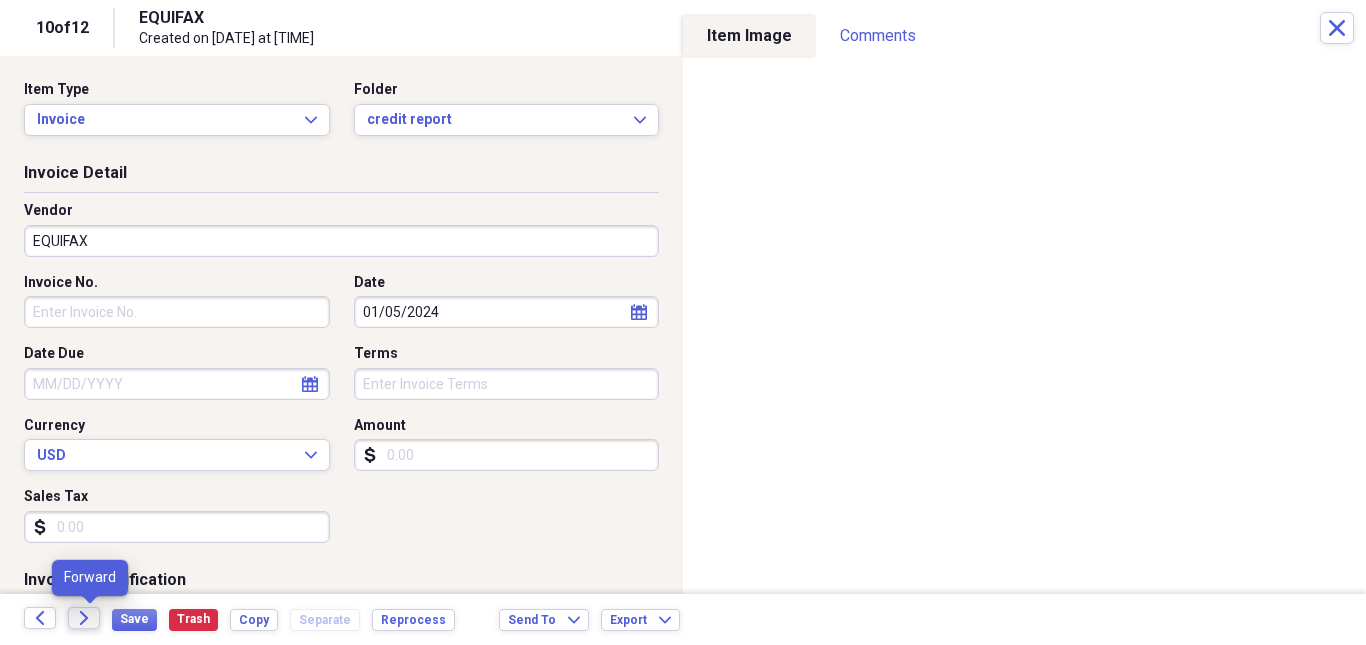 click on "Forward" 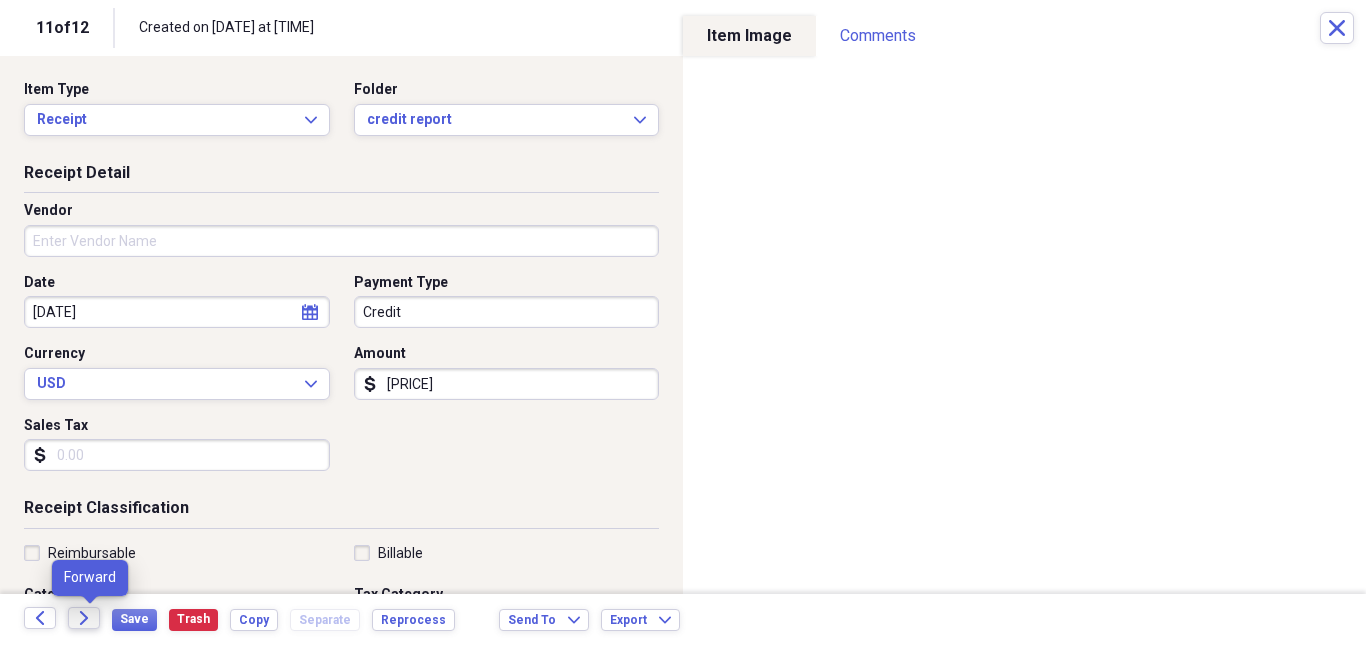click on "Forward" at bounding box center [84, 618] 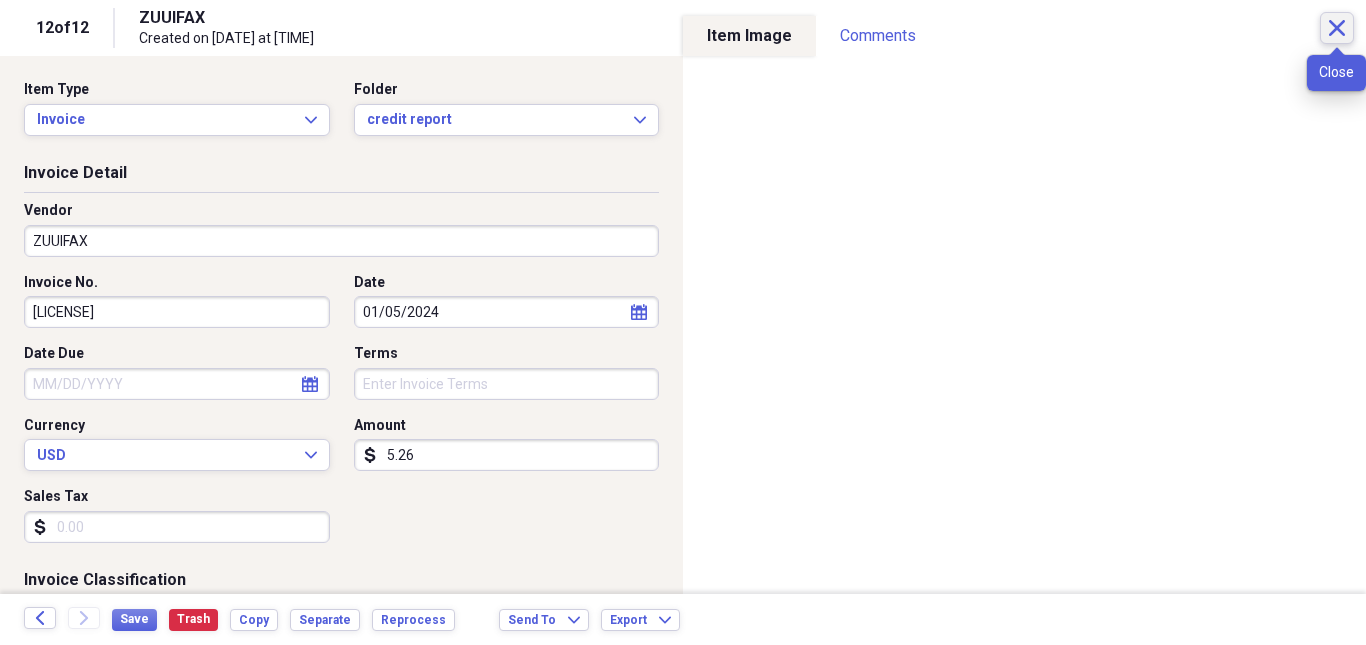 click 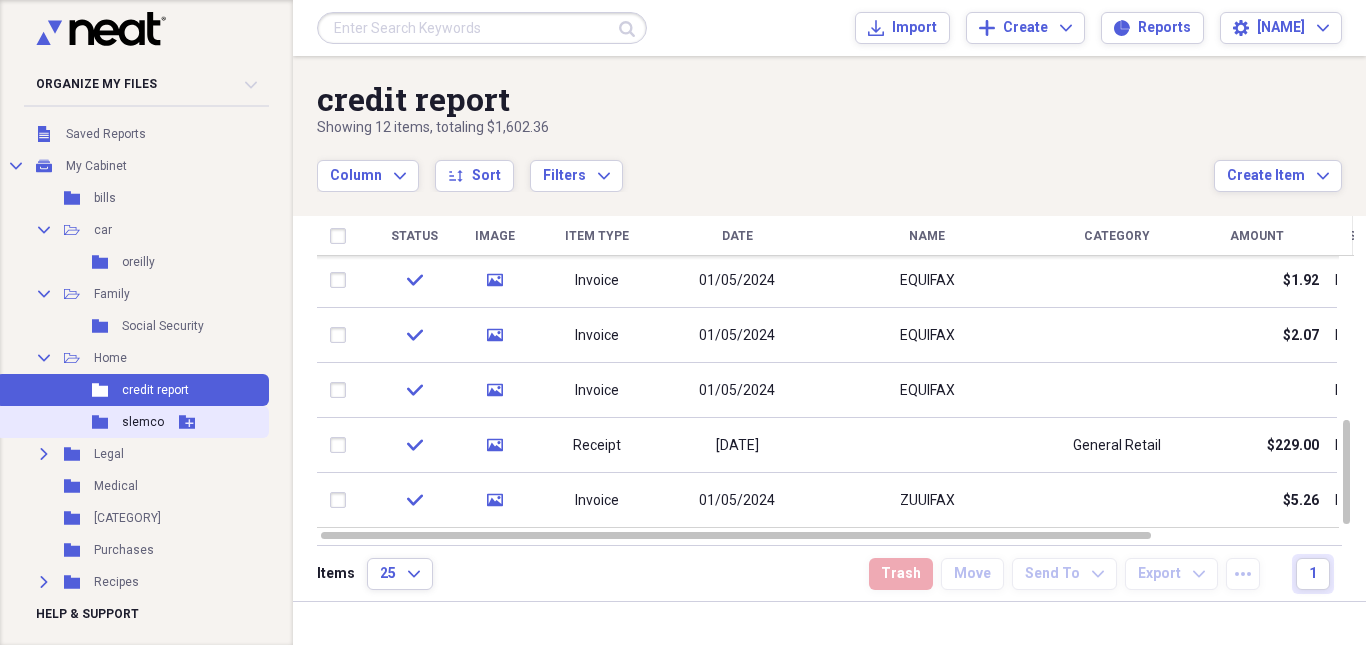 click on "Folder slemco Add Folder" at bounding box center [132, 422] 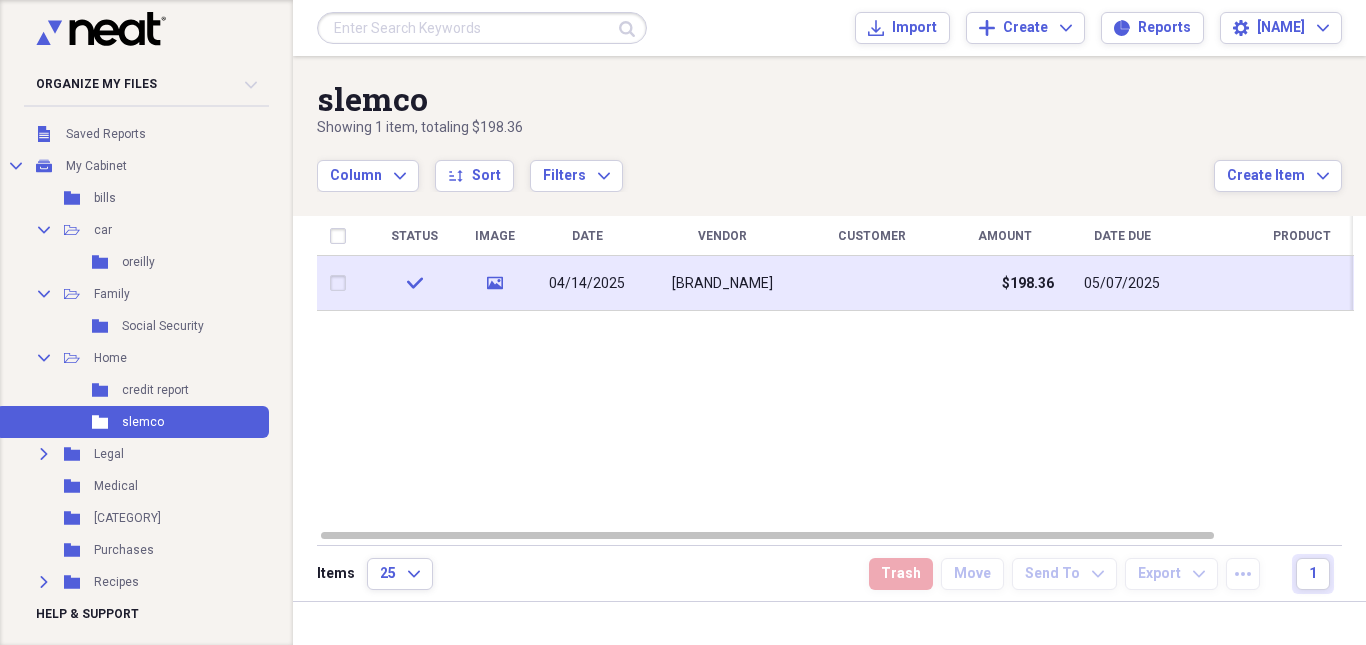 click on "media" at bounding box center [495, 283] 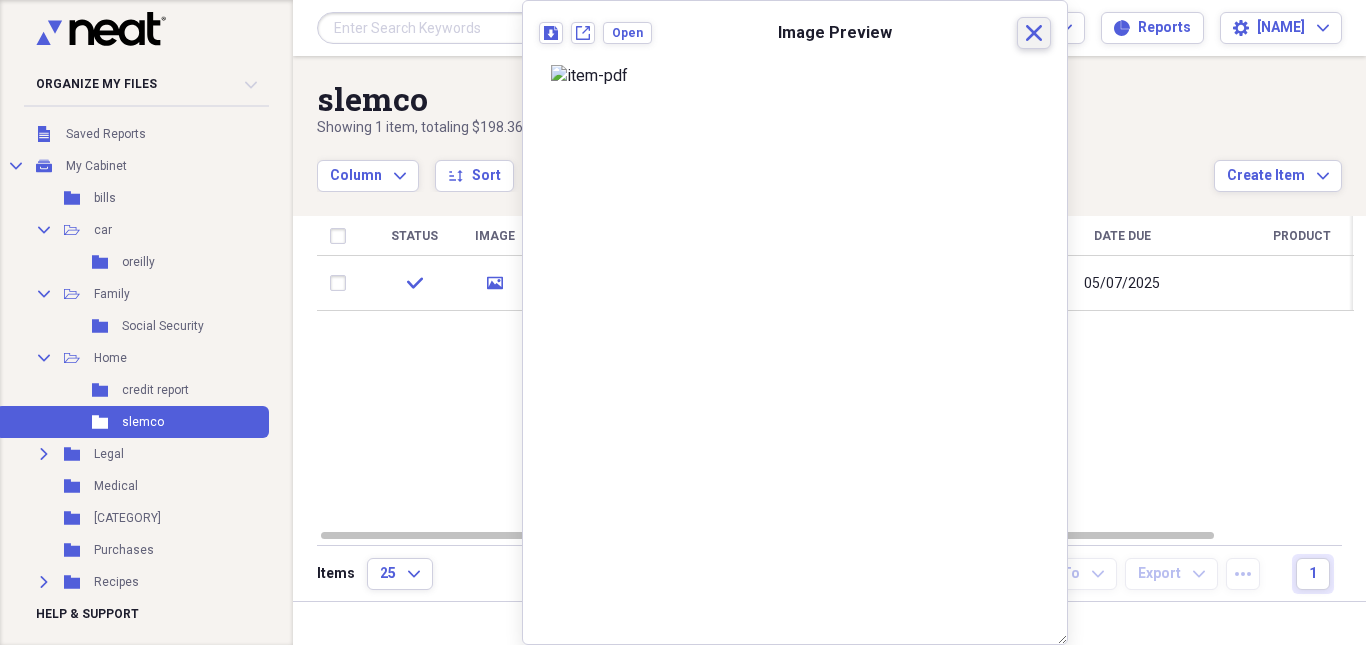 click on "Close" at bounding box center (1034, 33) 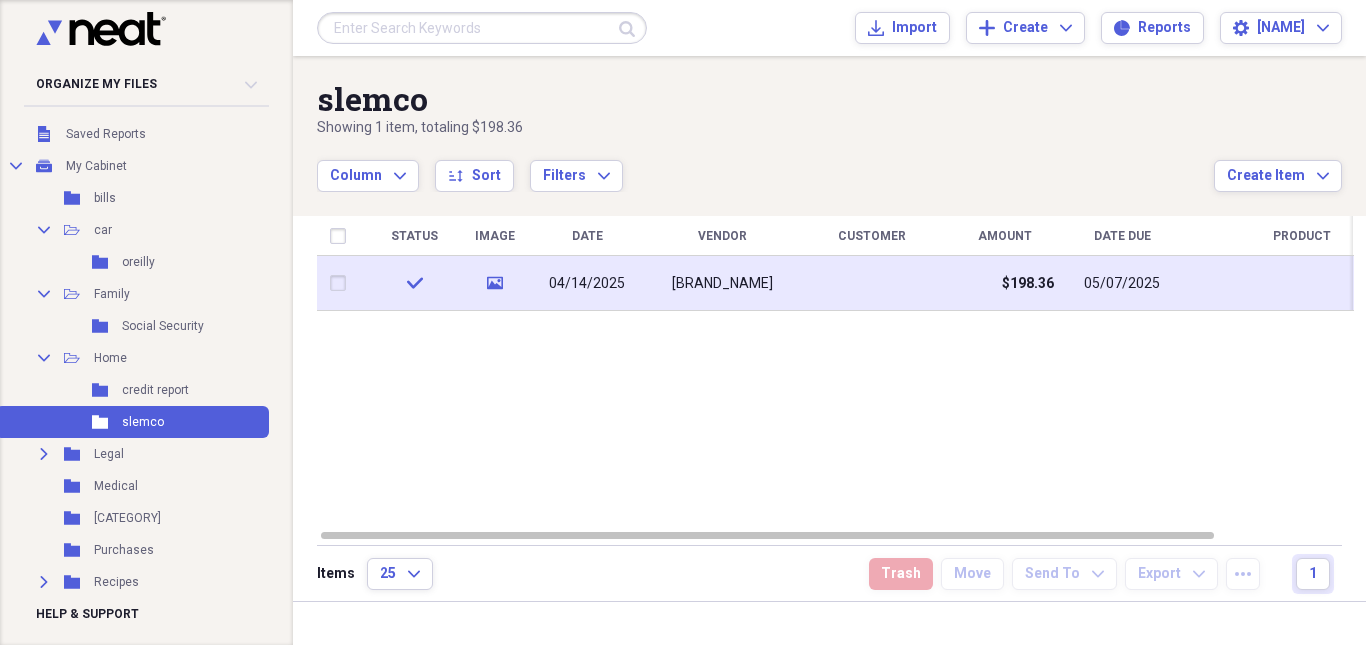 click on "[BRAND_NAME]" at bounding box center [722, 284] 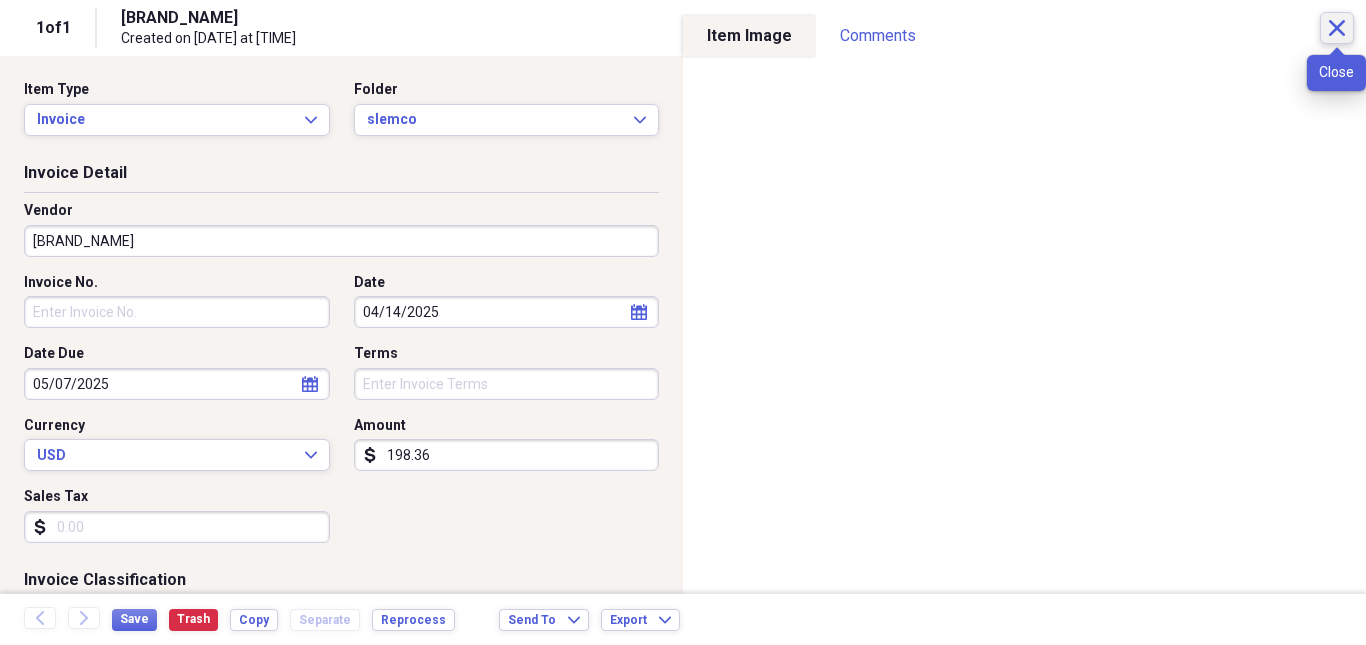 click on "Close" at bounding box center (1337, 28) 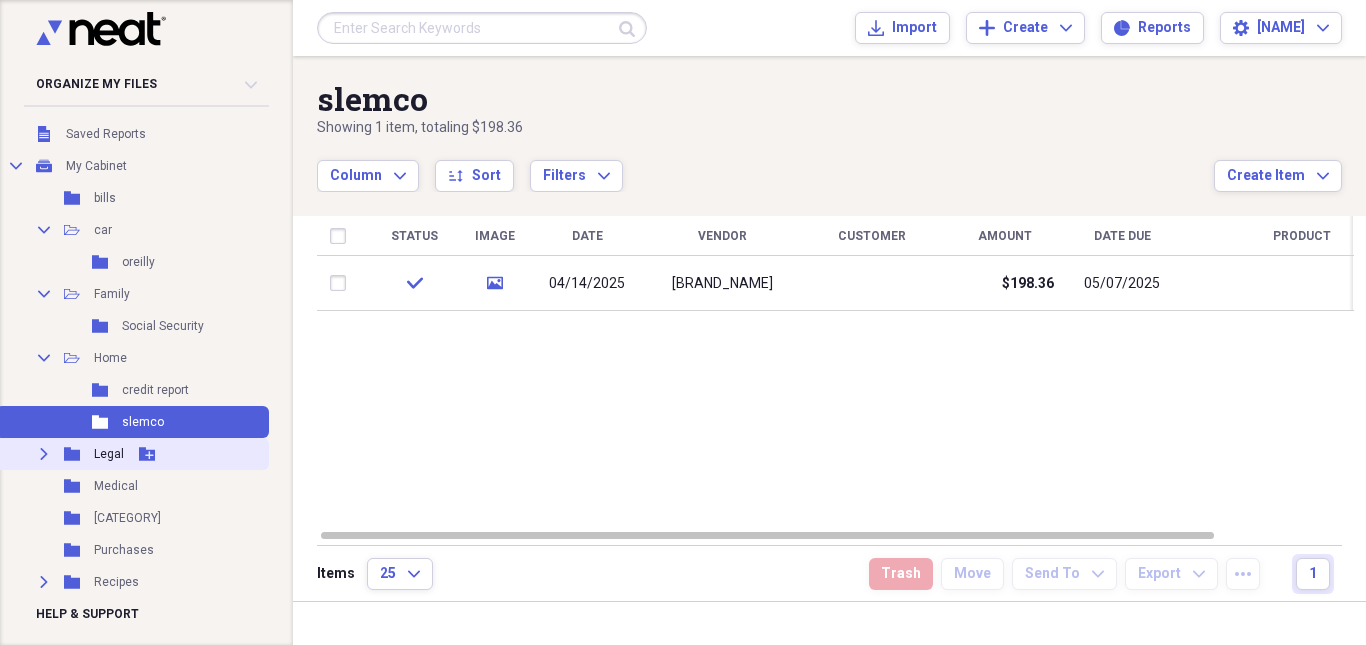 click on "Expand Folder Legal Add Folder" at bounding box center (132, 454) 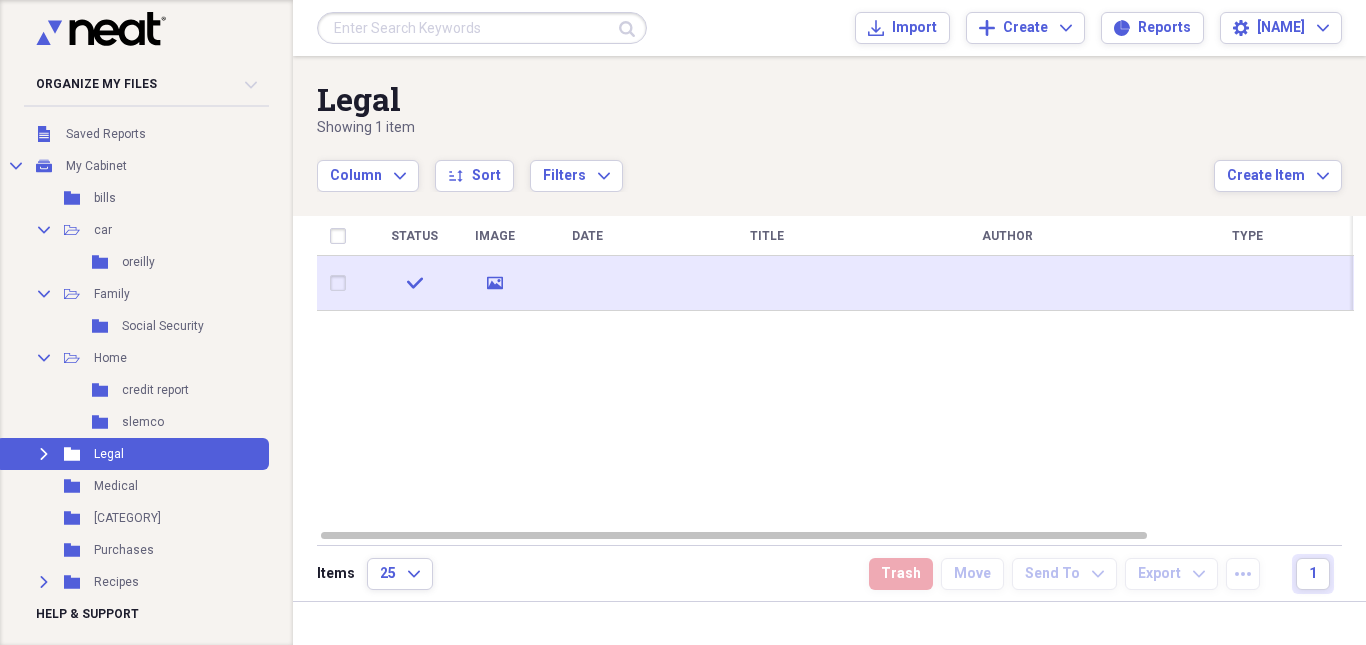 click at bounding box center [587, 283] 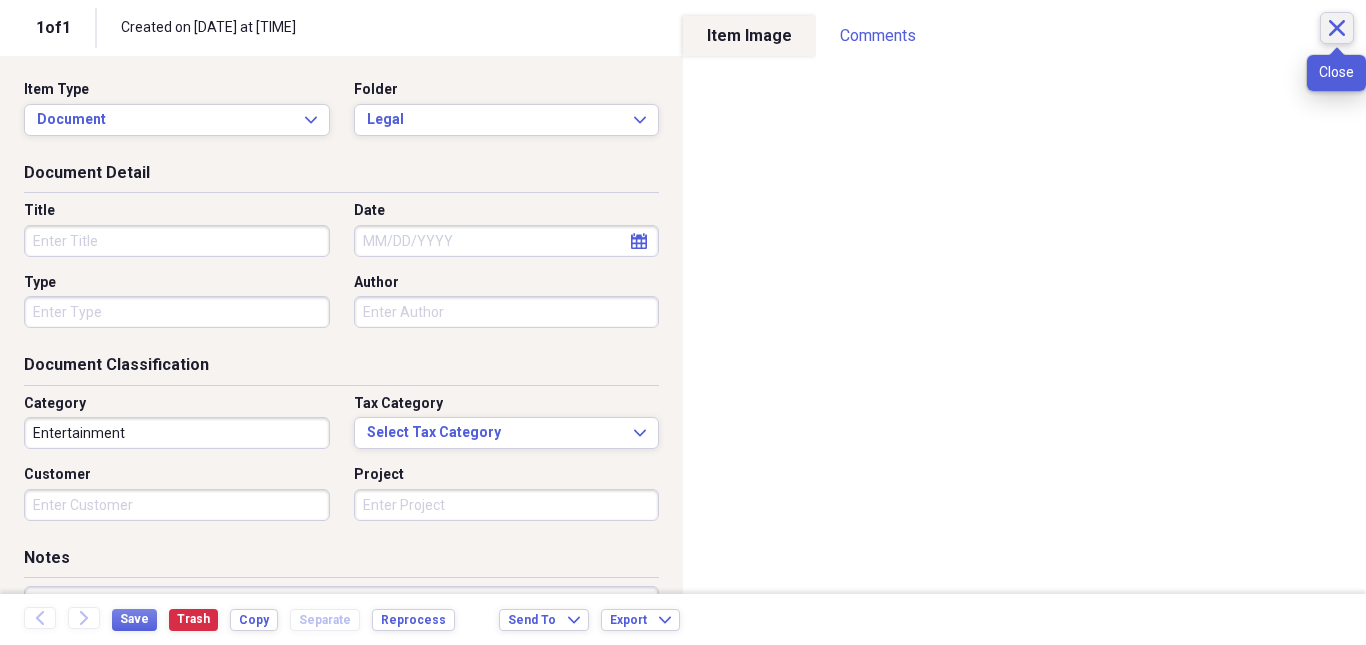 click on "Close" 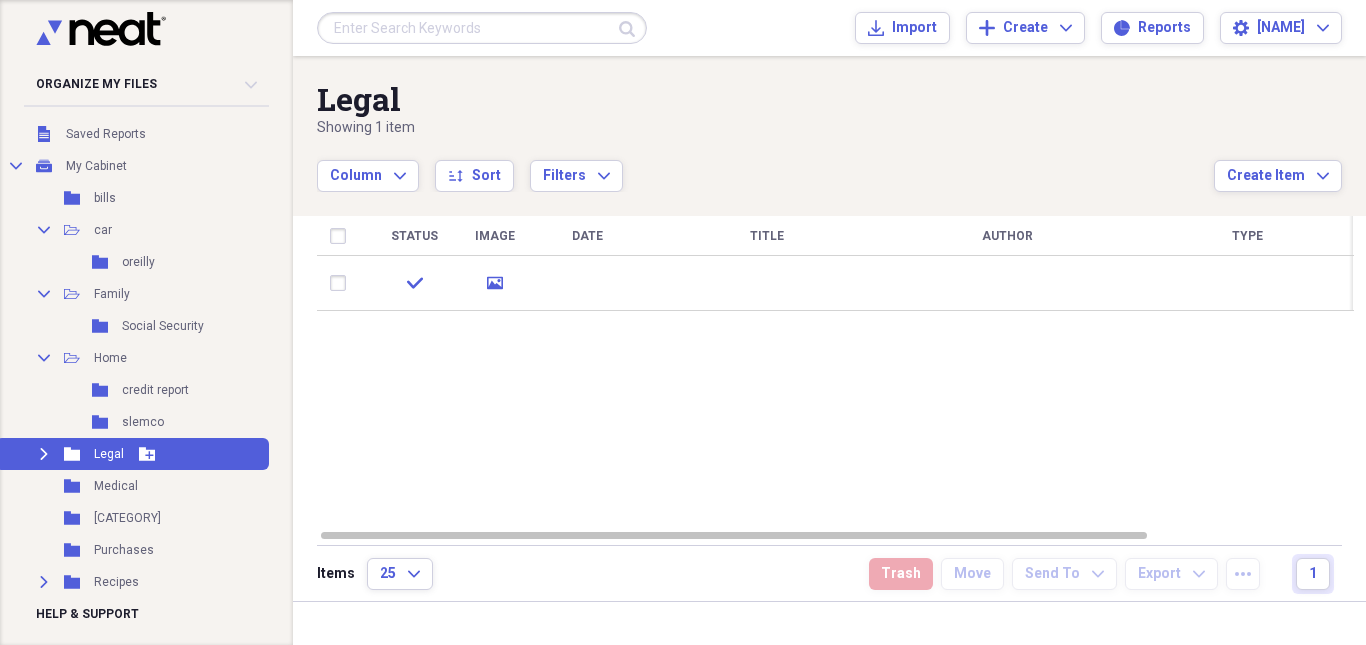 click on "Expand" at bounding box center (44, 454) 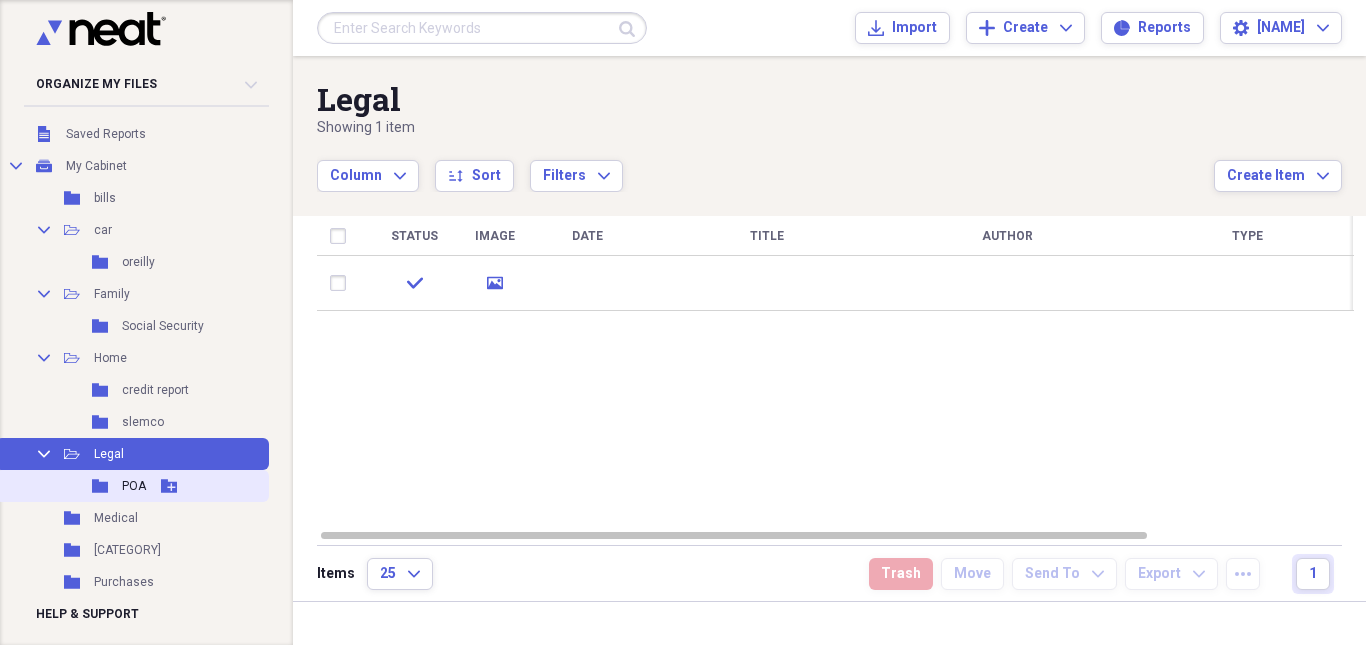 click on "POA" at bounding box center [134, 486] 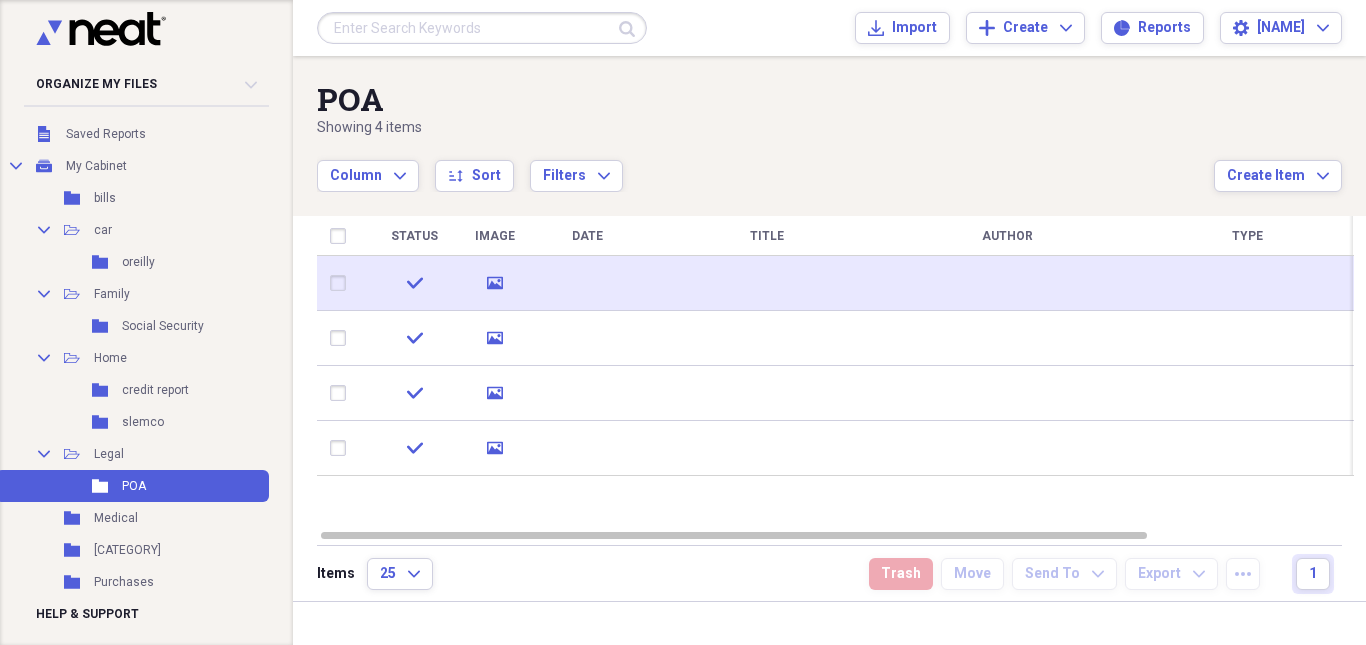 click at bounding box center (587, 283) 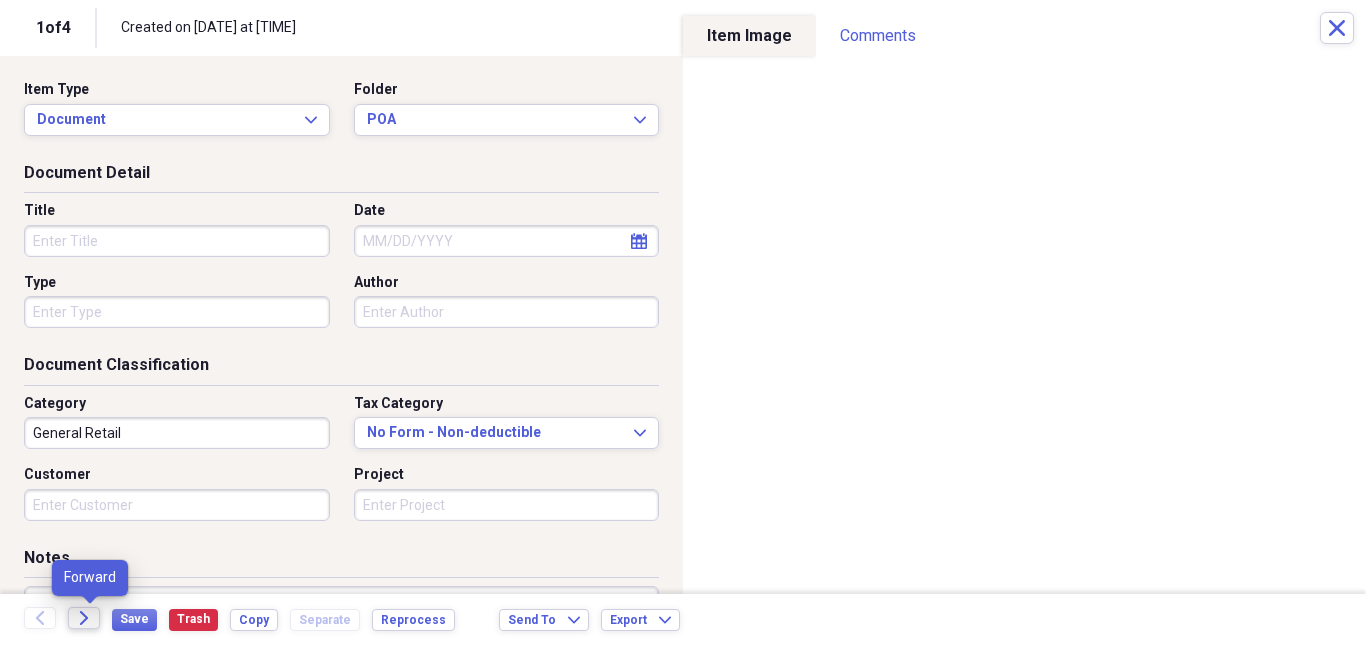 click on "Forward" 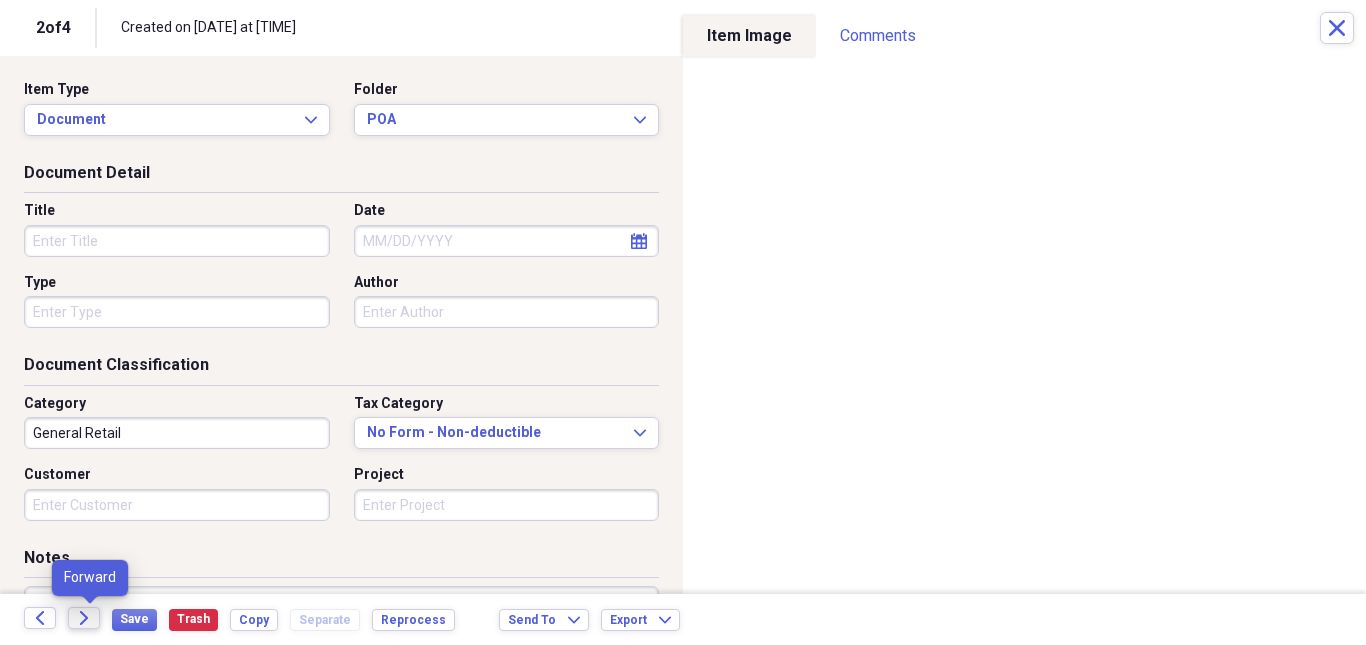 click on "Forward" at bounding box center (84, 618) 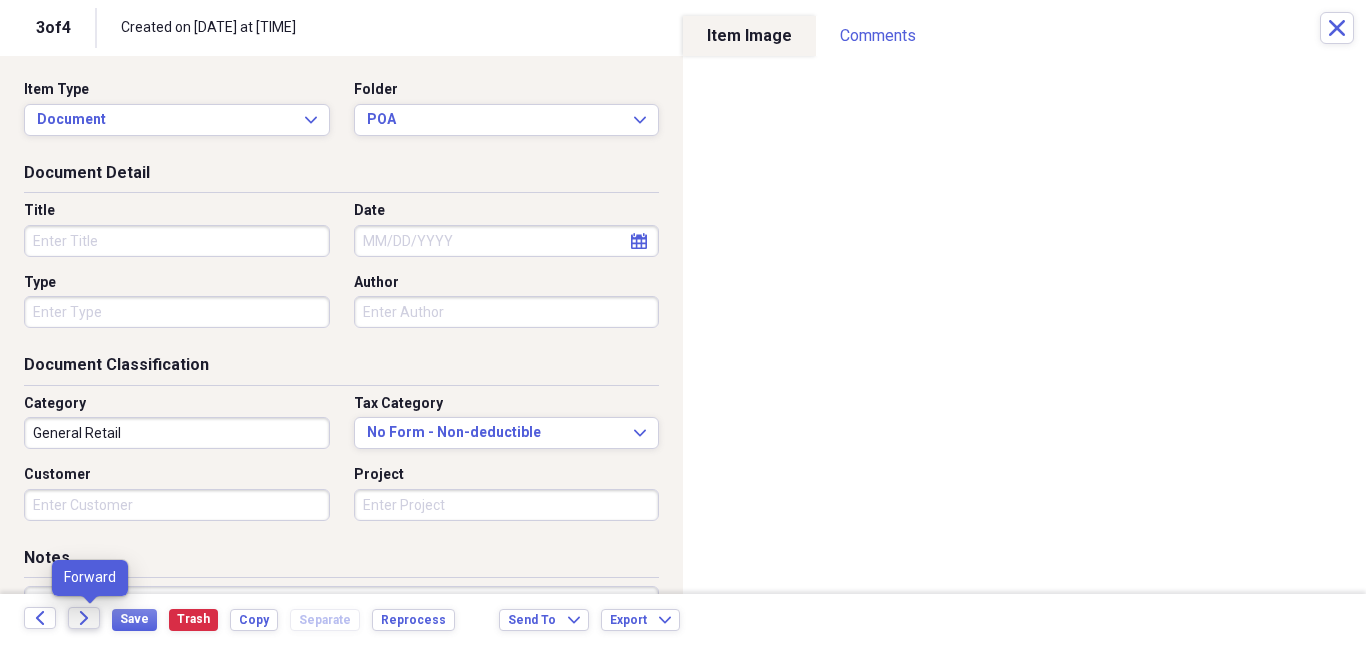 click on "Forward" 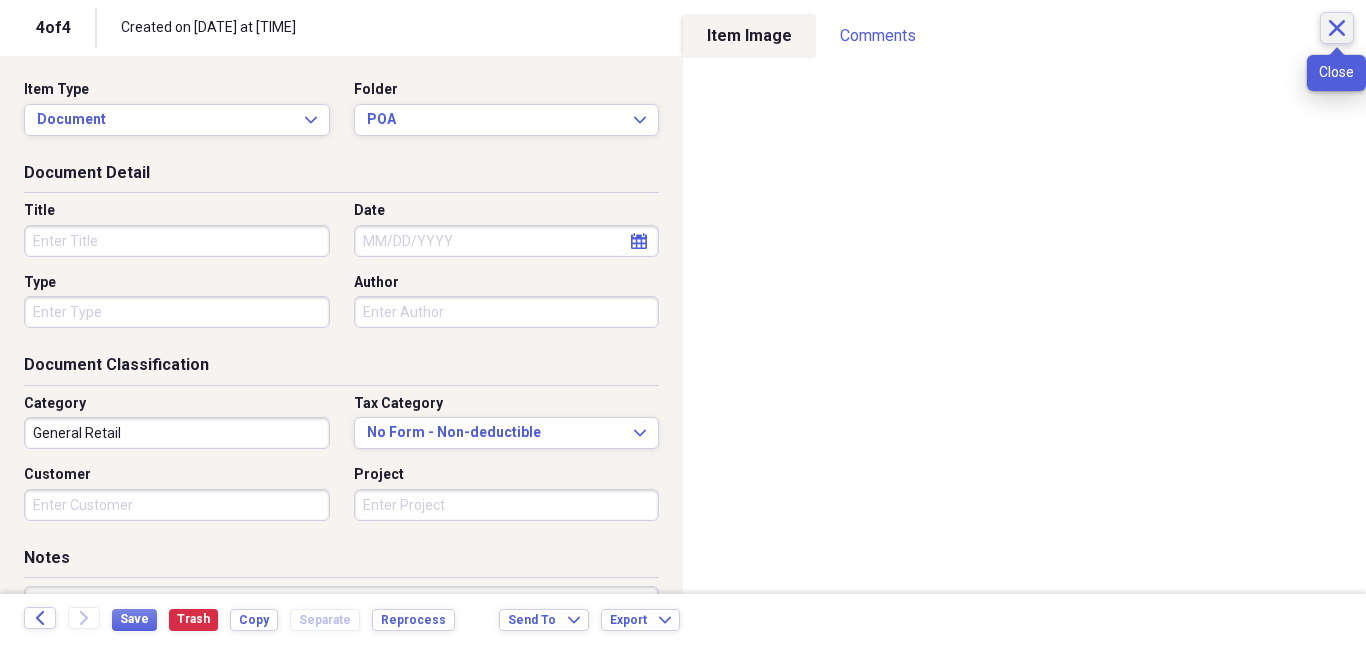 click on "Close" 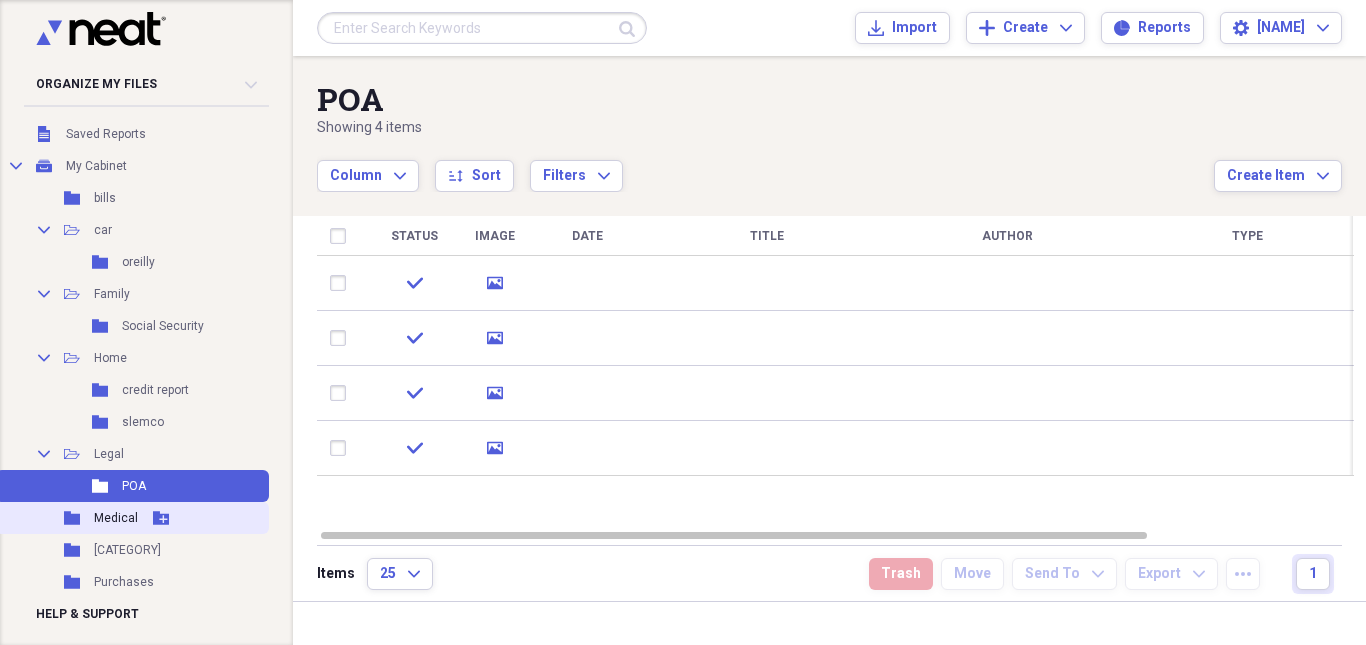 click on "Medical" at bounding box center [116, 518] 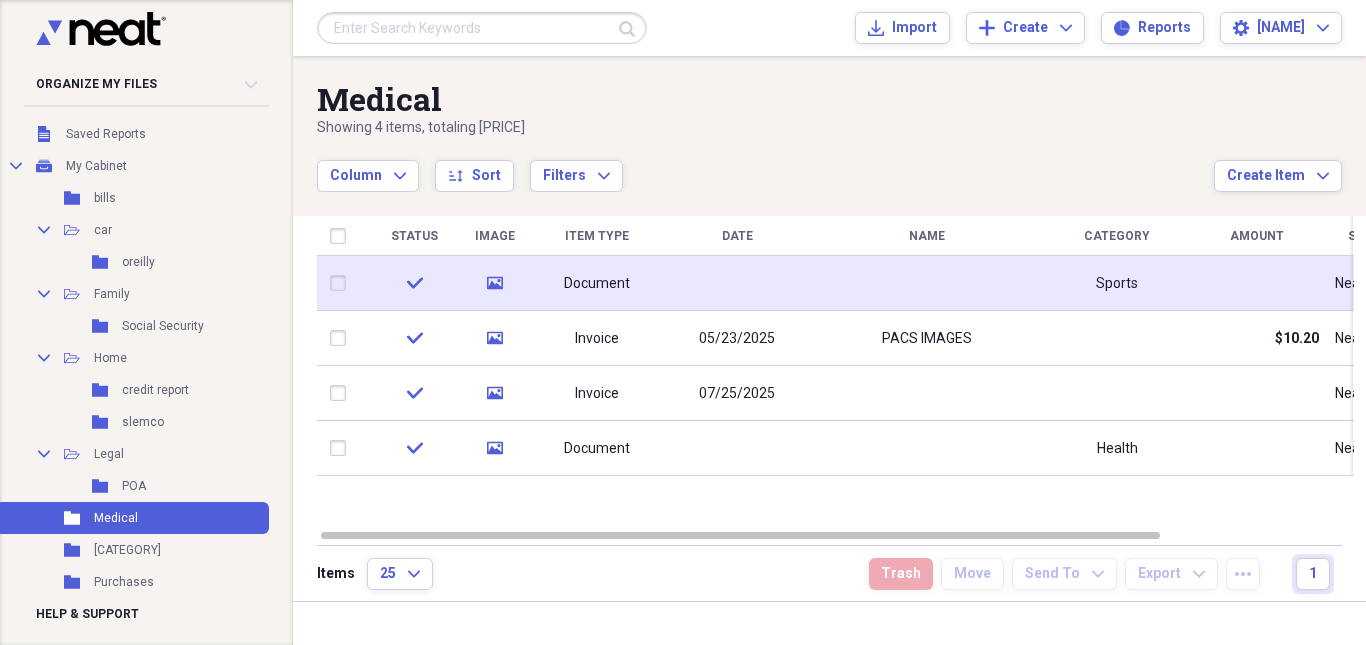 drag, startPoint x: 606, startPoint y: 280, endPoint x: 630, endPoint y: 276, distance: 24.33105 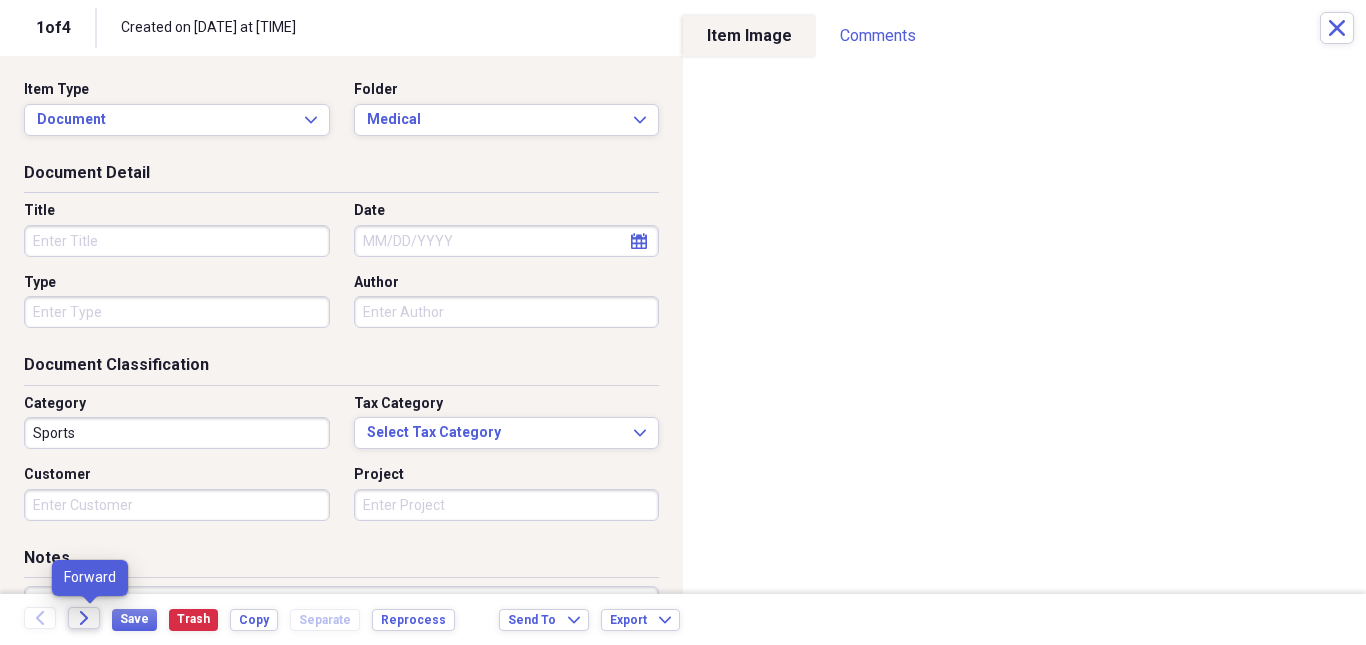 click on "Forward" 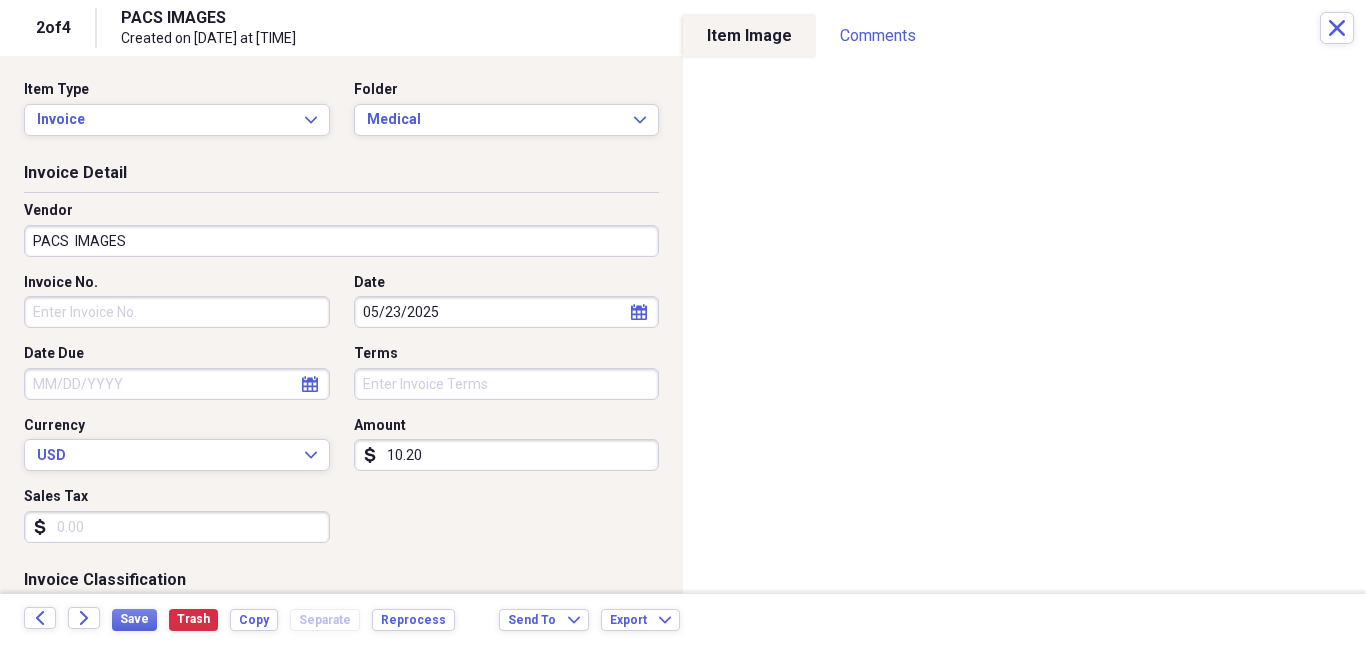 click on "Back Forward" at bounding box center (68, 619) 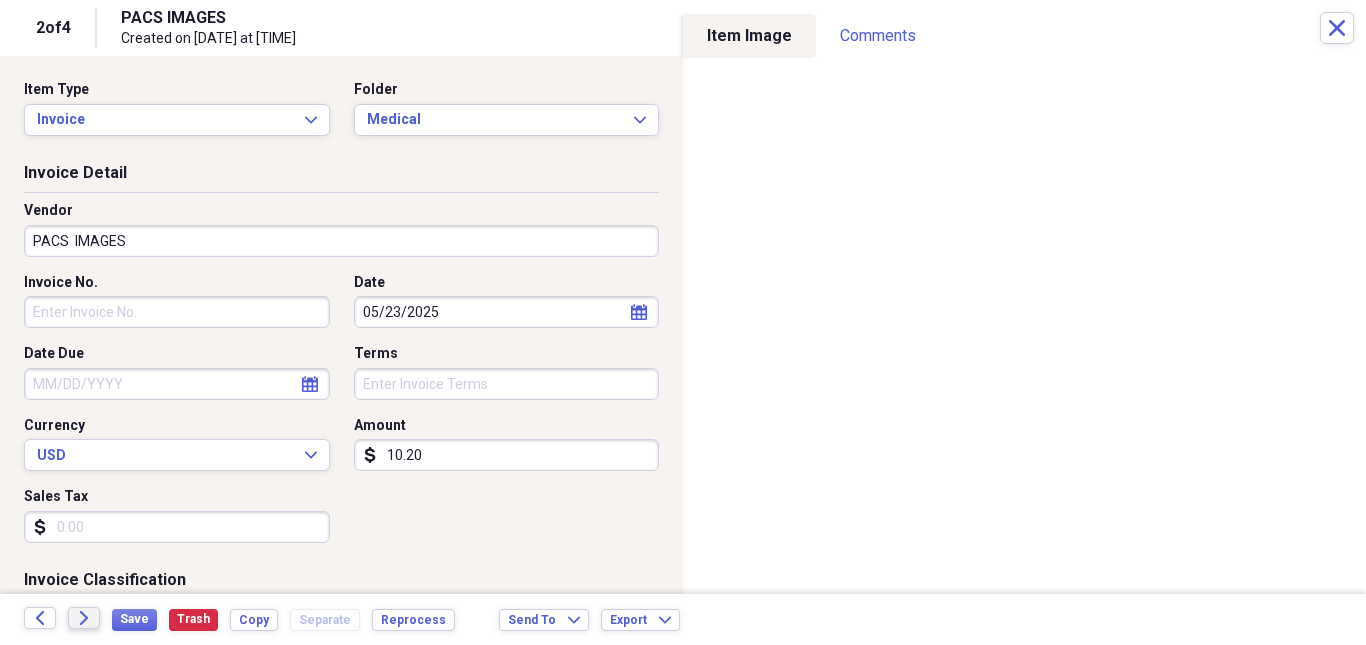 click 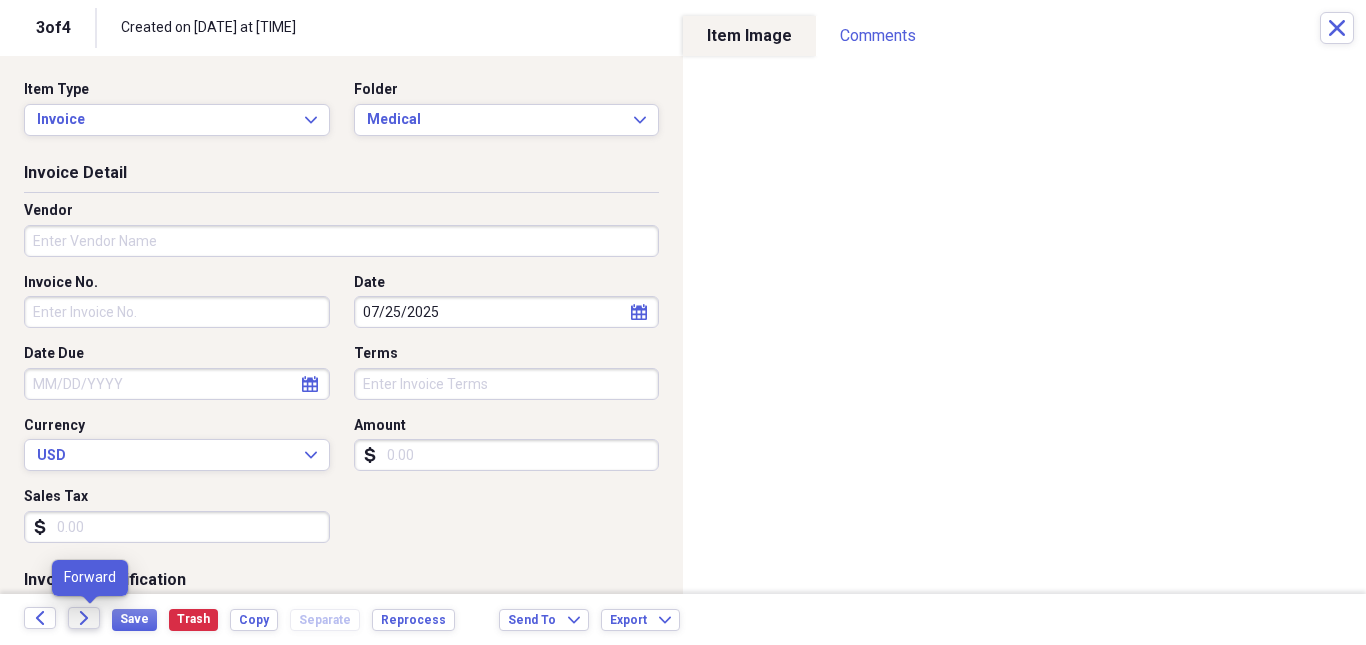 click on "Forward" 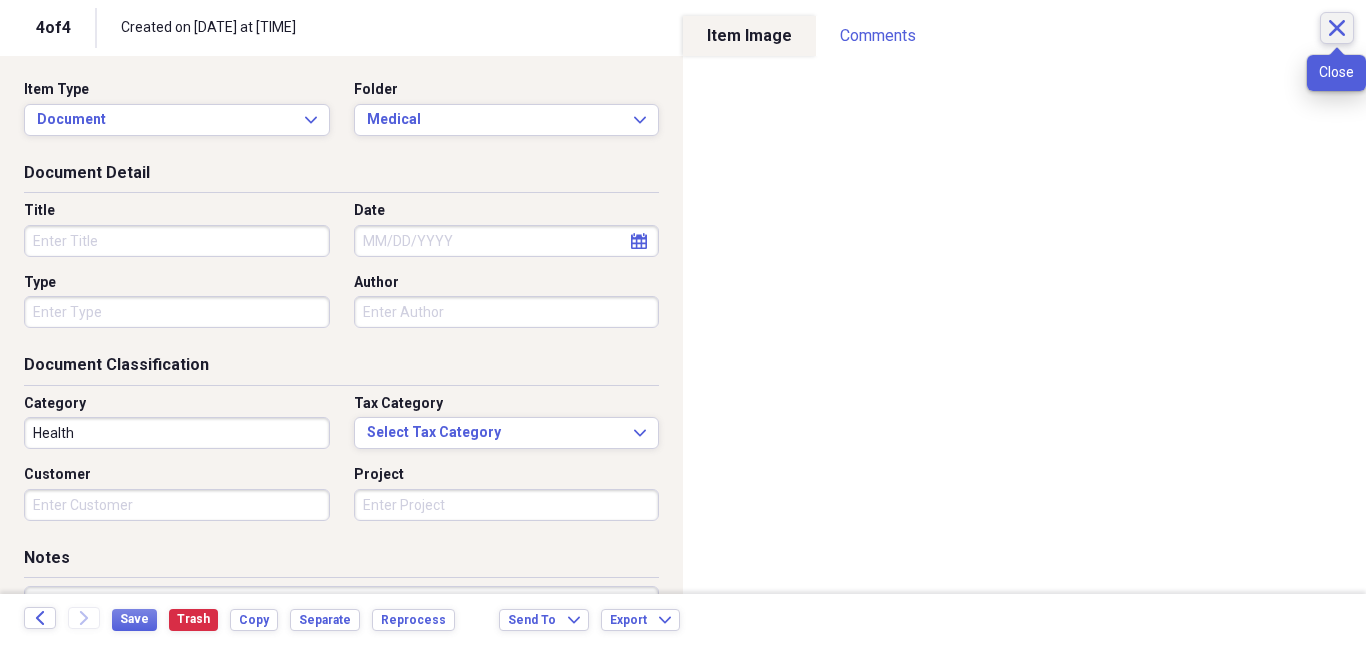 click 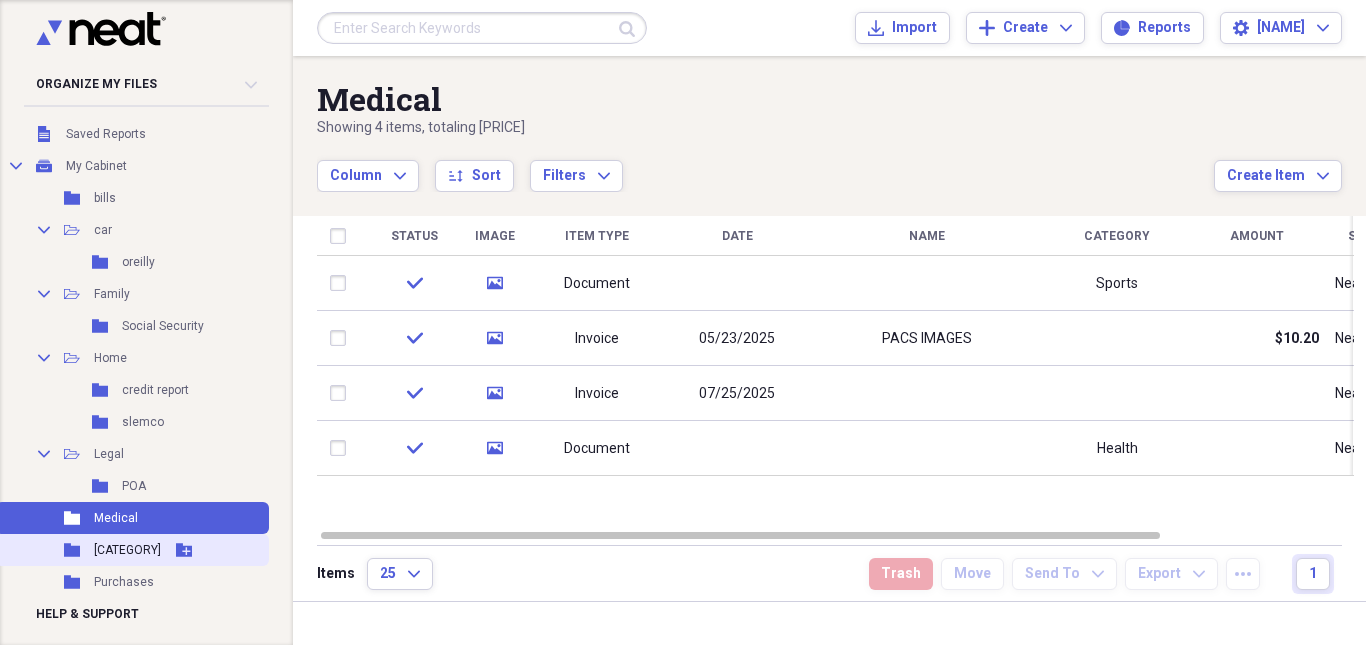 click on "Folder phone numbre Add Folder" at bounding box center [132, 550] 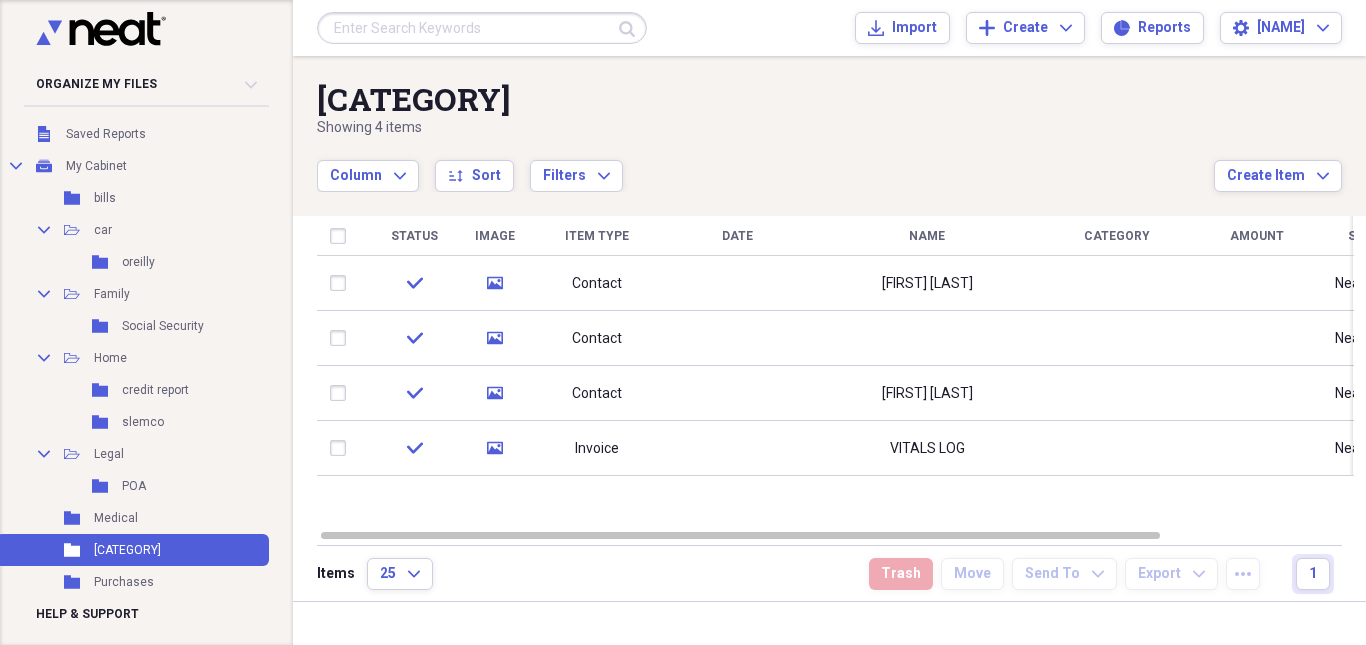 scroll, scrollTop: 189, scrollLeft: 0, axis: vertical 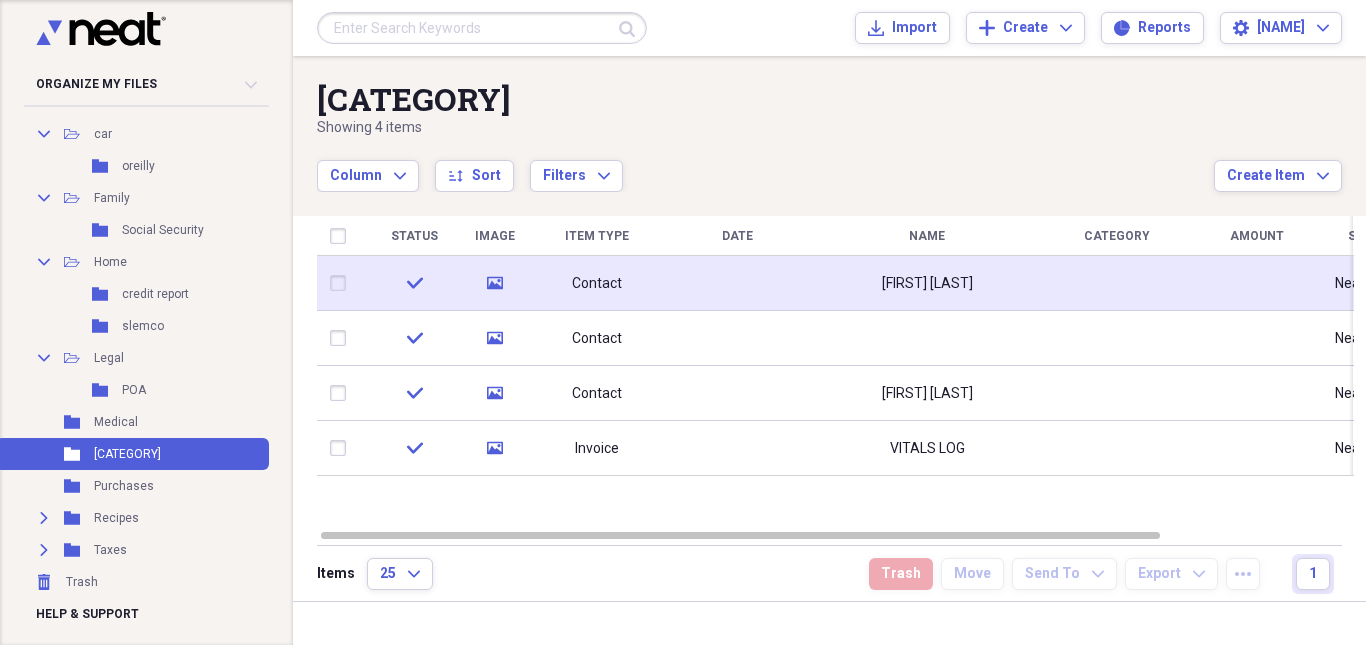 click on "Contact" at bounding box center [597, 284] 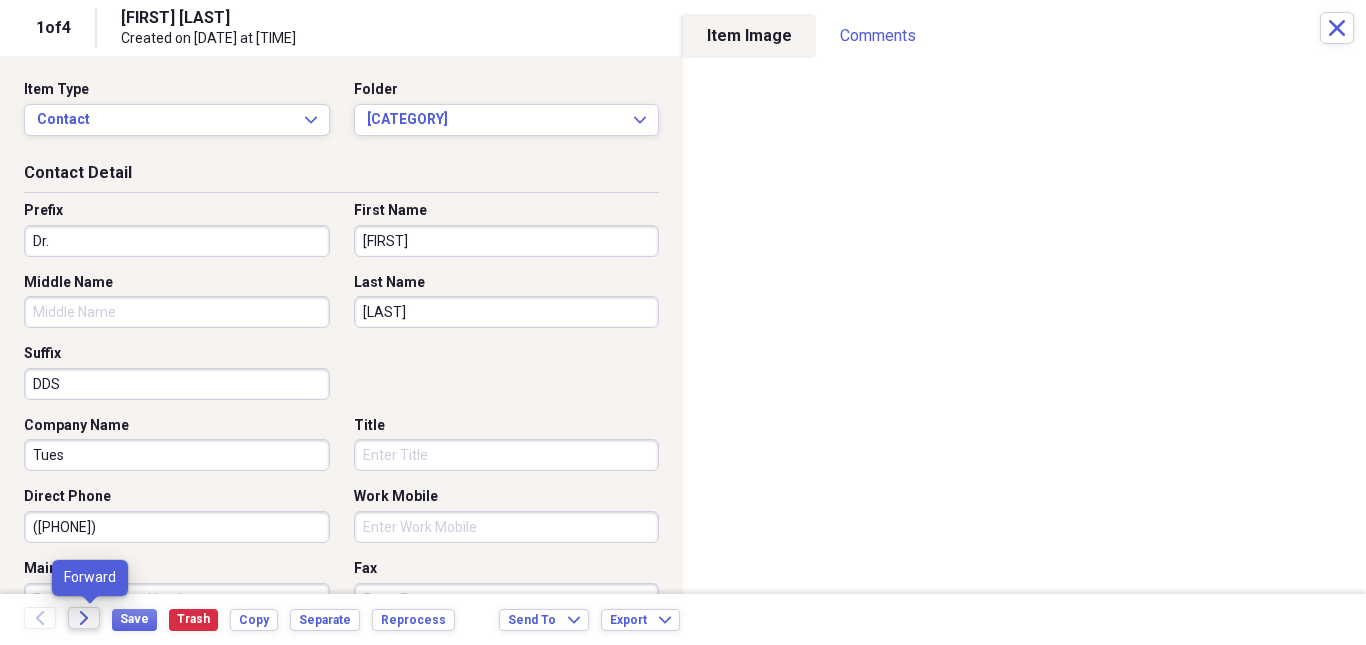 click on "Forward" 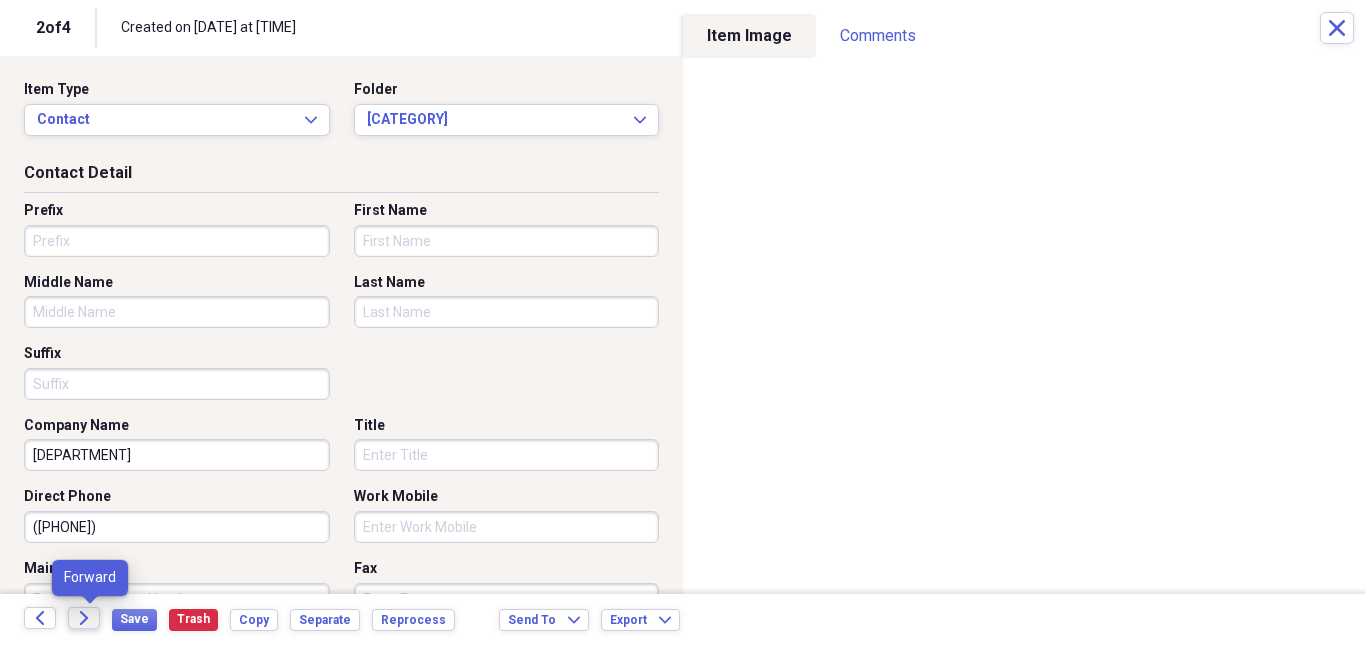 click on "Forward" 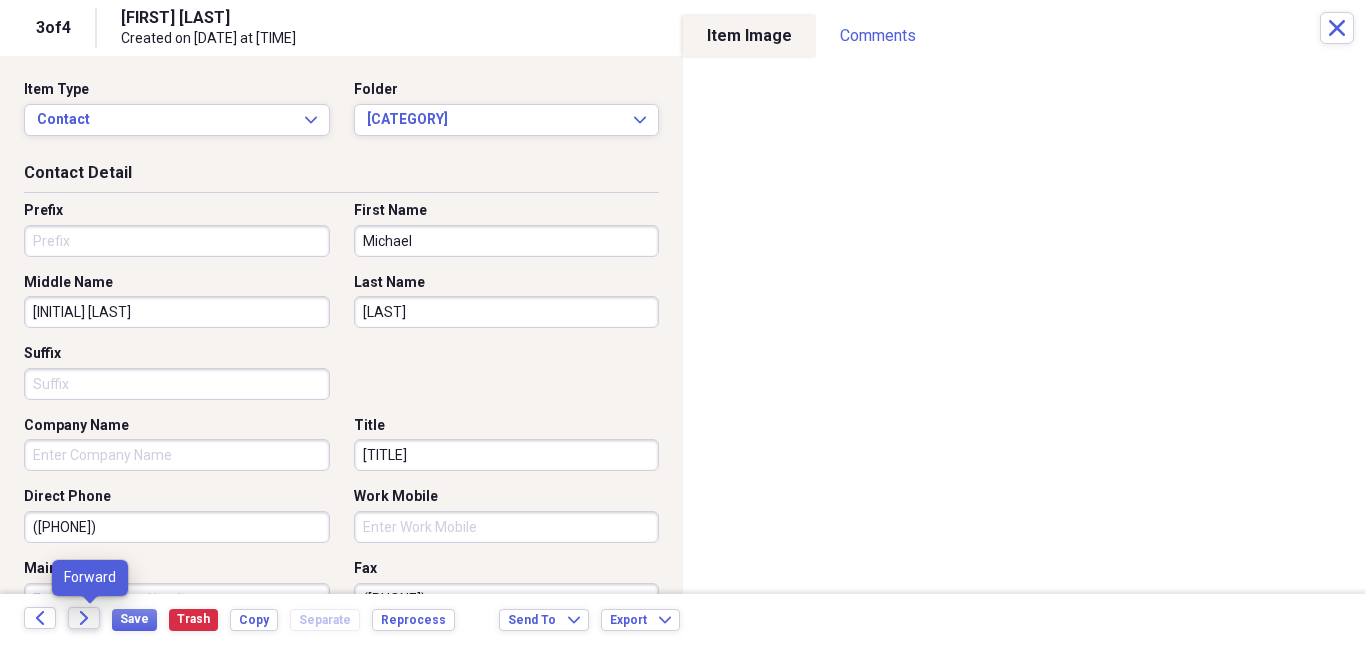 click on "Forward" 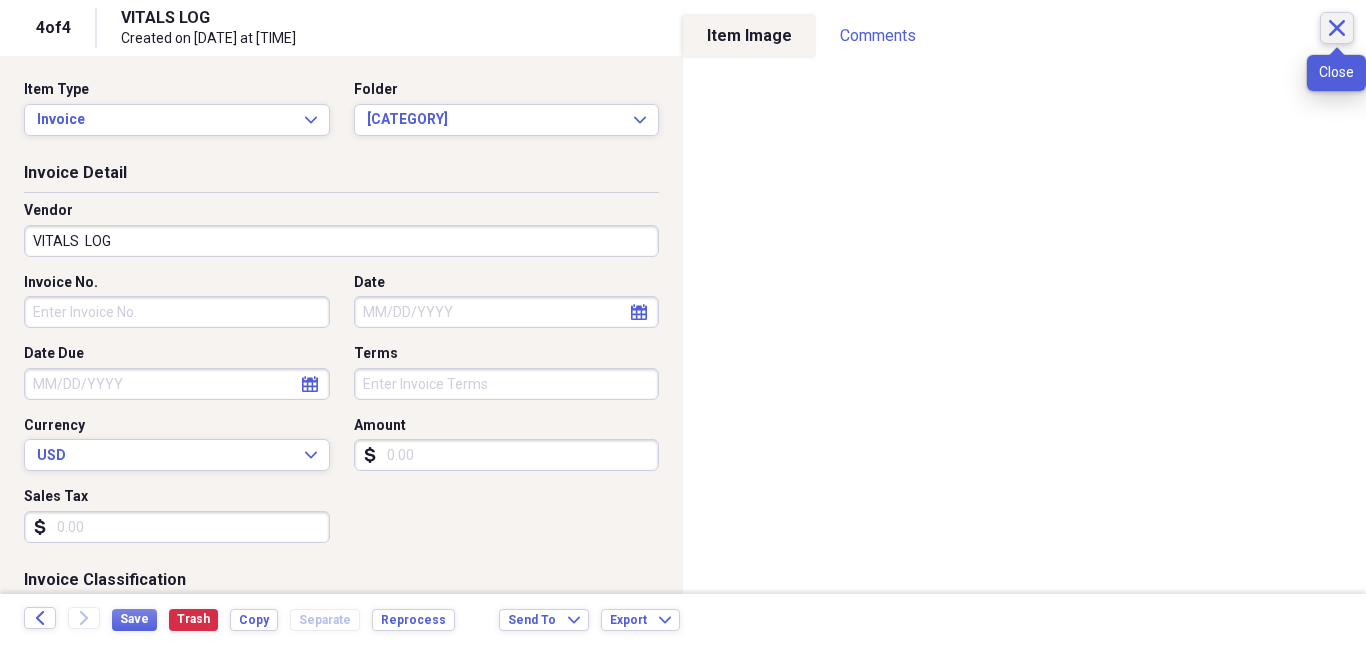 click on "Close" at bounding box center [1337, 28] 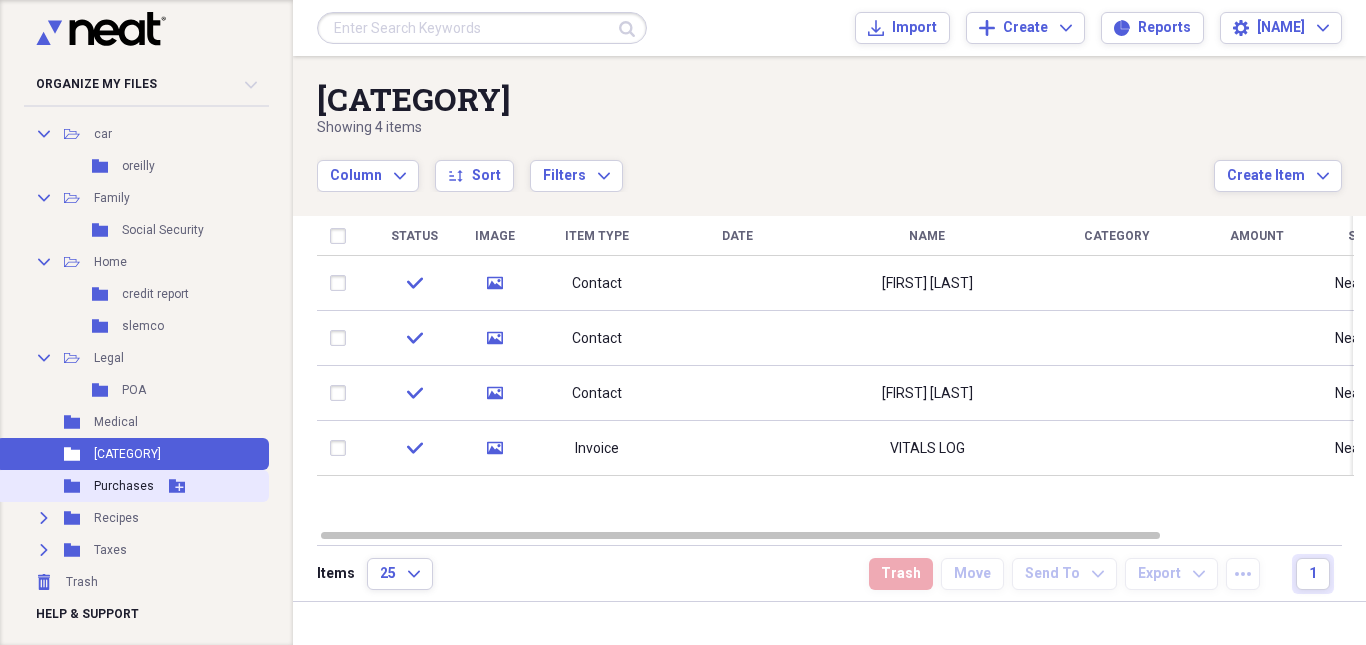 click on "Folder Purchases Add Folder" at bounding box center [132, 486] 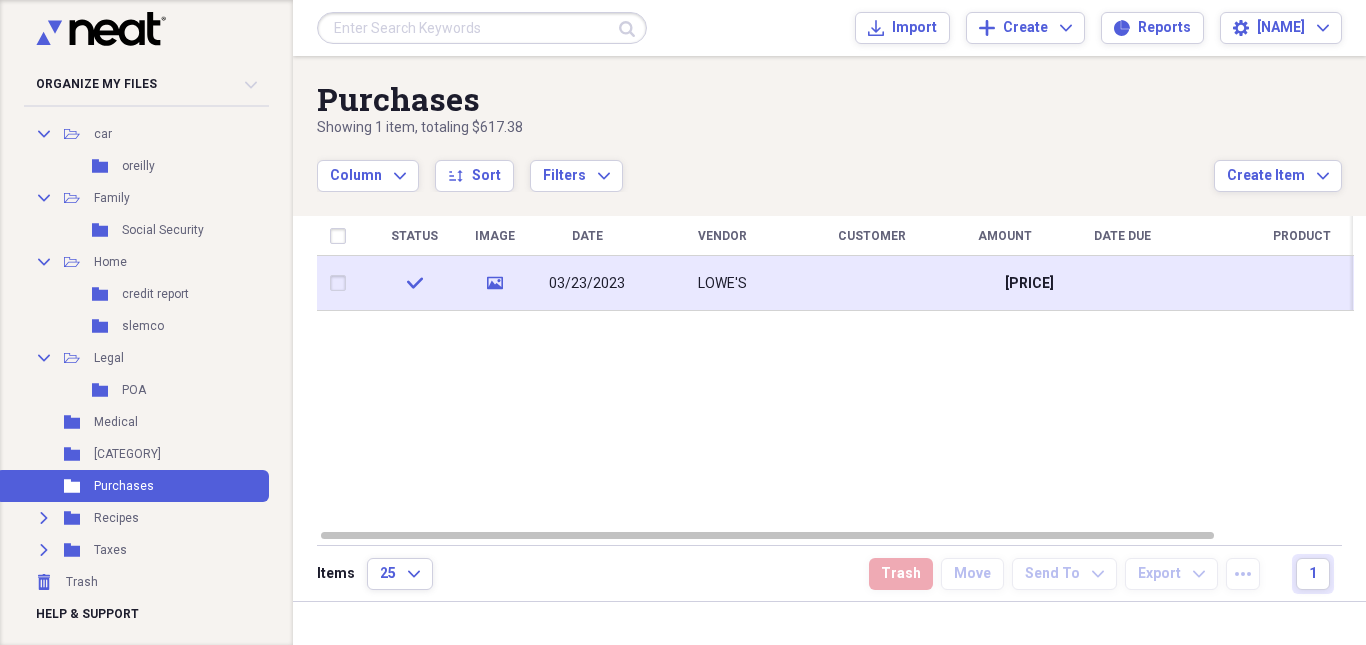 click on "03/23/2023" at bounding box center (587, 284) 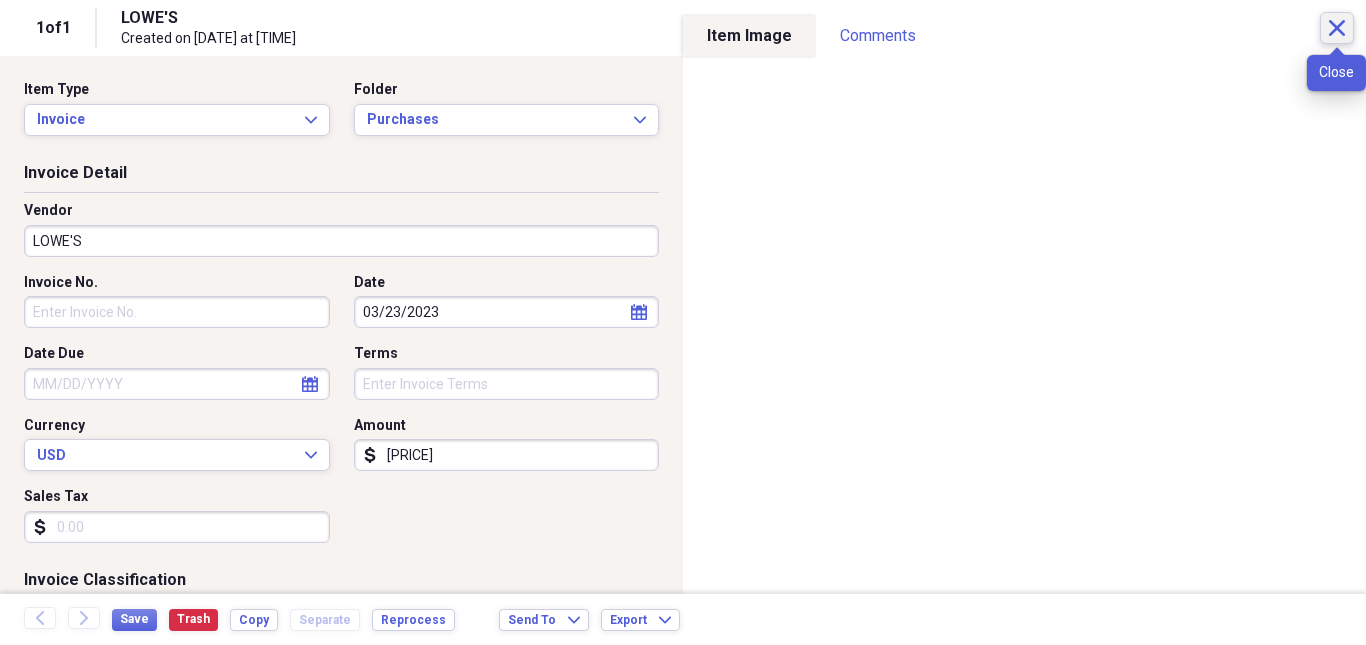 click on "Close" at bounding box center (1337, 28) 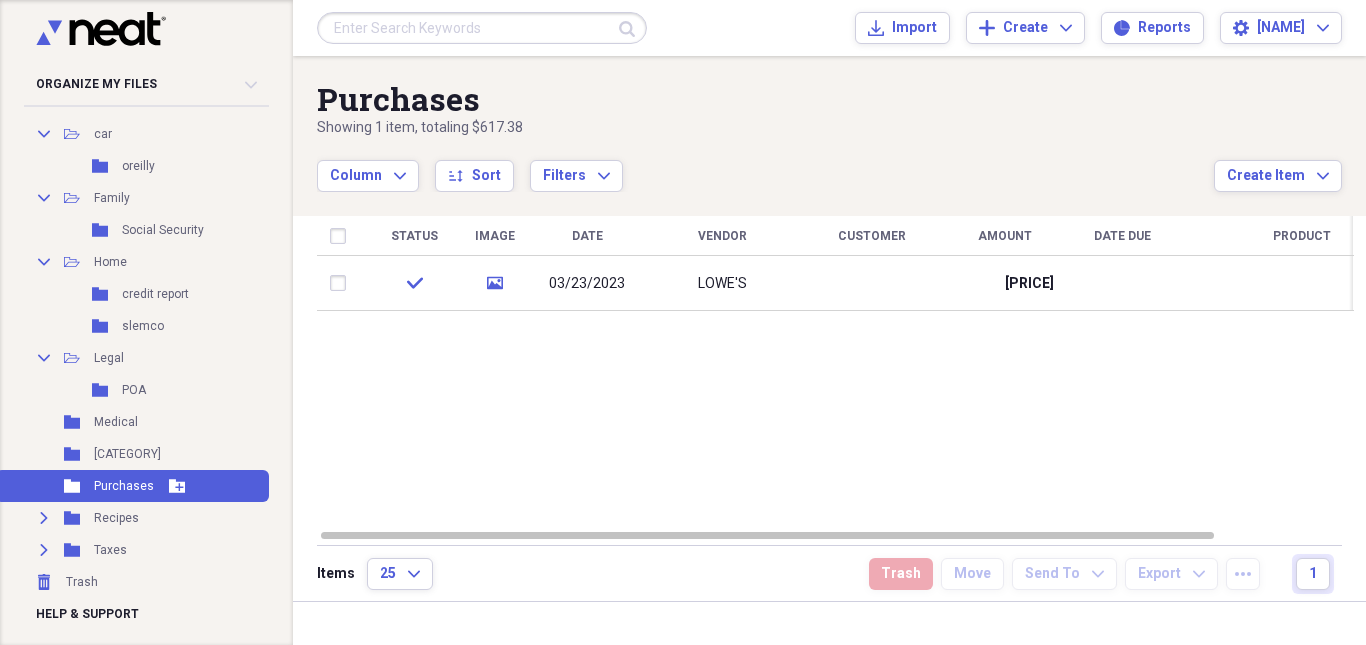 click on "Folder Purchases Add Folder" at bounding box center [132, 486] 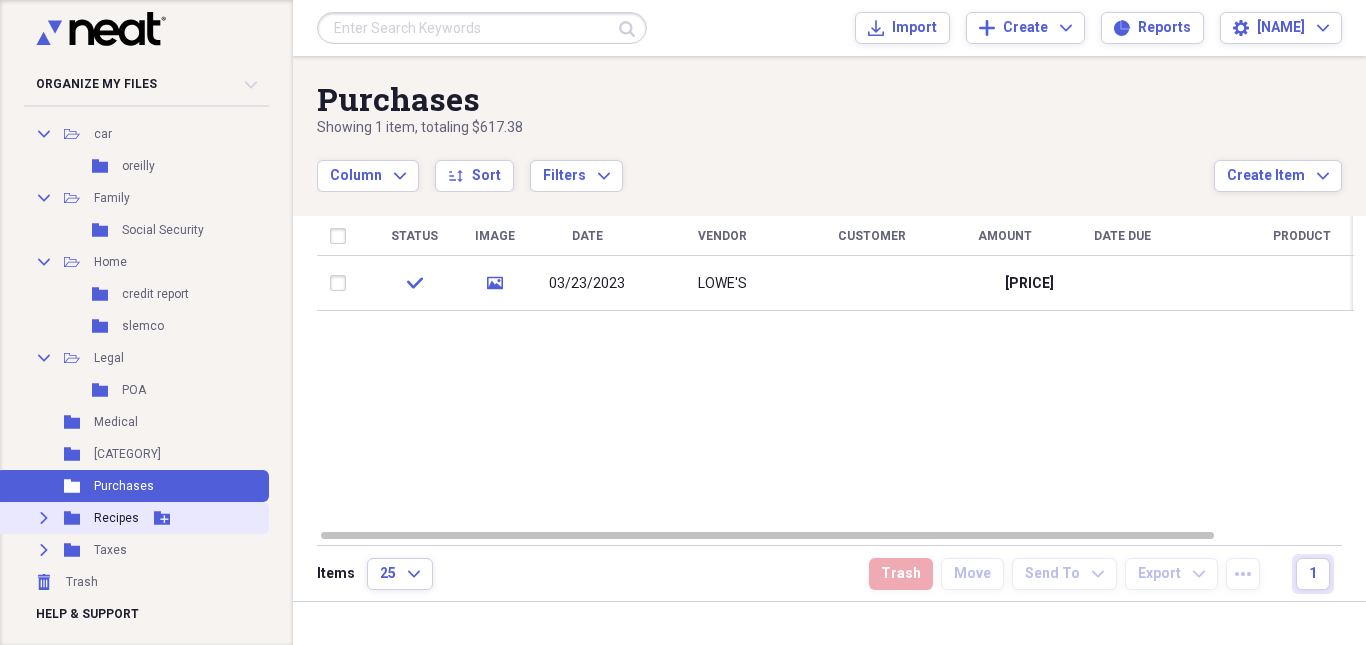 click 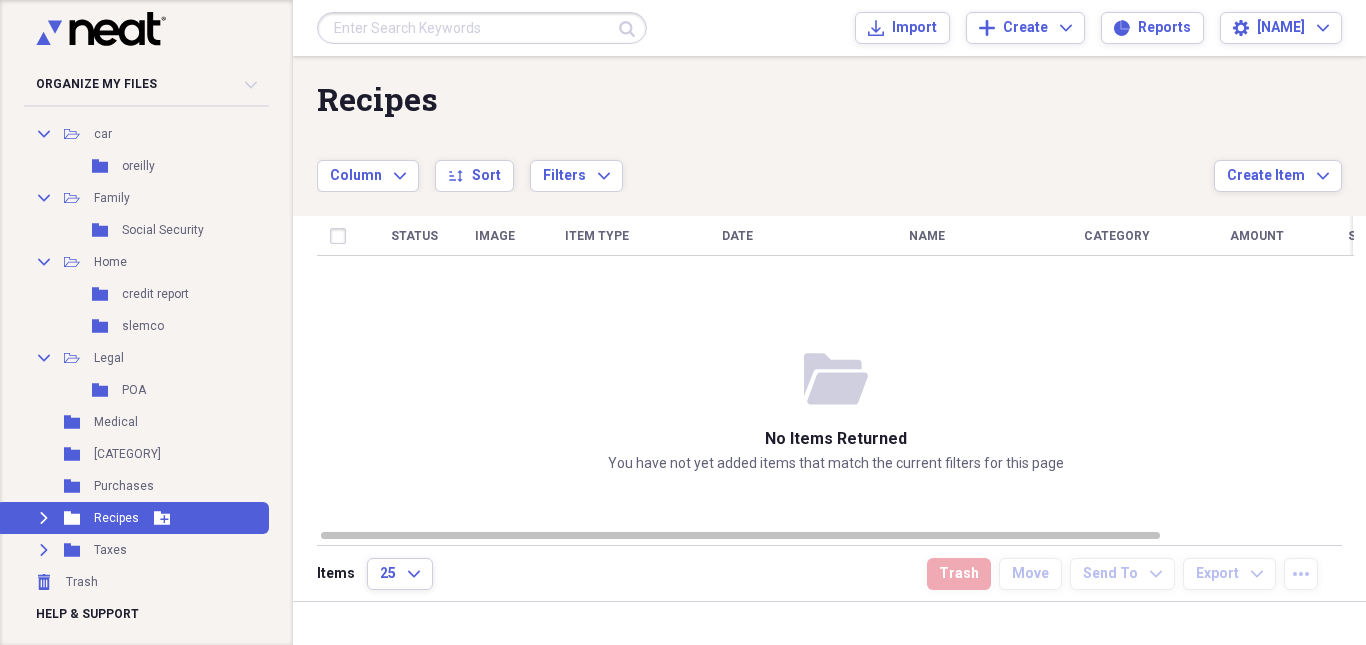click on "Expand" at bounding box center (44, 518) 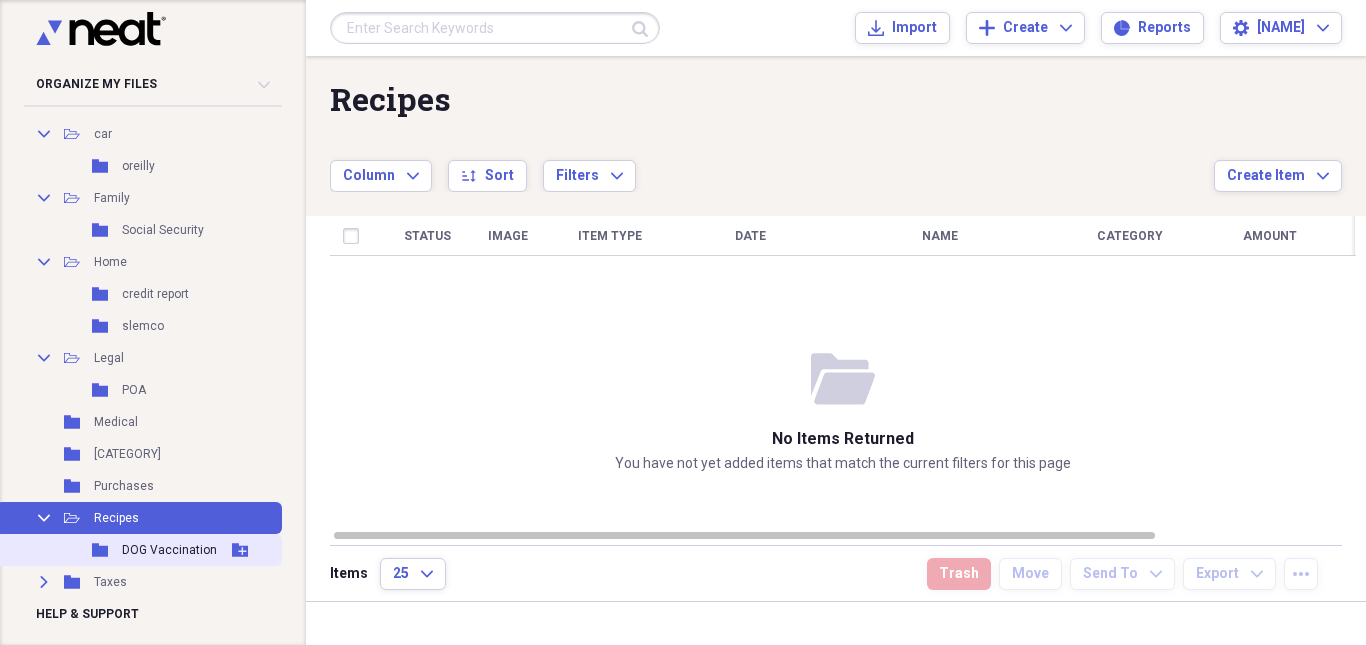 click on "Folder DOG Vaccination Add Folder" at bounding box center [139, 550] 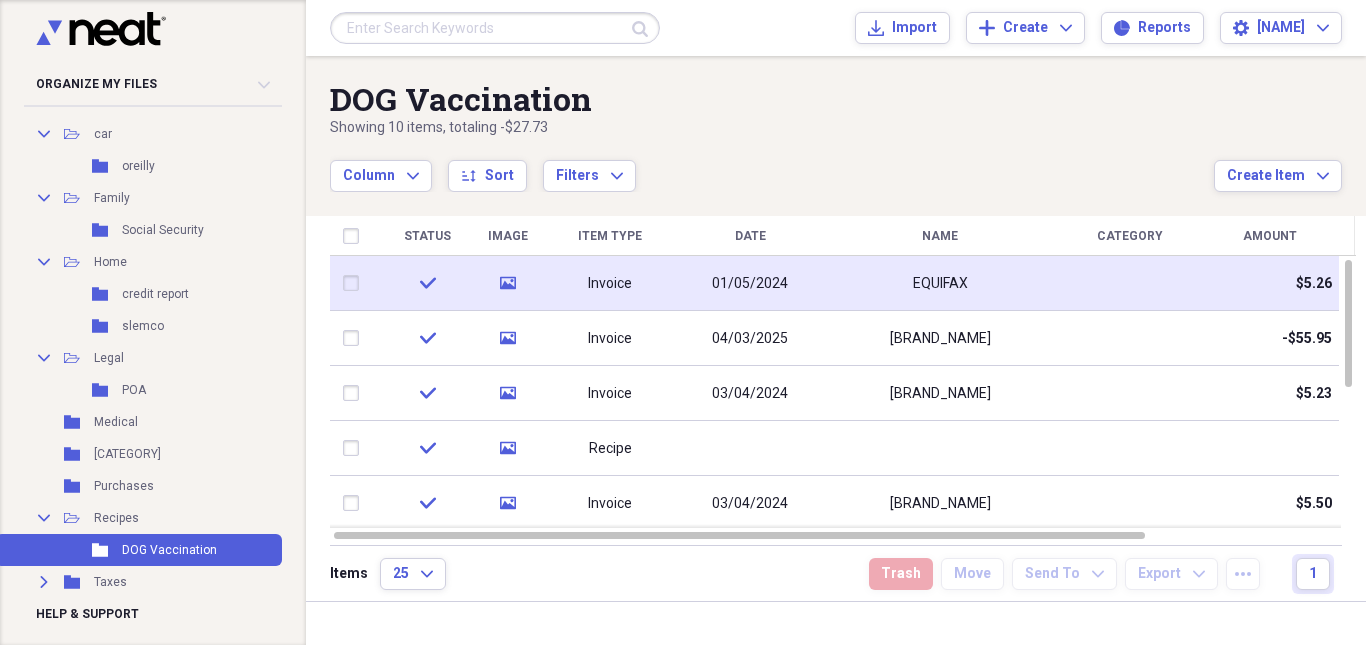 click on "Invoice" at bounding box center (610, 283) 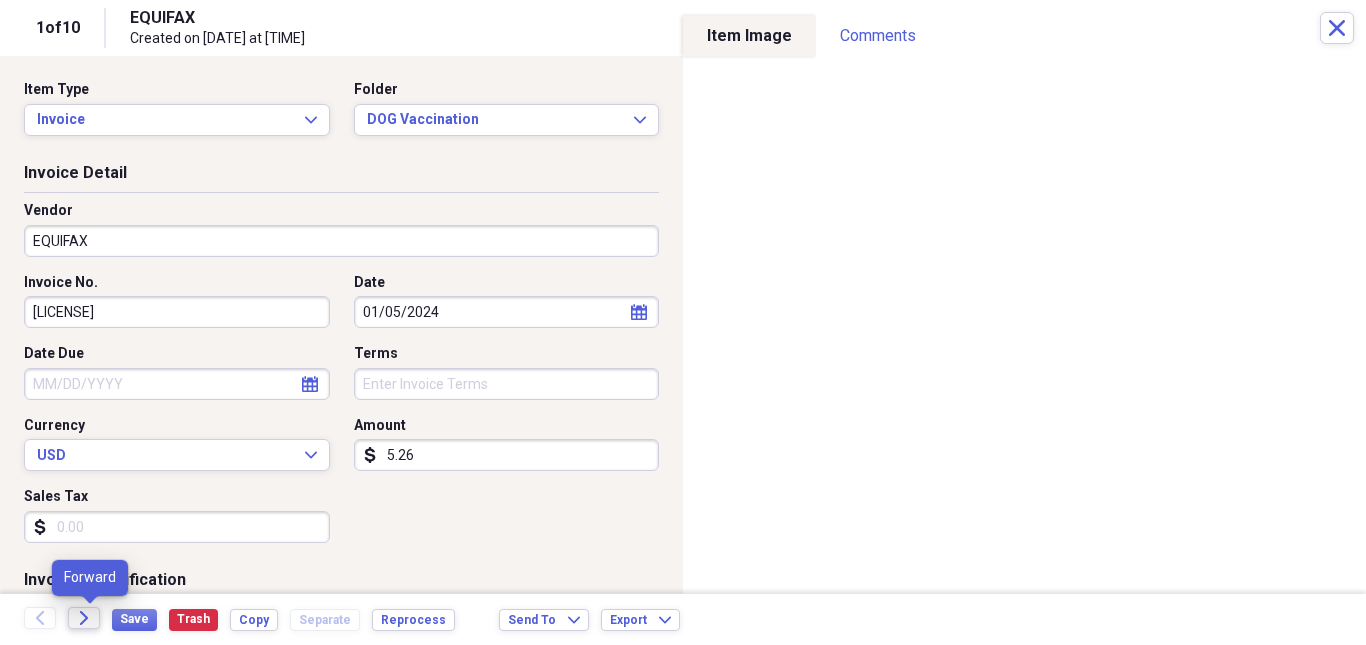 click on "Forward" at bounding box center [84, 618] 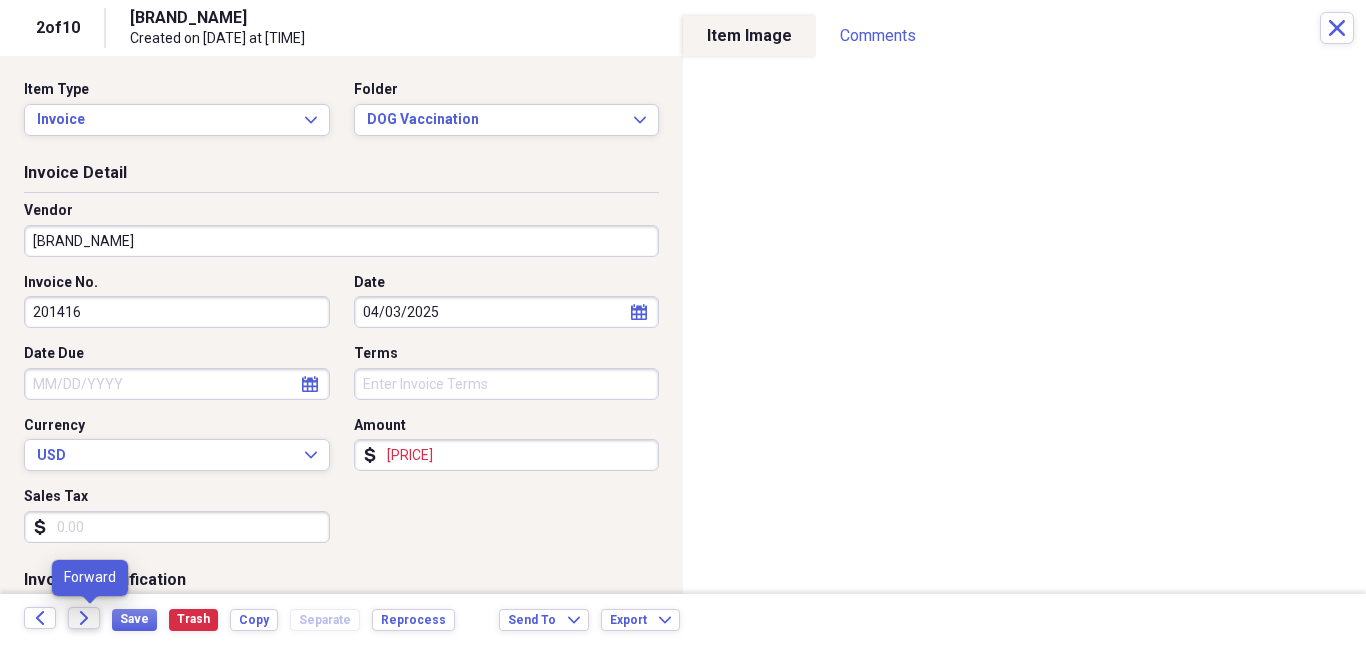 click 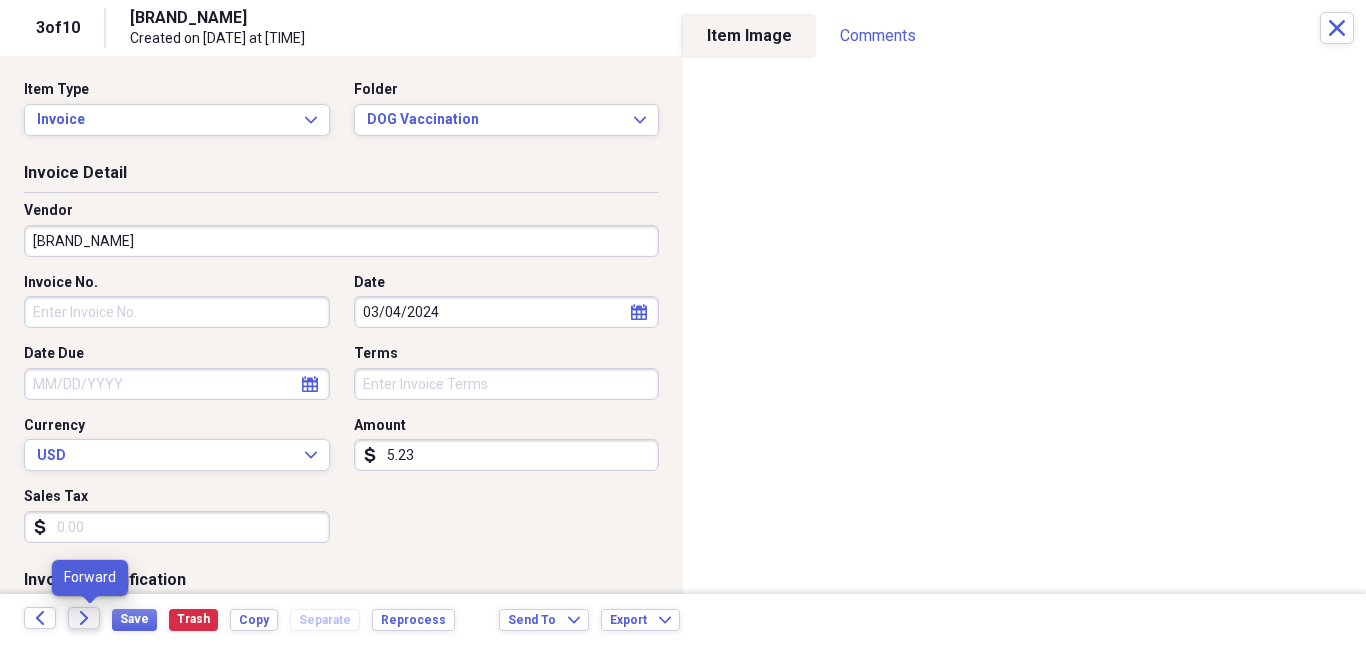 click on "Forward" 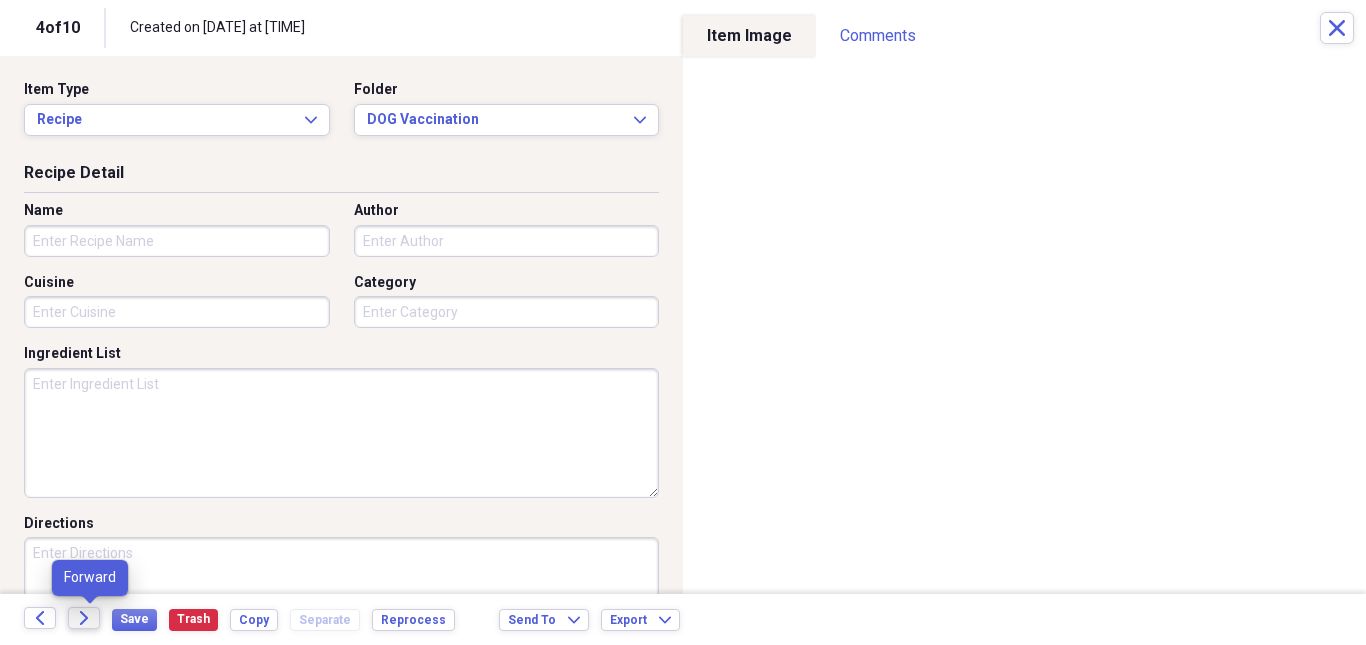 click on "Forward" at bounding box center [84, 618] 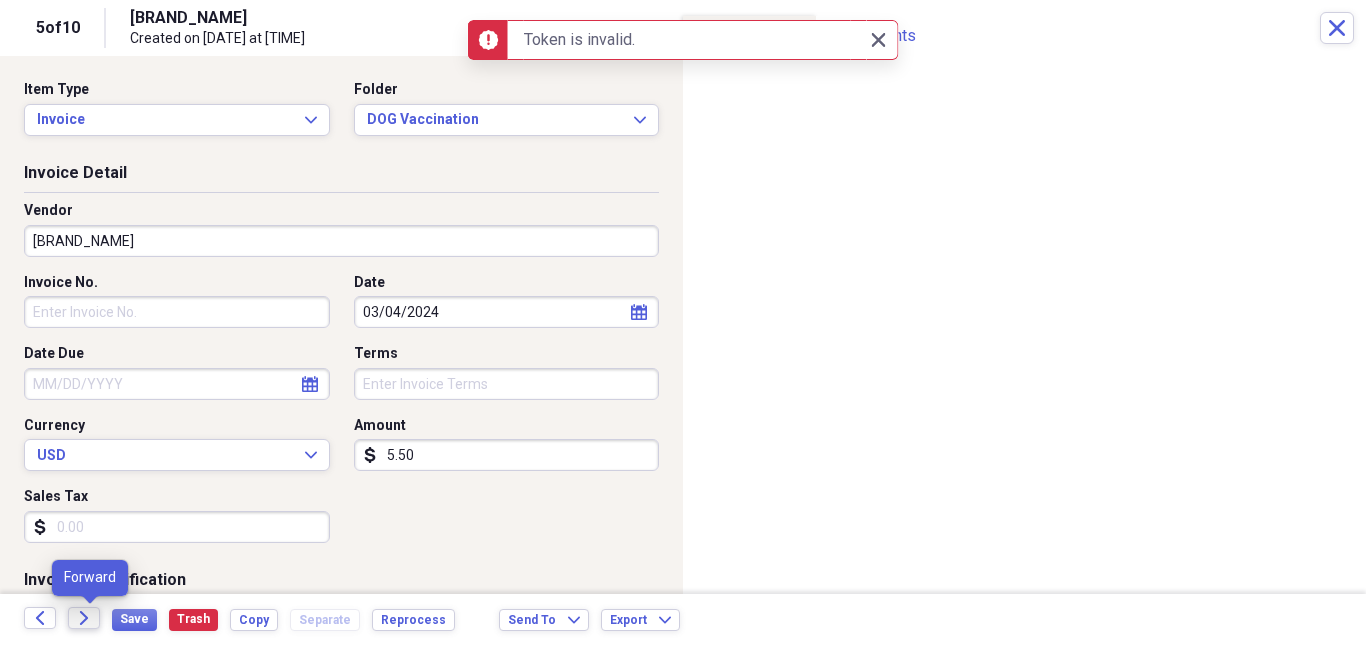 click on "Forward" 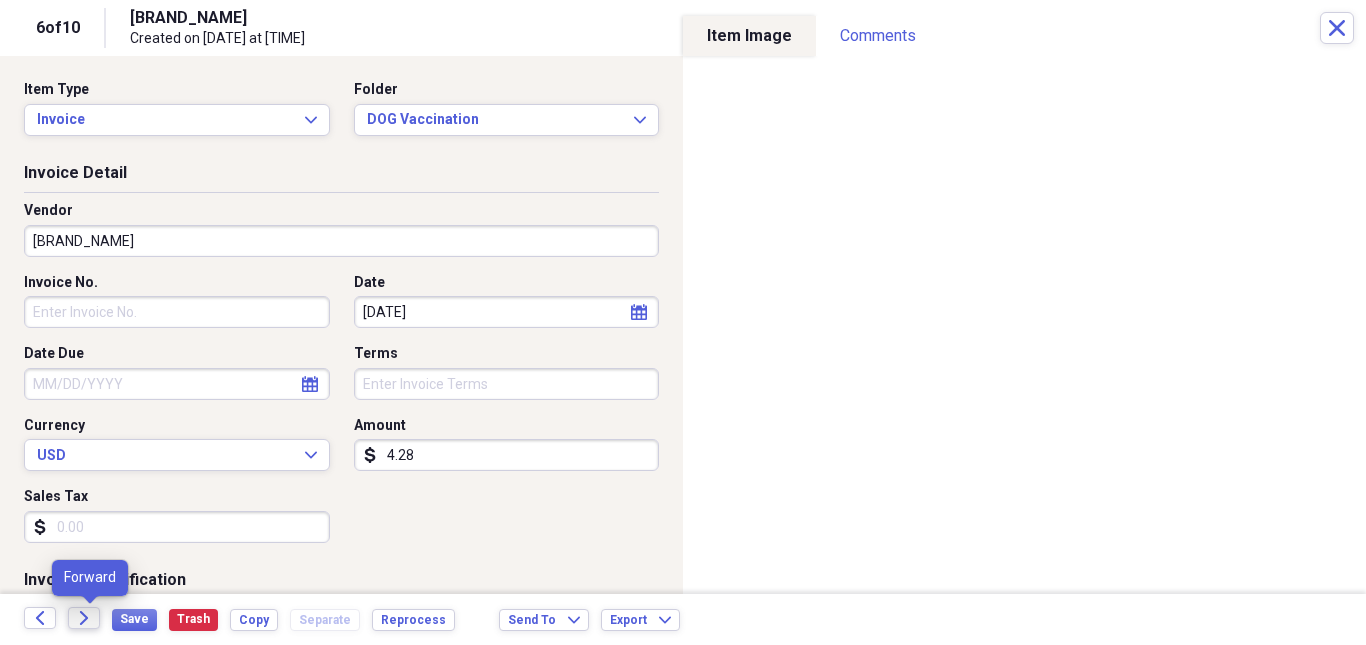 click on "Forward" 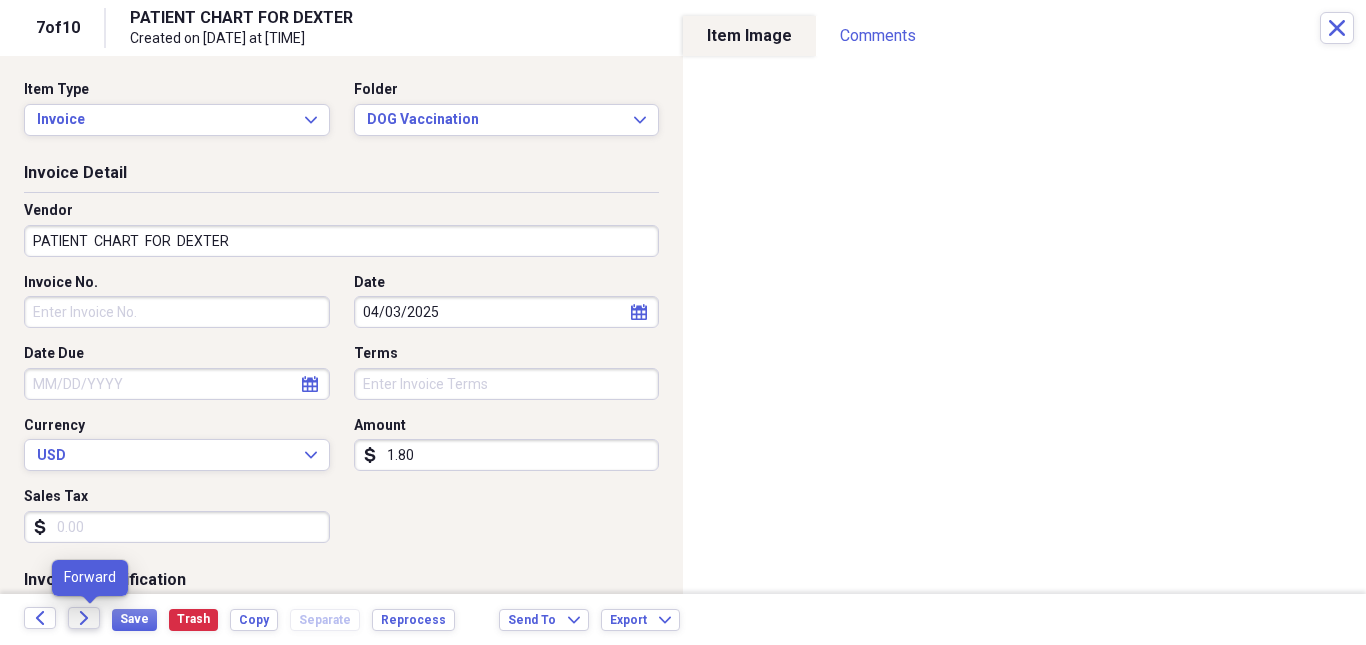 click on "Forward" 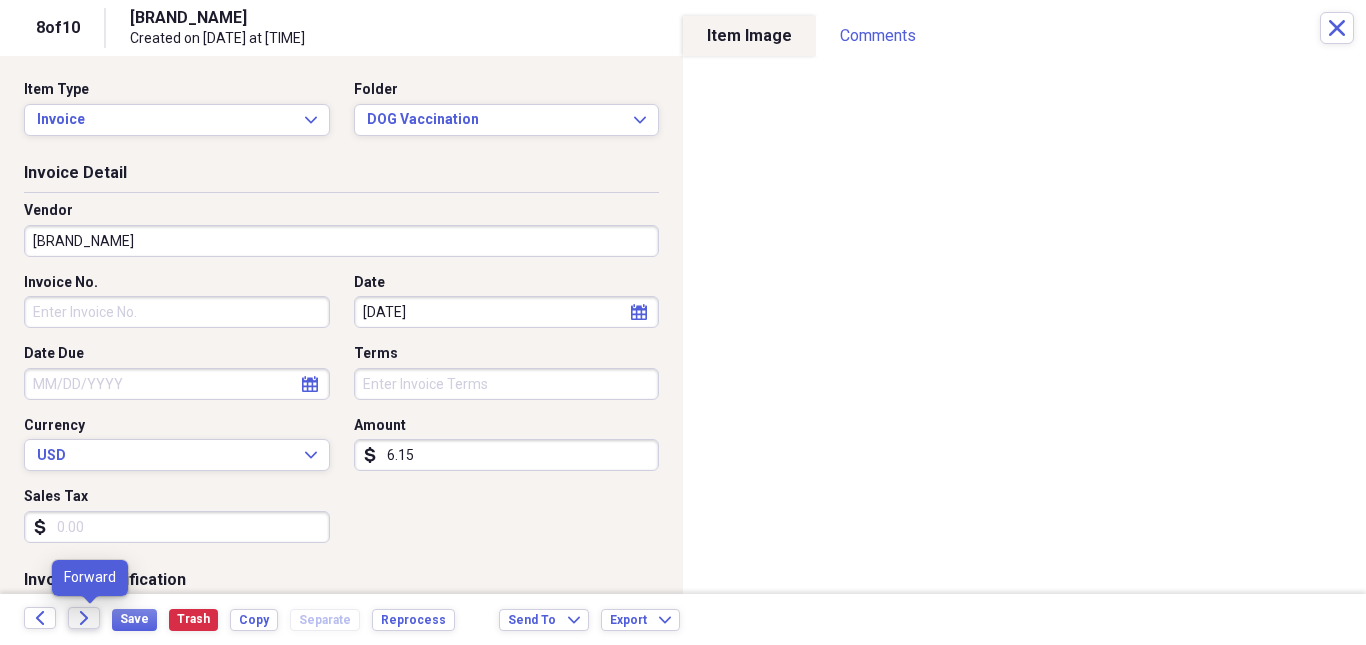 click 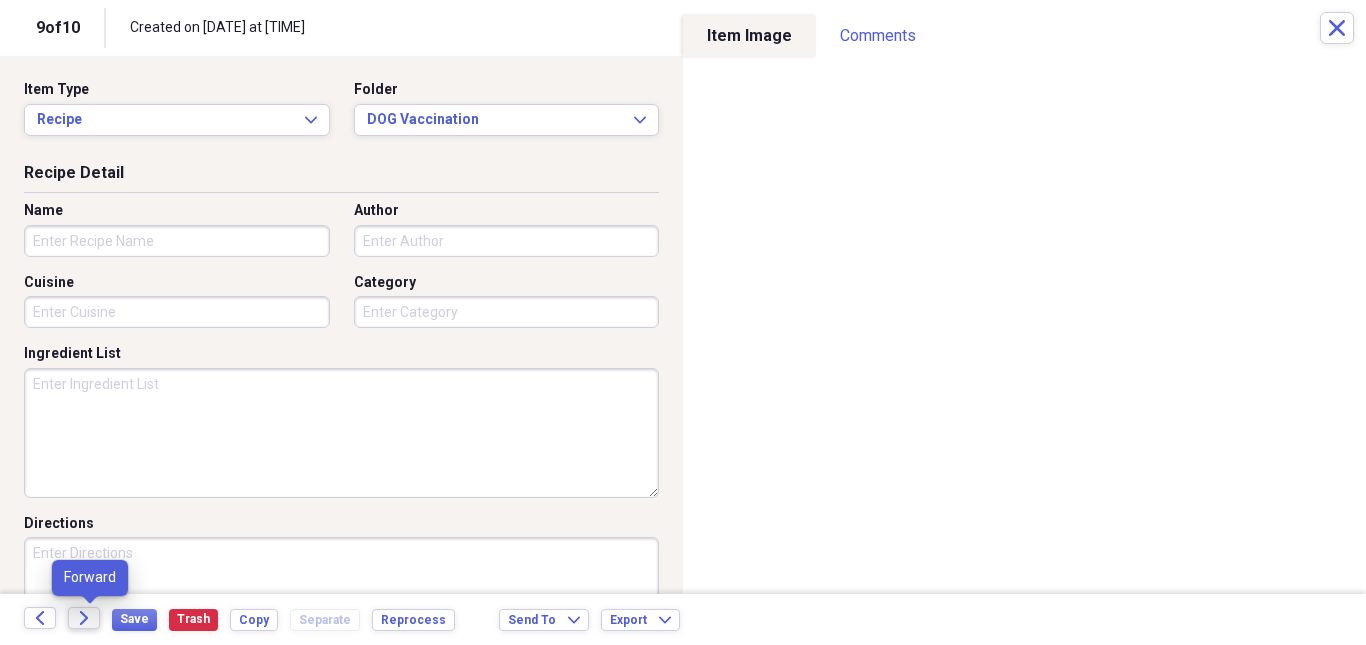 click 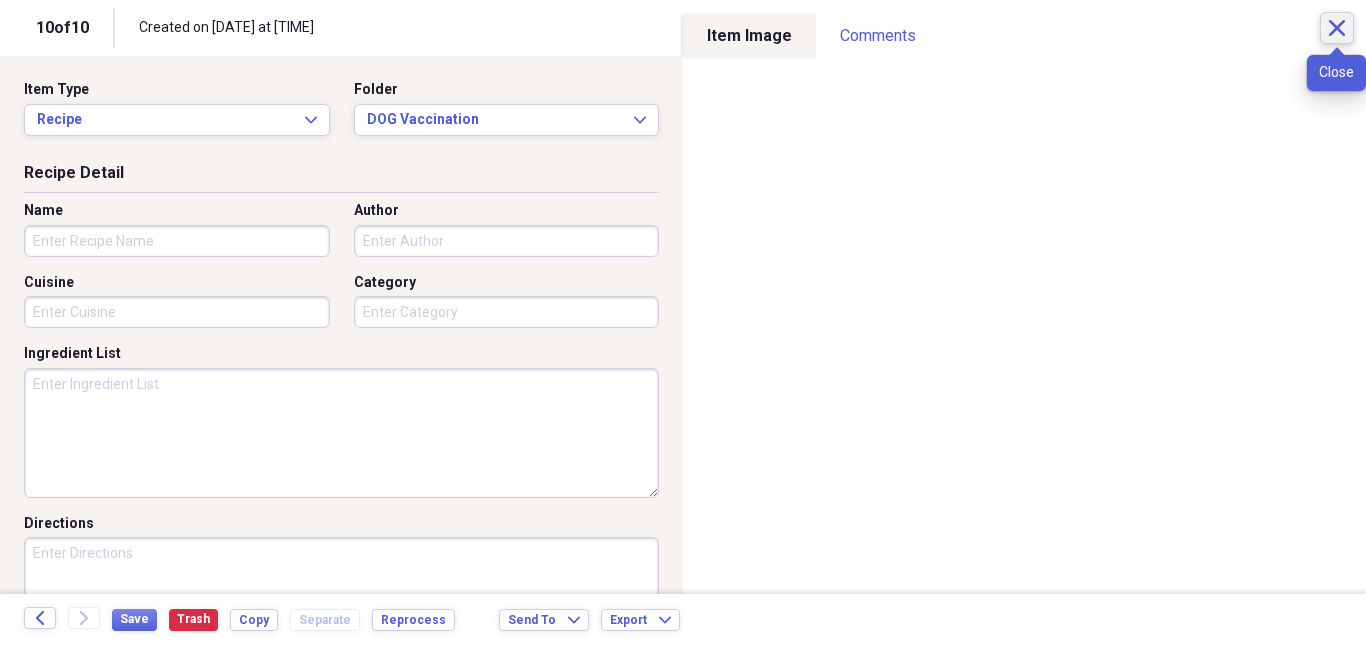 click on "Close" 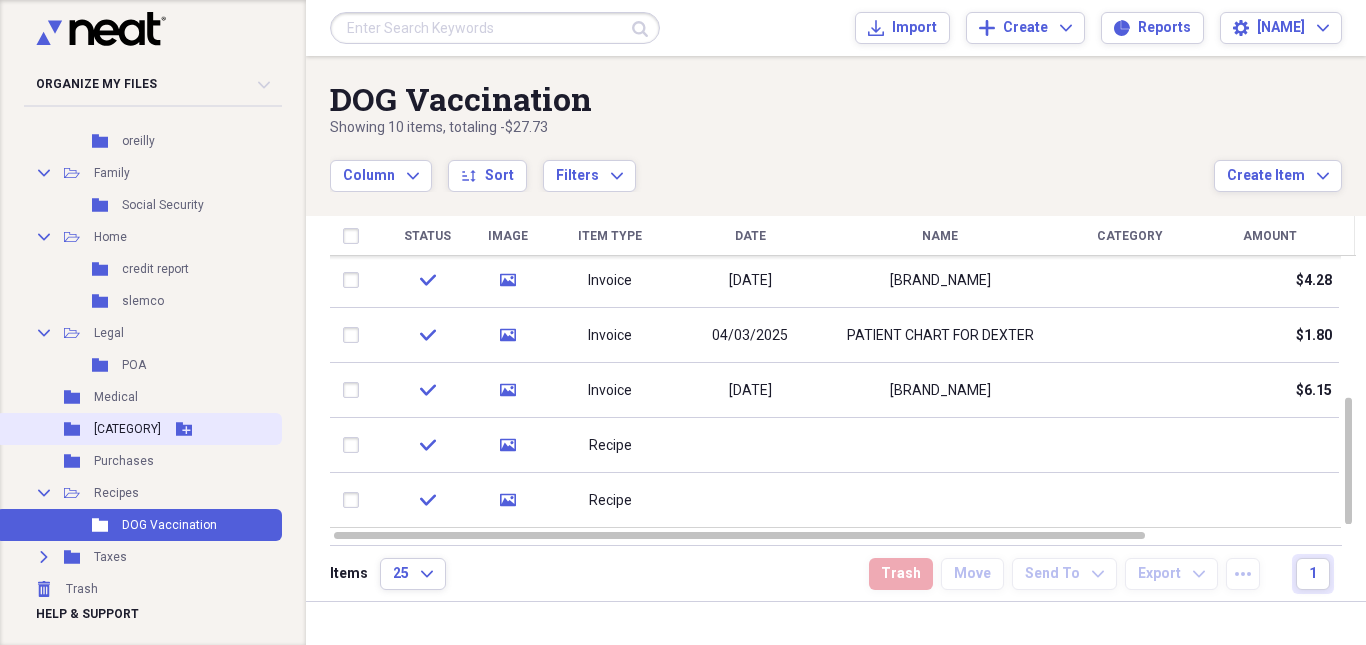 scroll, scrollTop: 221, scrollLeft: 0, axis: vertical 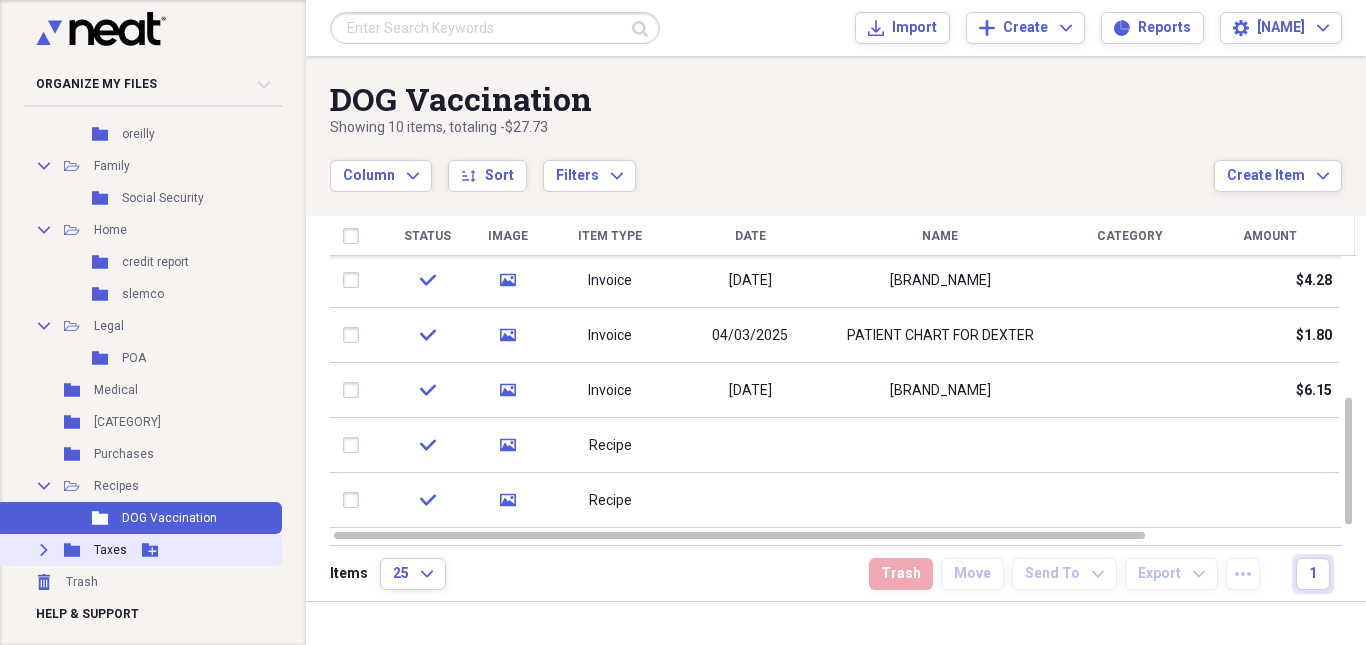 click 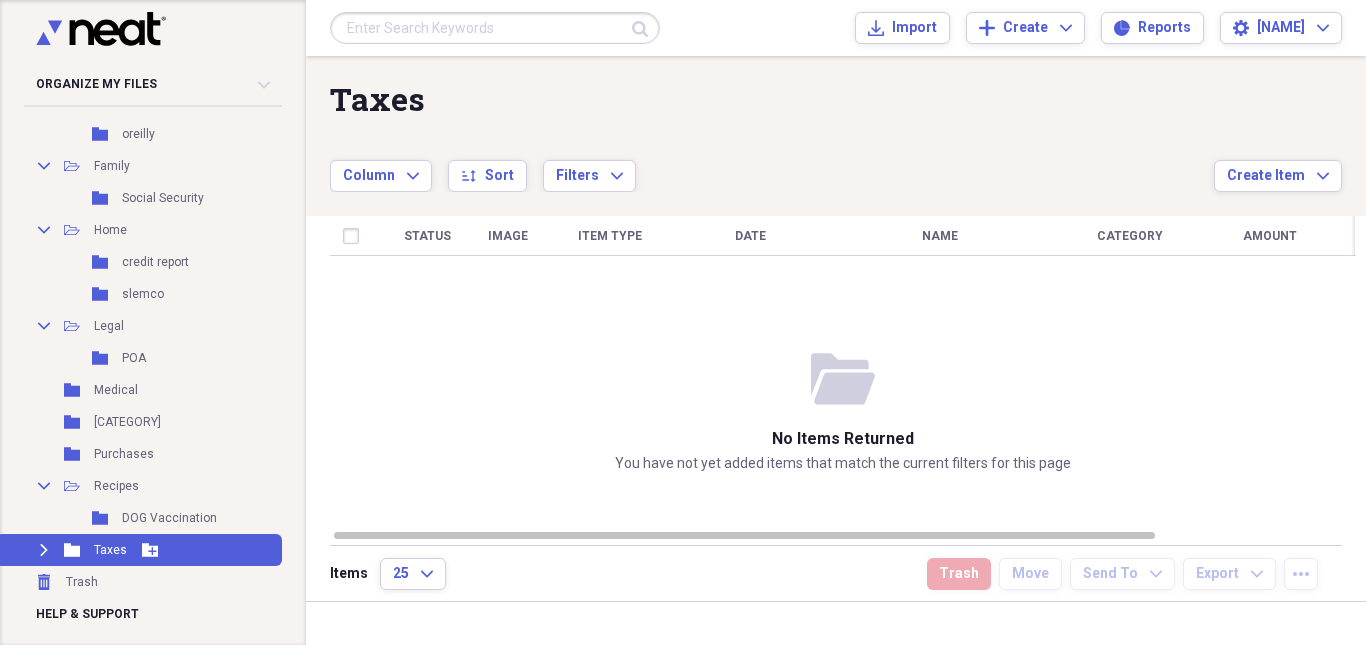 click on "Expand" 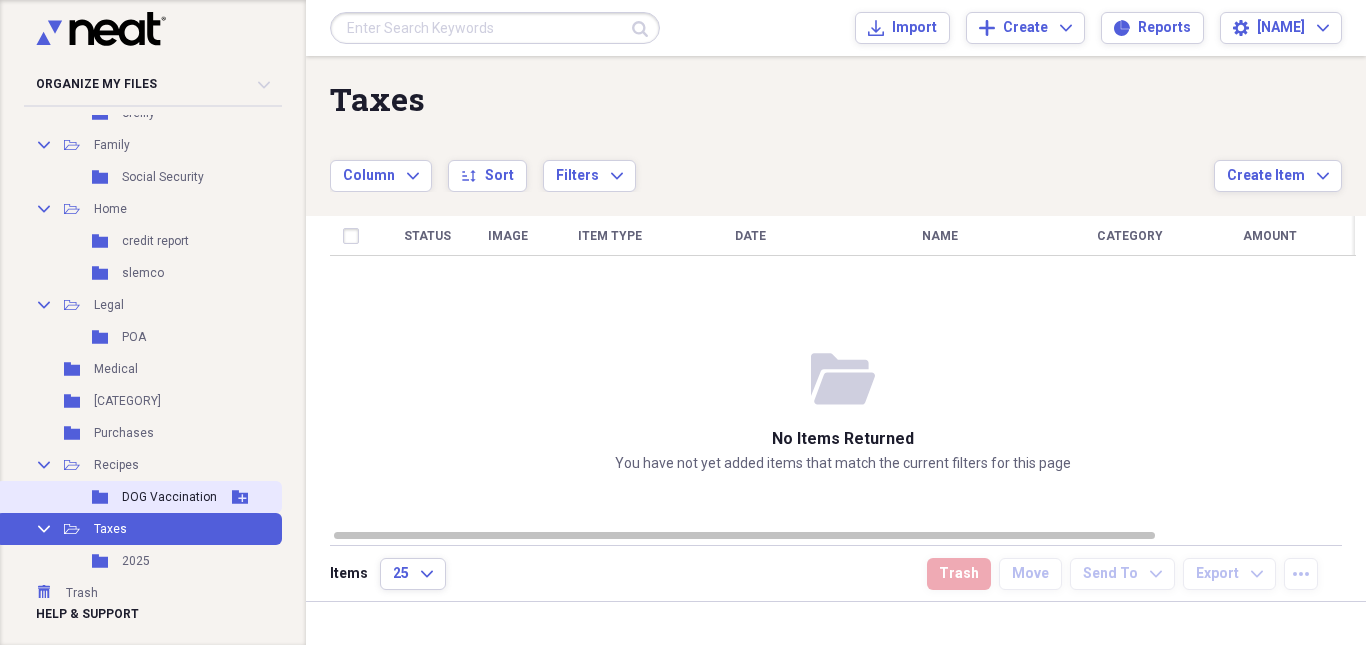 scroll, scrollTop: 253, scrollLeft: 0, axis: vertical 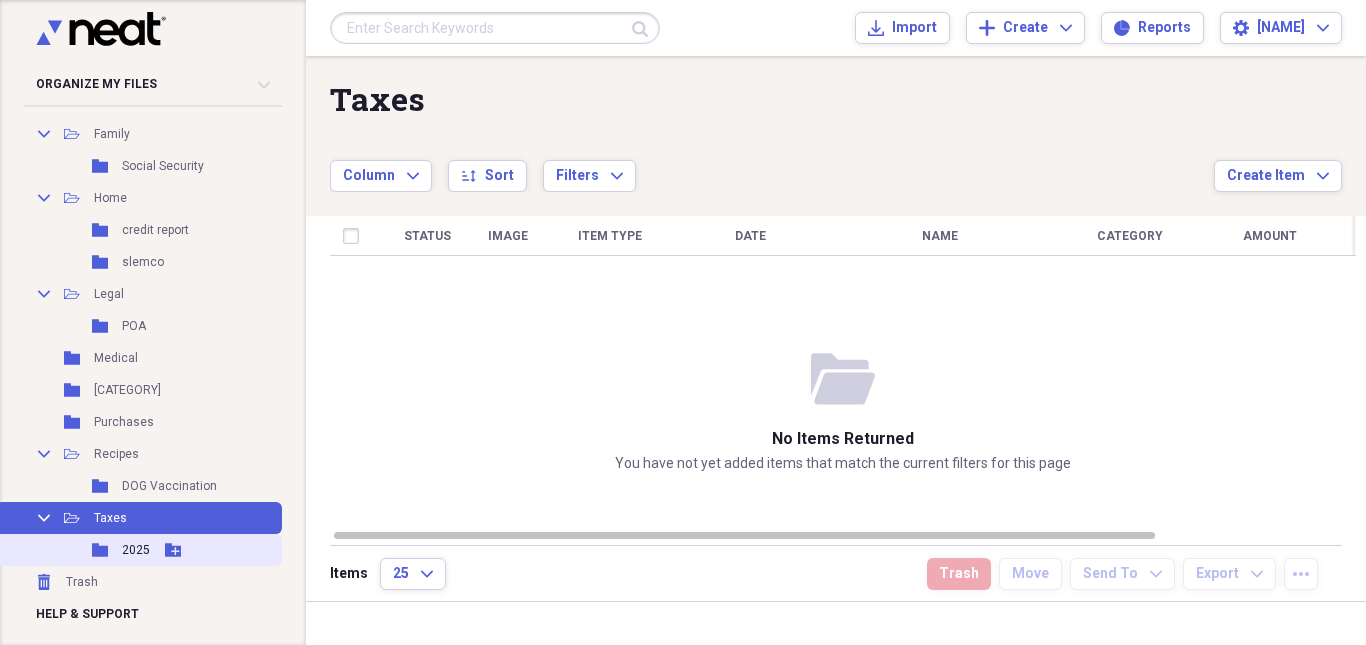 click on "Folder 2025 Add Folder" at bounding box center [139, 550] 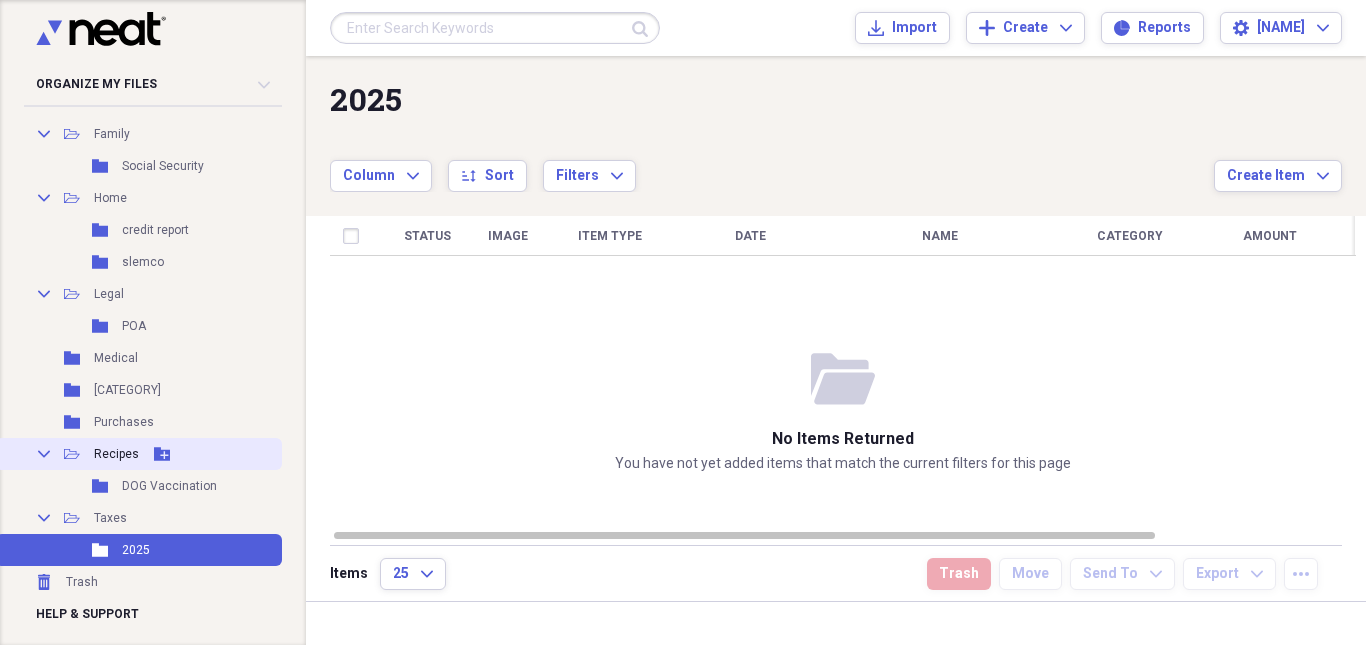 click on "Recipes" at bounding box center (116, 454) 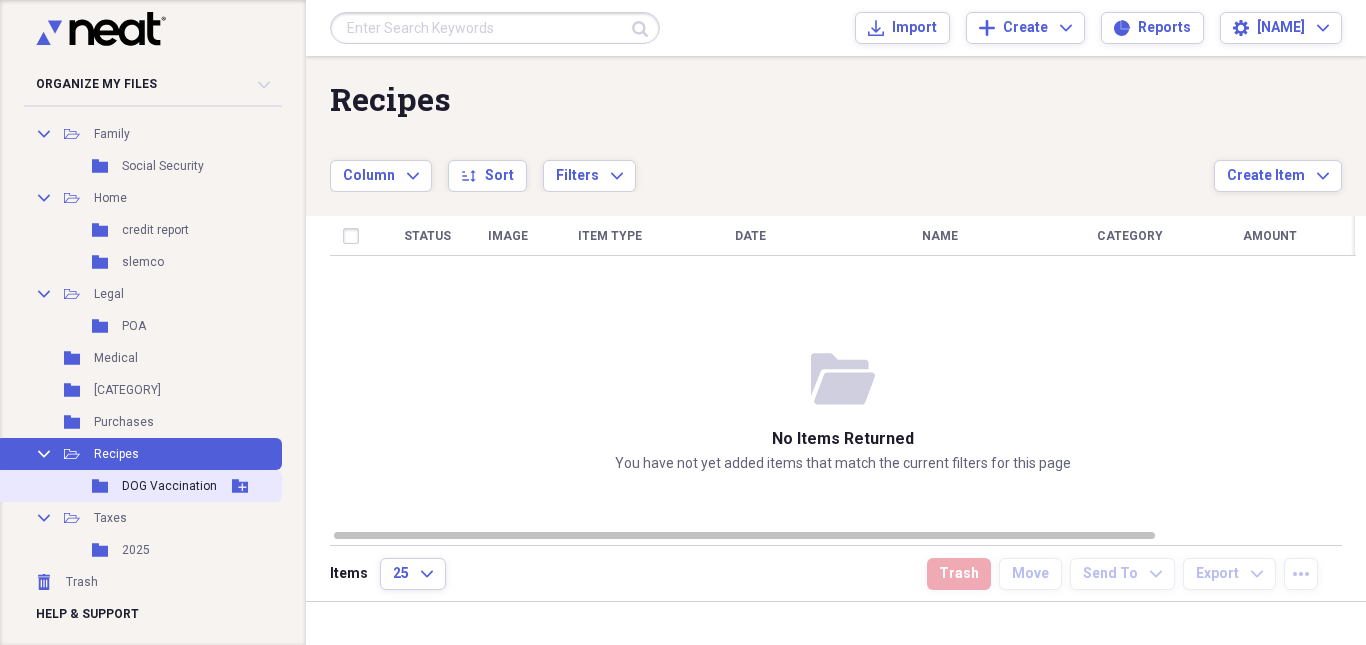 click on "Folder DOG Vaccination Add Folder" at bounding box center [139, 486] 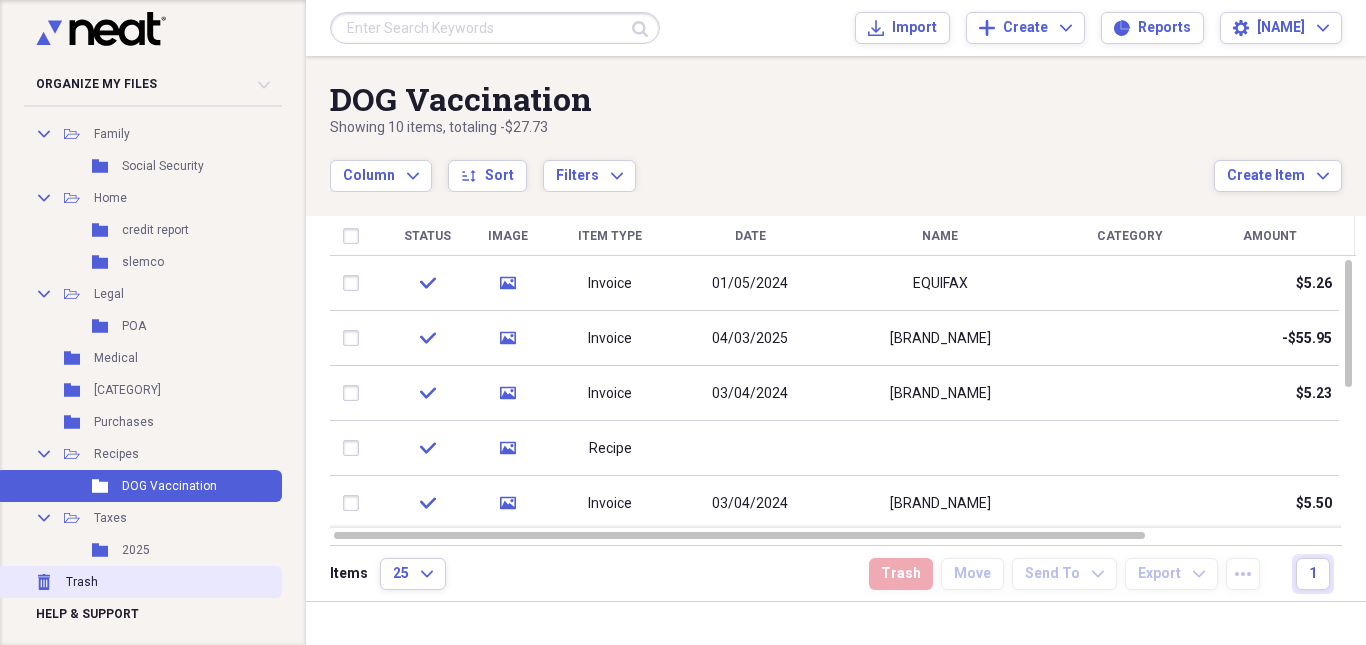 click on "Trash Trash" at bounding box center [139, 582] 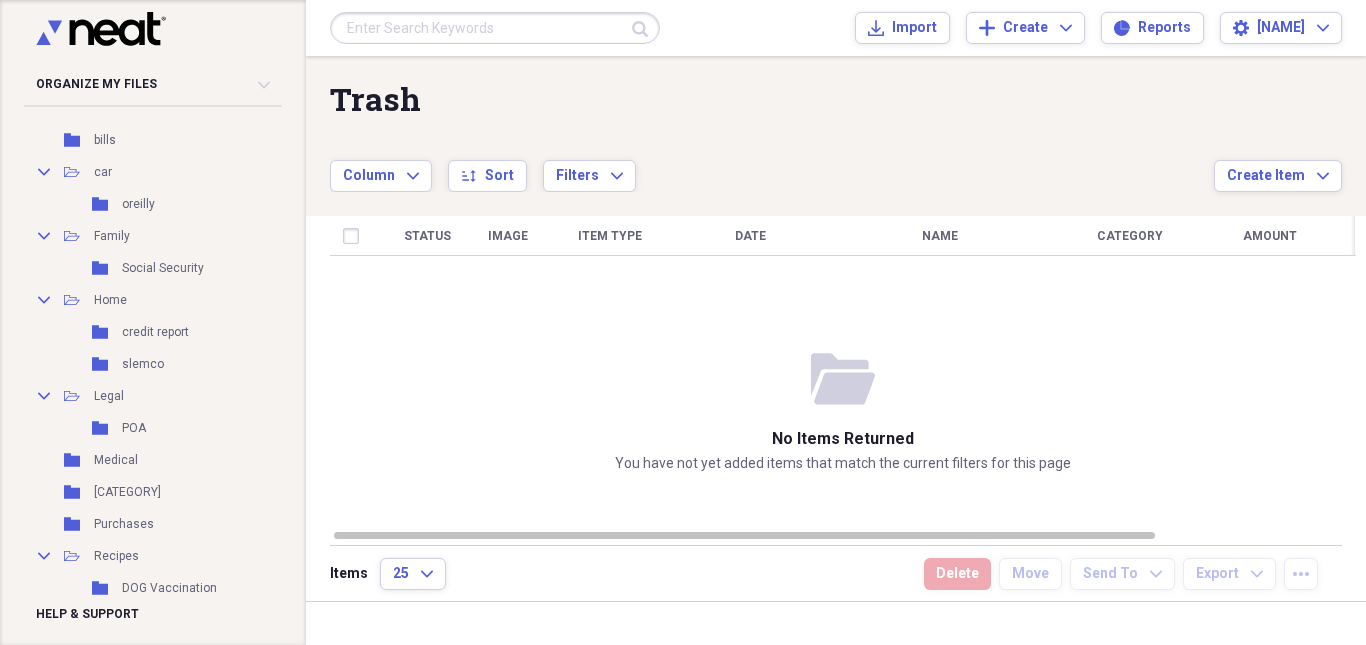 scroll, scrollTop: 0, scrollLeft: 0, axis: both 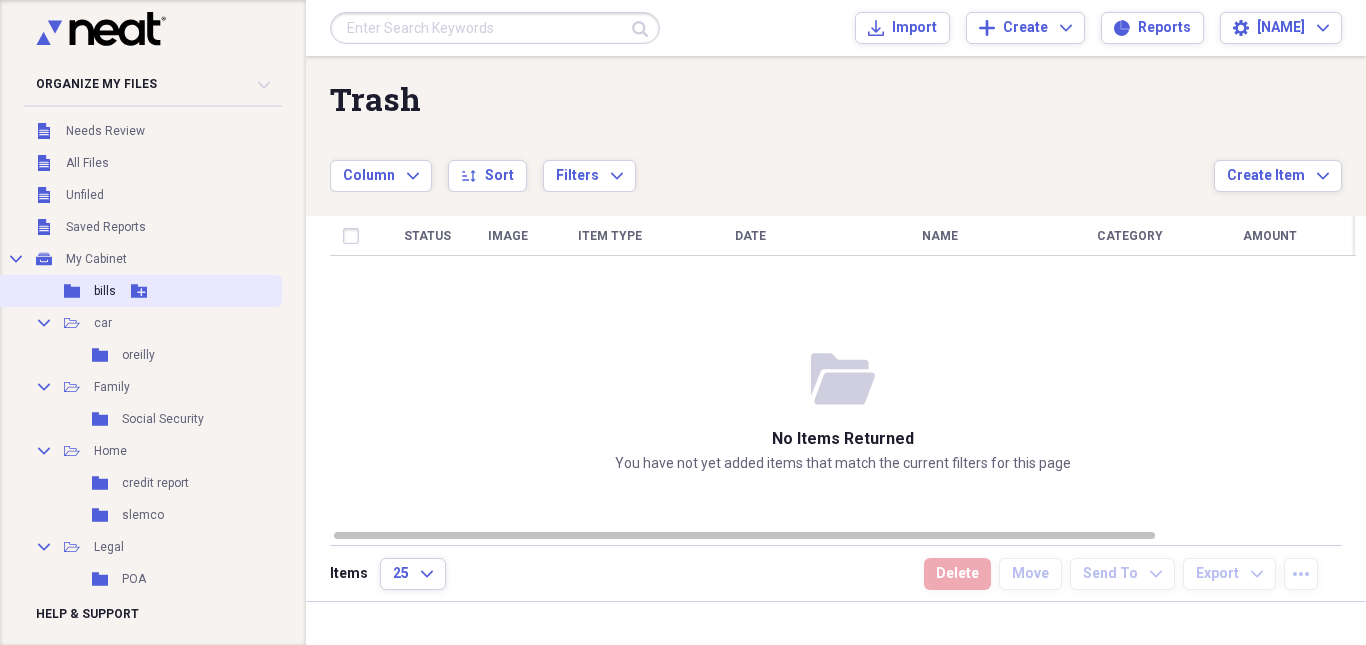 click 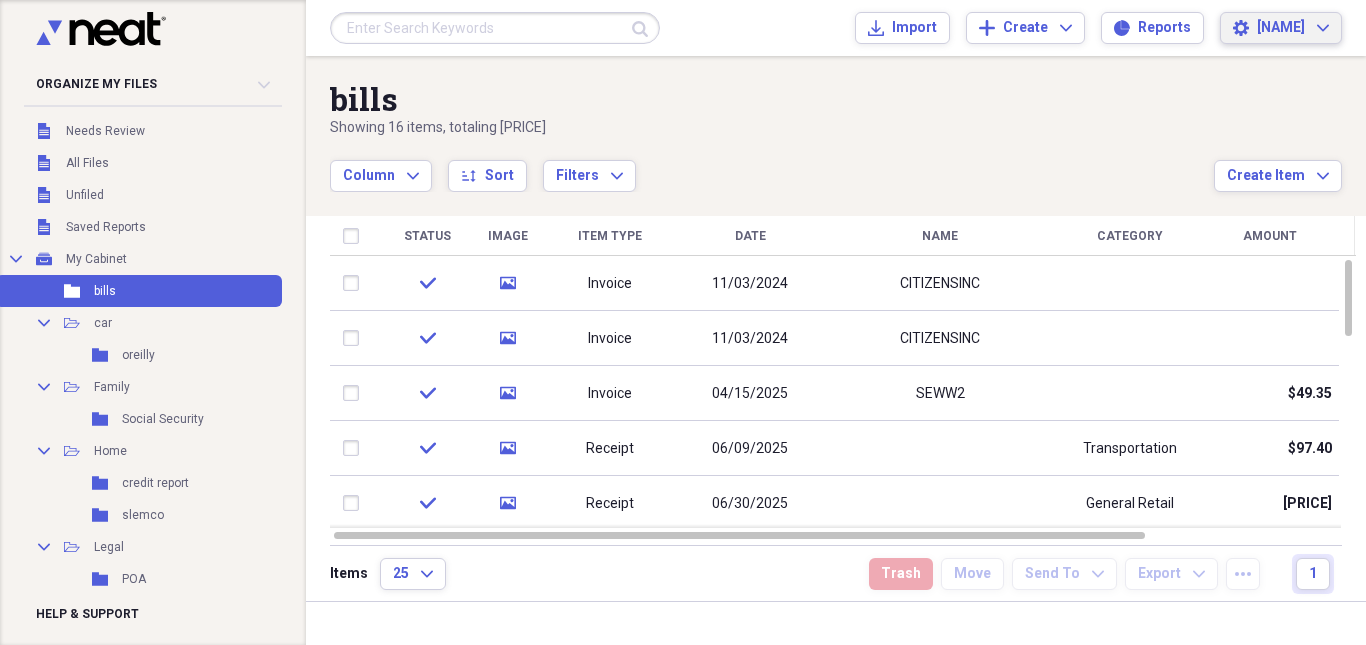 click on "[NAME]" at bounding box center (1281, 28) 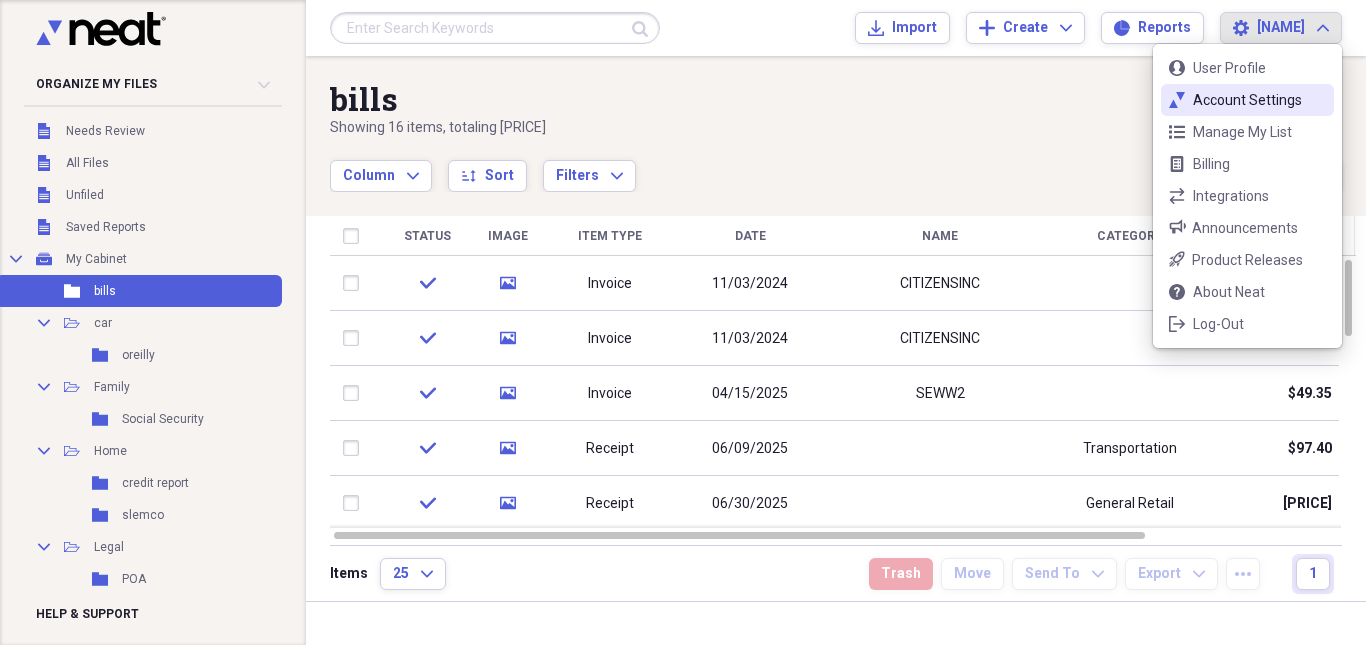 click on "Account Settings" at bounding box center (1247, 100) 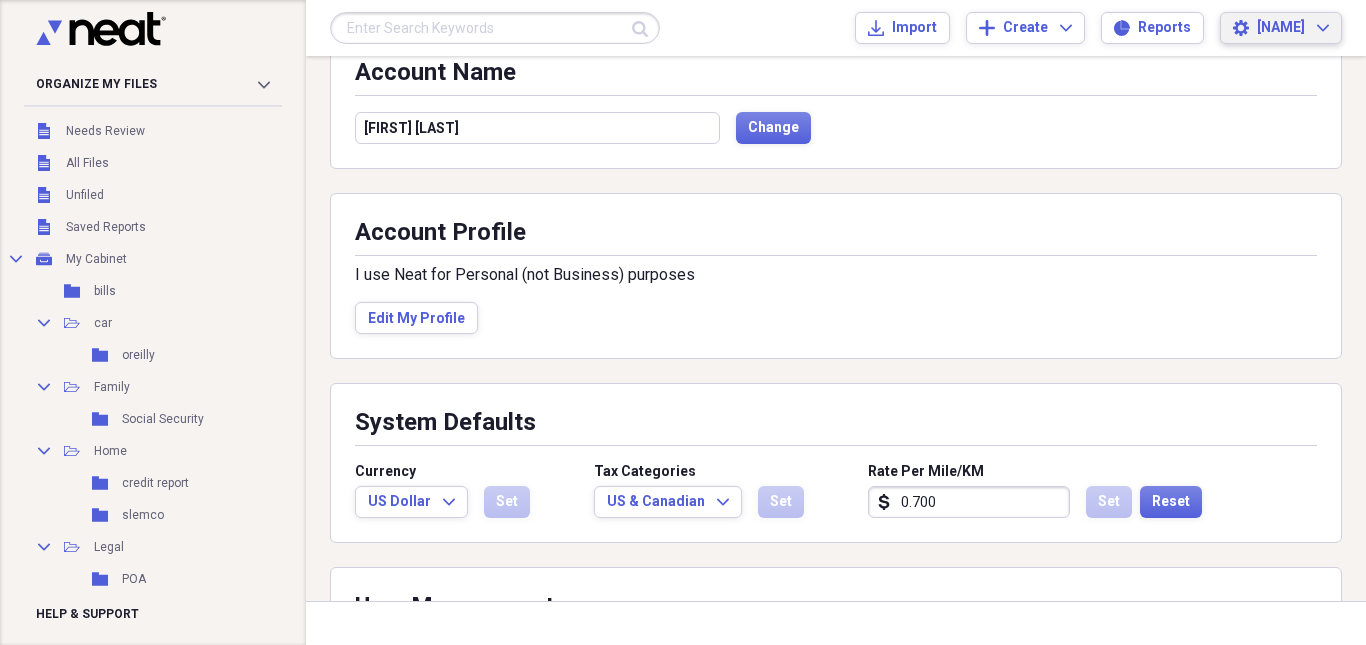 scroll, scrollTop: 0, scrollLeft: 0, axis: both 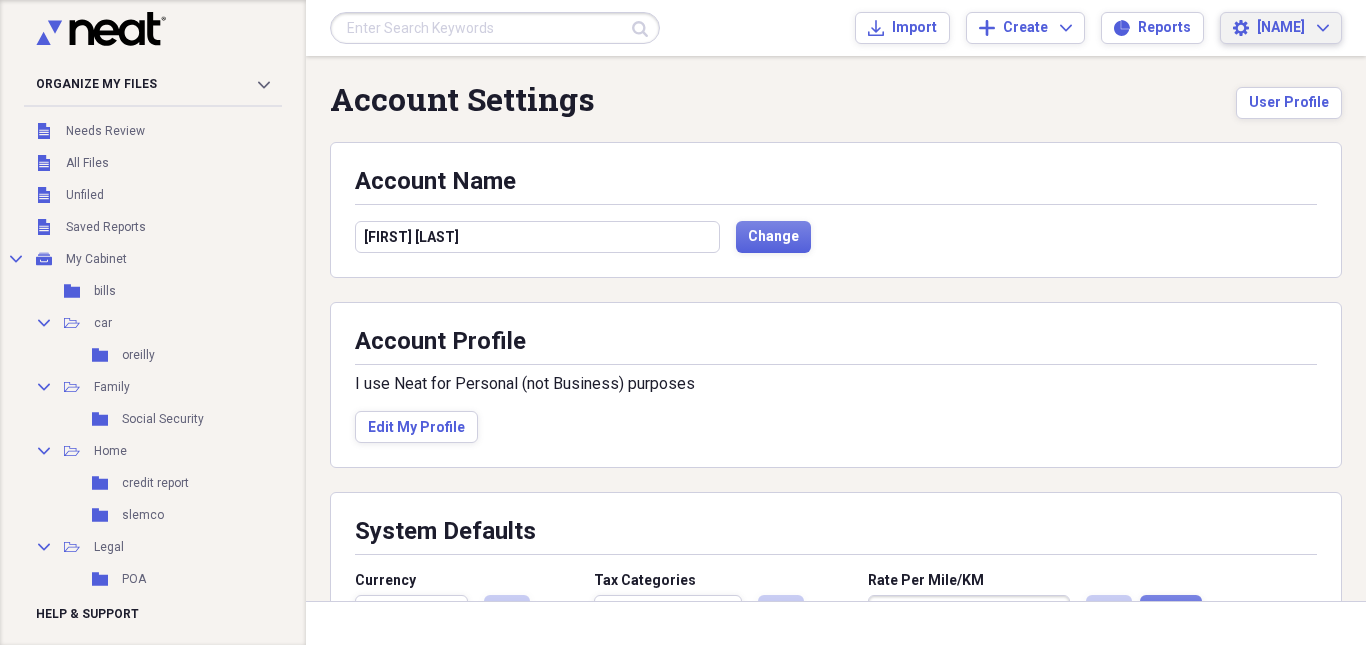 click on "[NAME]" at bounding box center [1281, 28] 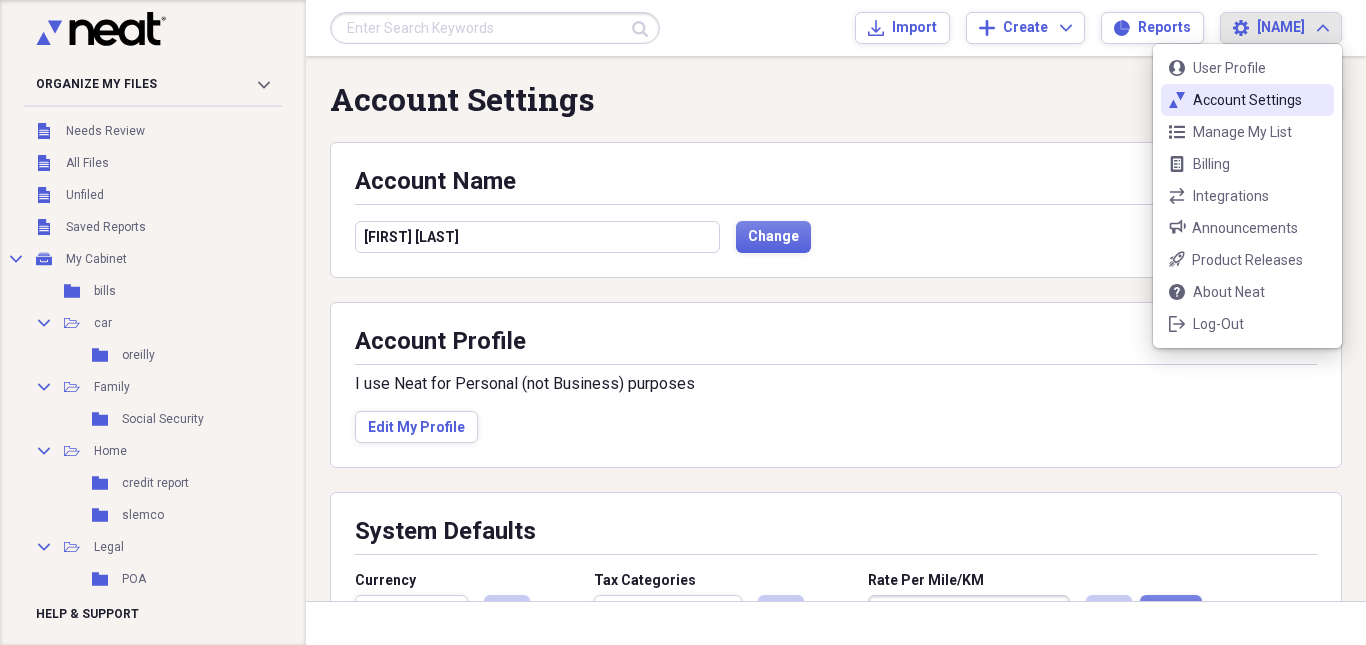 click on "Account Settings" at bounding box center (1247, 100) 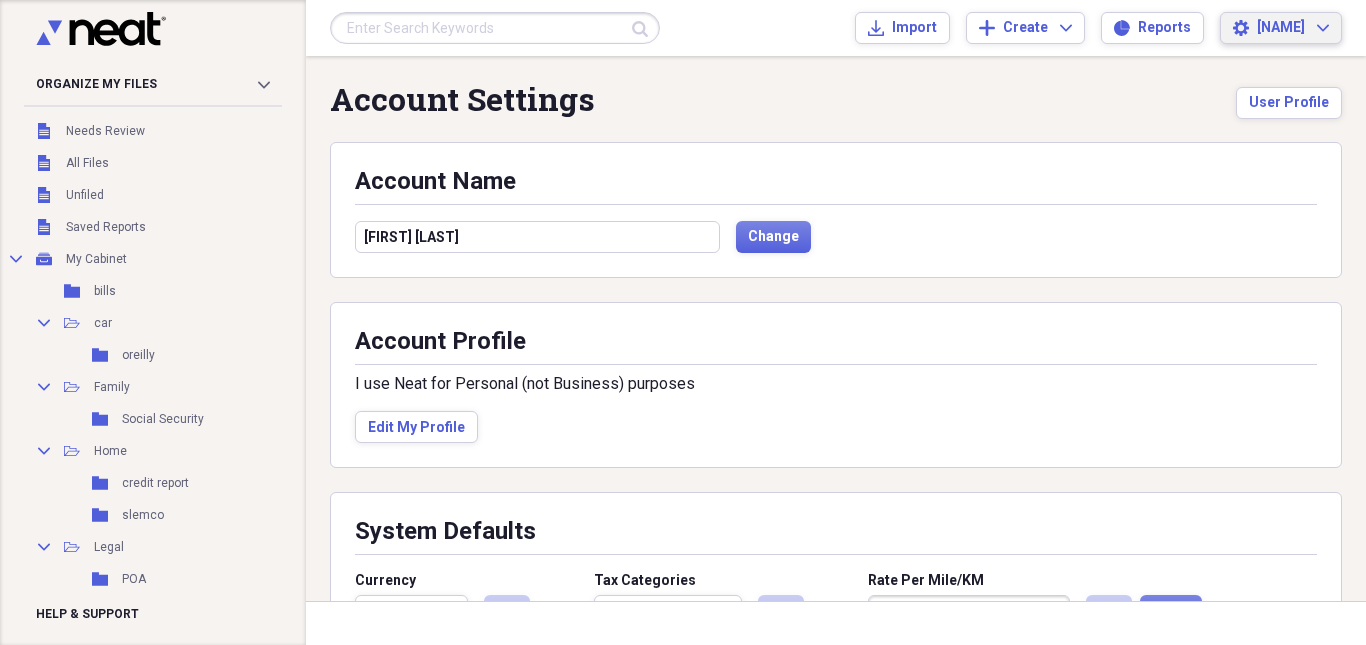 click on "Settings [NAME] Expand" at bounding box center (1281, 28) 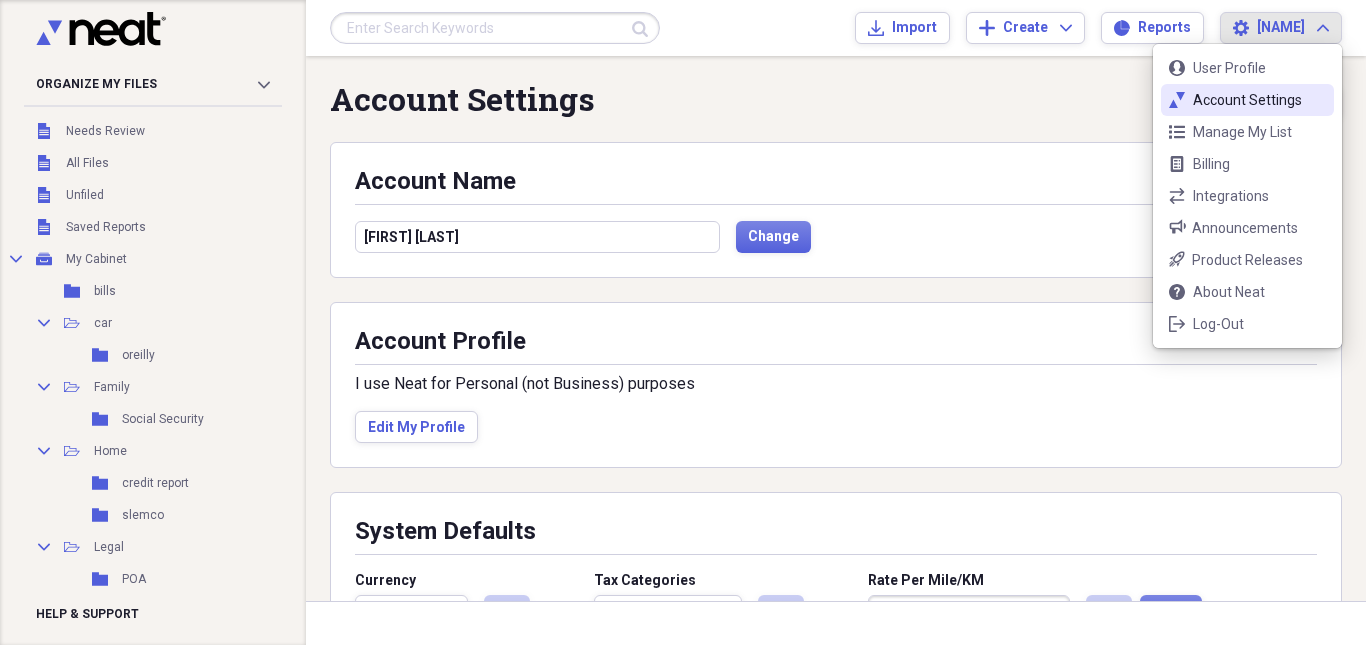 click on "Account Settings" at bounding box center [1247, 100] 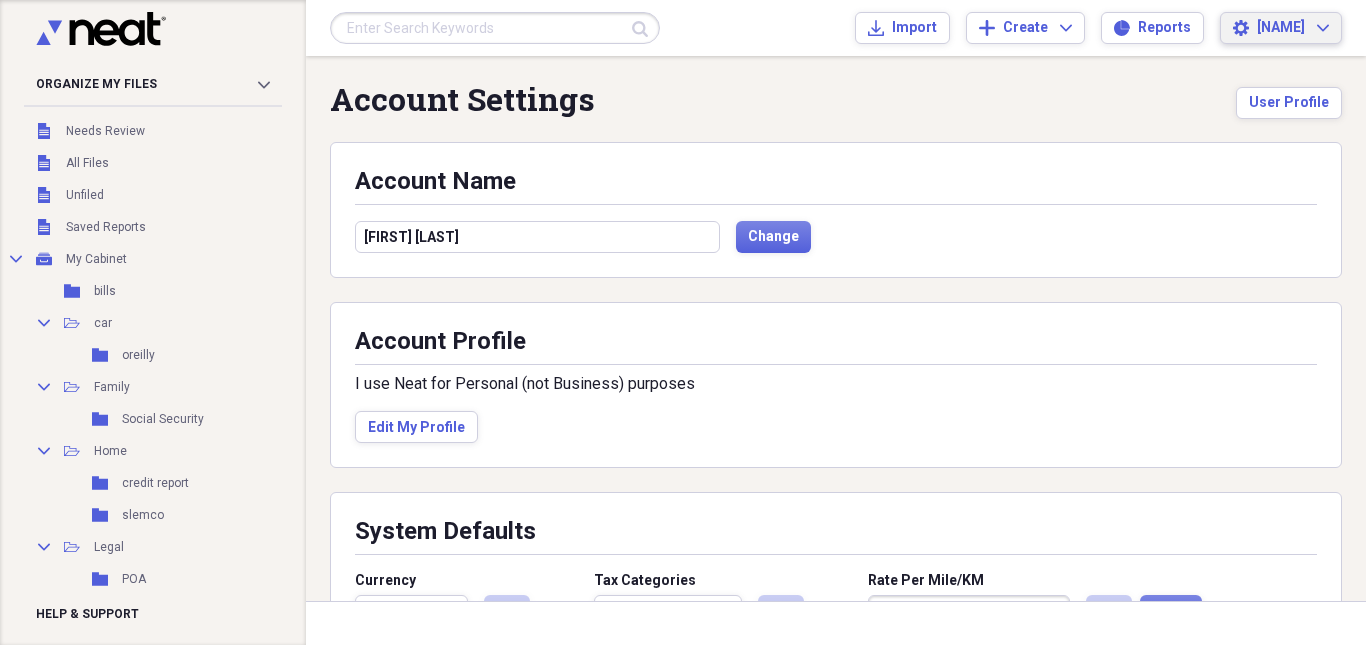 click on "Settings [NAME] Expand" at bounding box center [1281, 28] 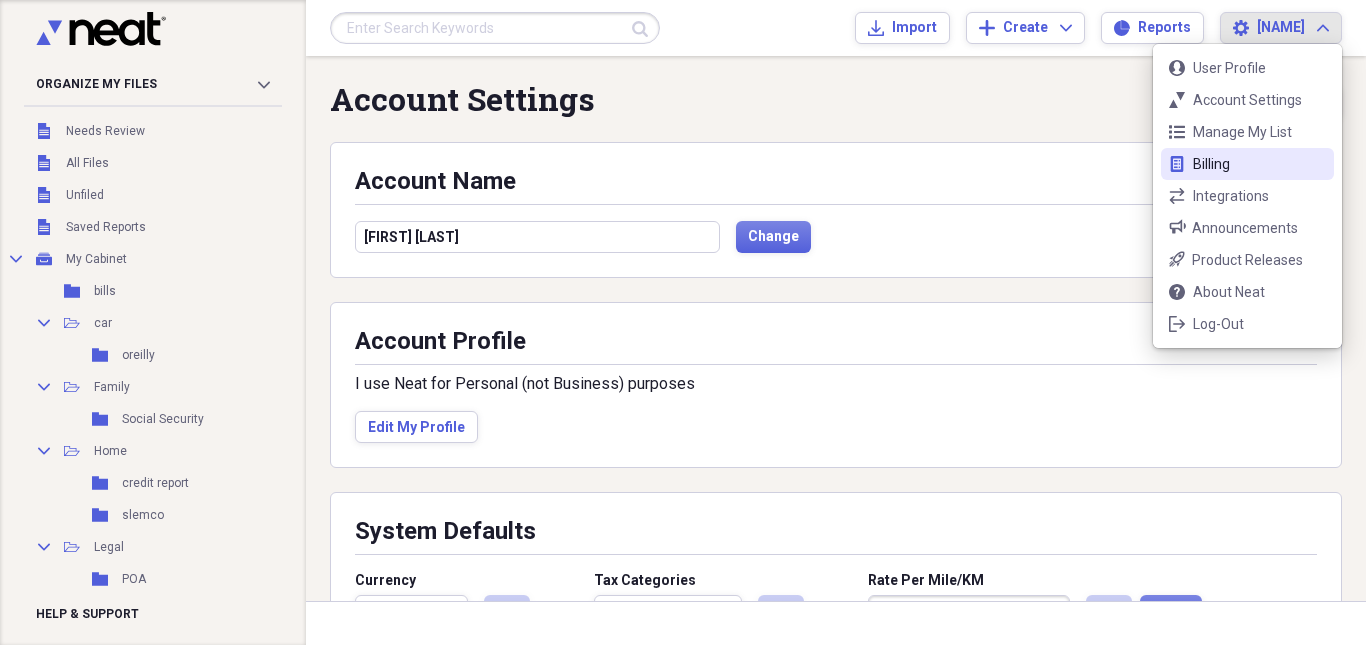 click on "bill Billing" at bounding box center [1247, 164] 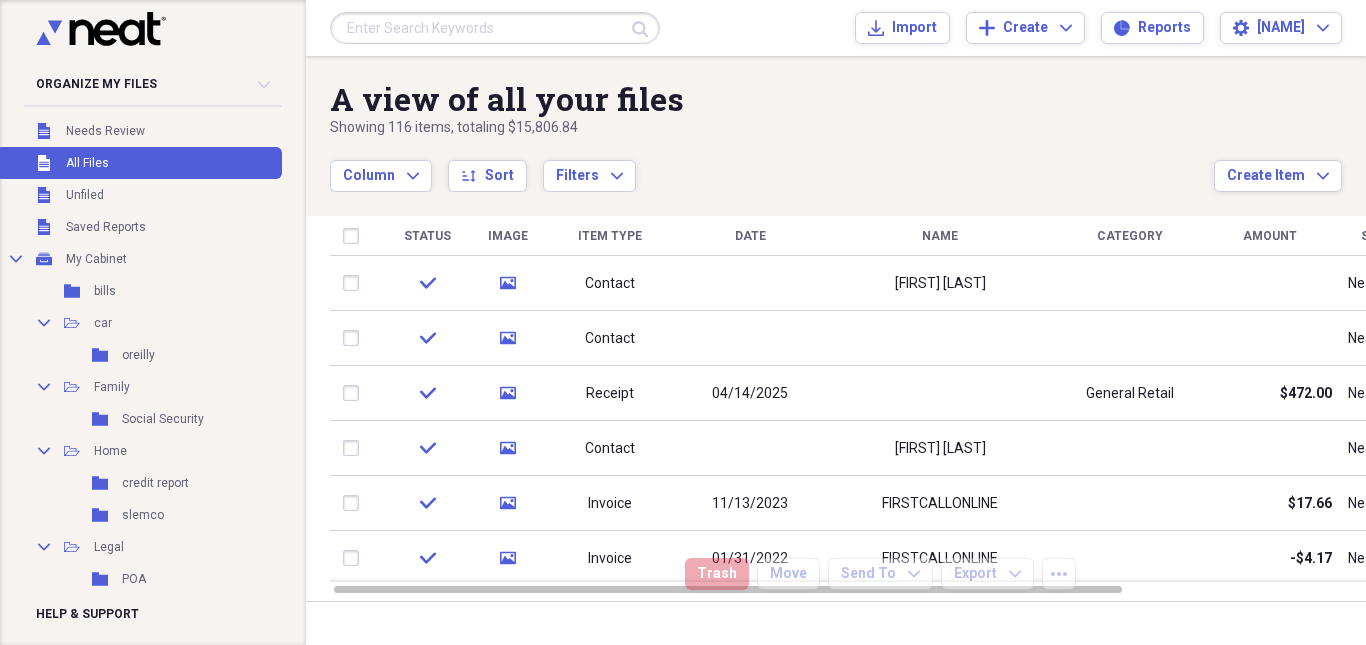 scroll, scrollTop: 0, scrollLeft: 0, axis: both 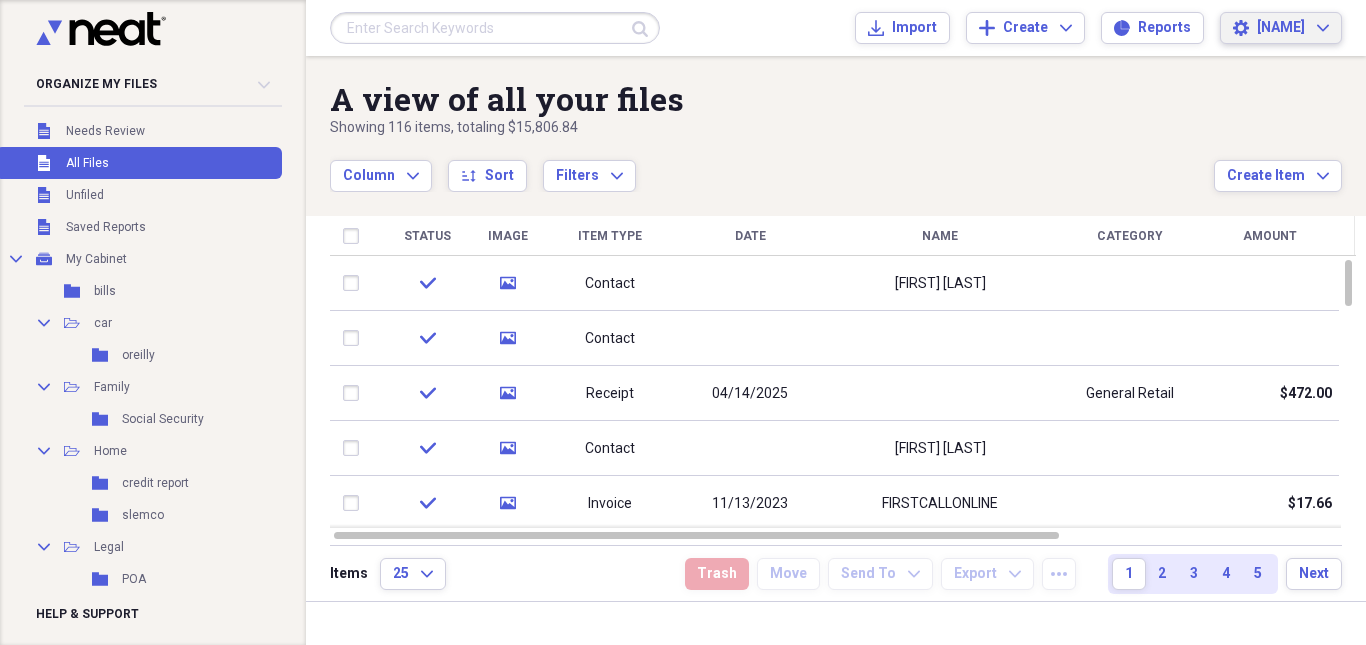 click on "[NAME]" at bounding box center (1281, 28) 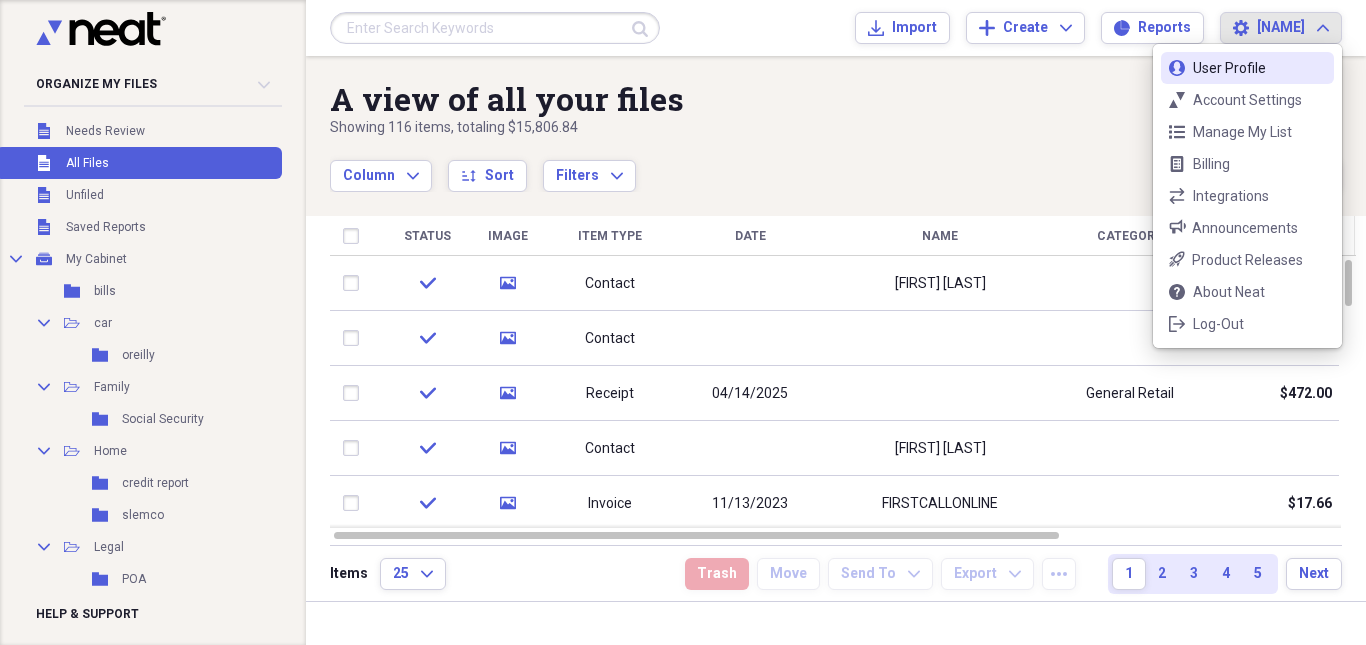 click on "User Profile" at bounding box center (1247, 68) 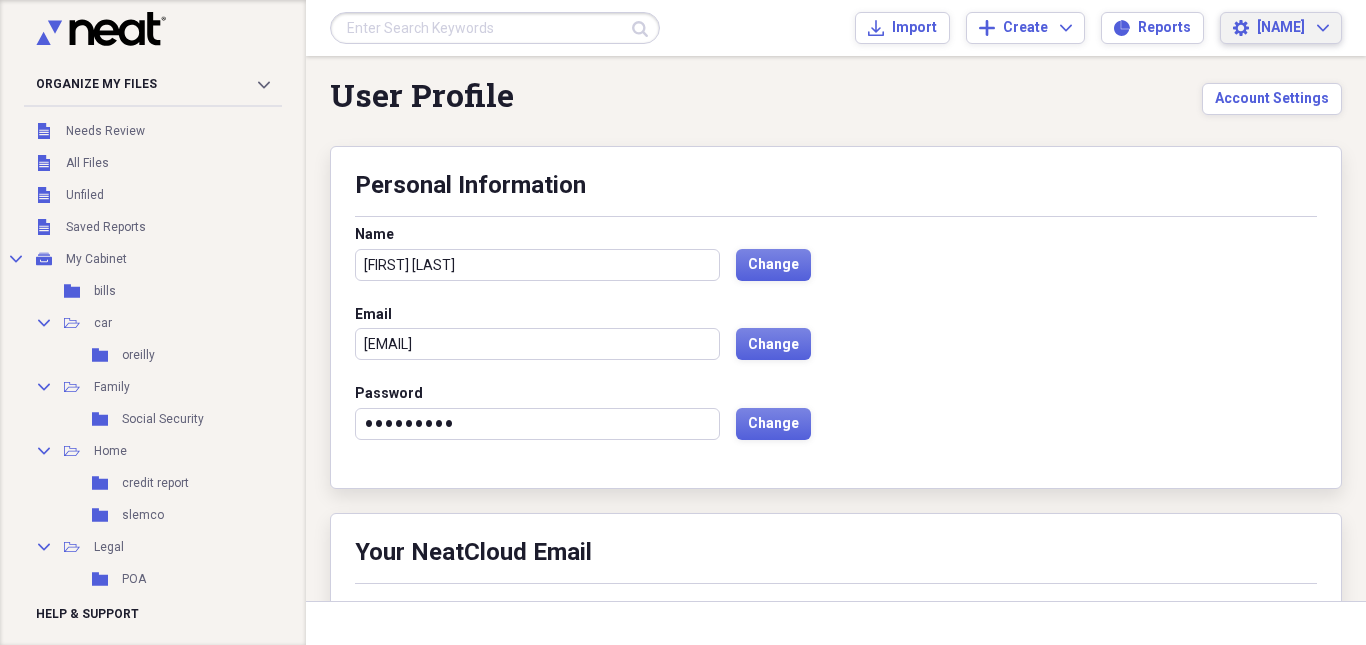 scroll, scrollTop: 0, scrollLeft: 0, axis: both 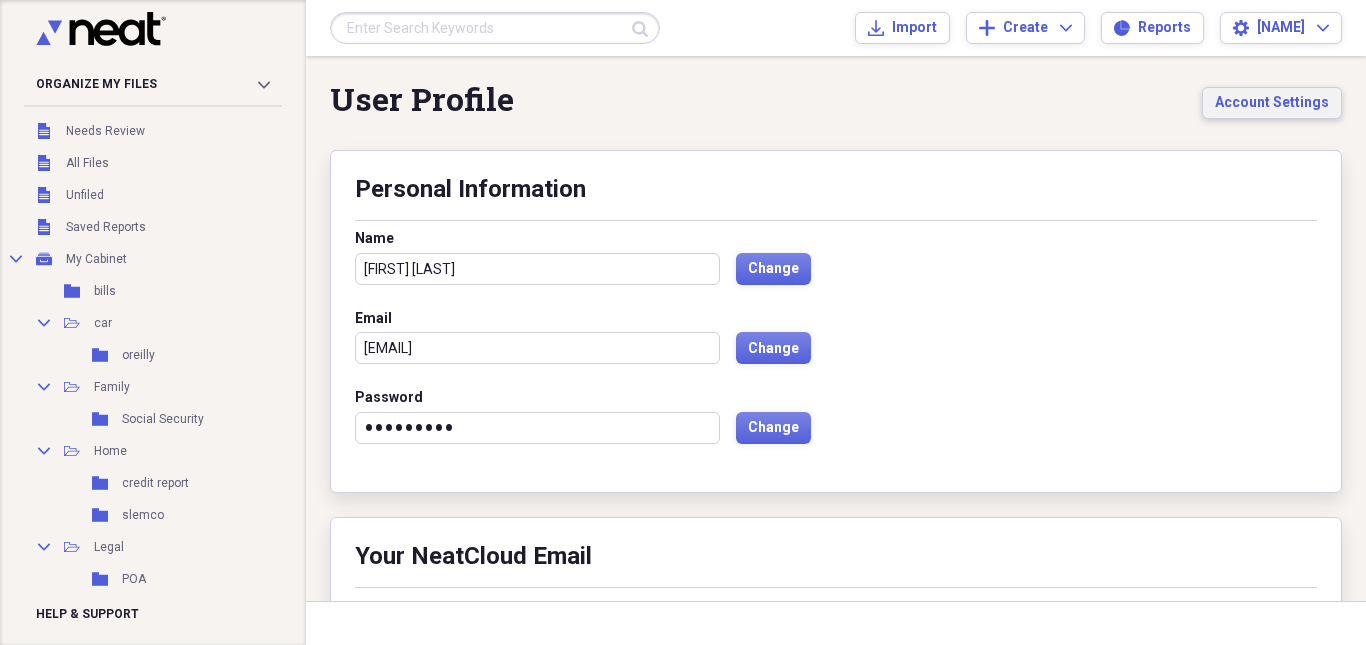 click on "Account Settings" at bounding box center [1272, 103] 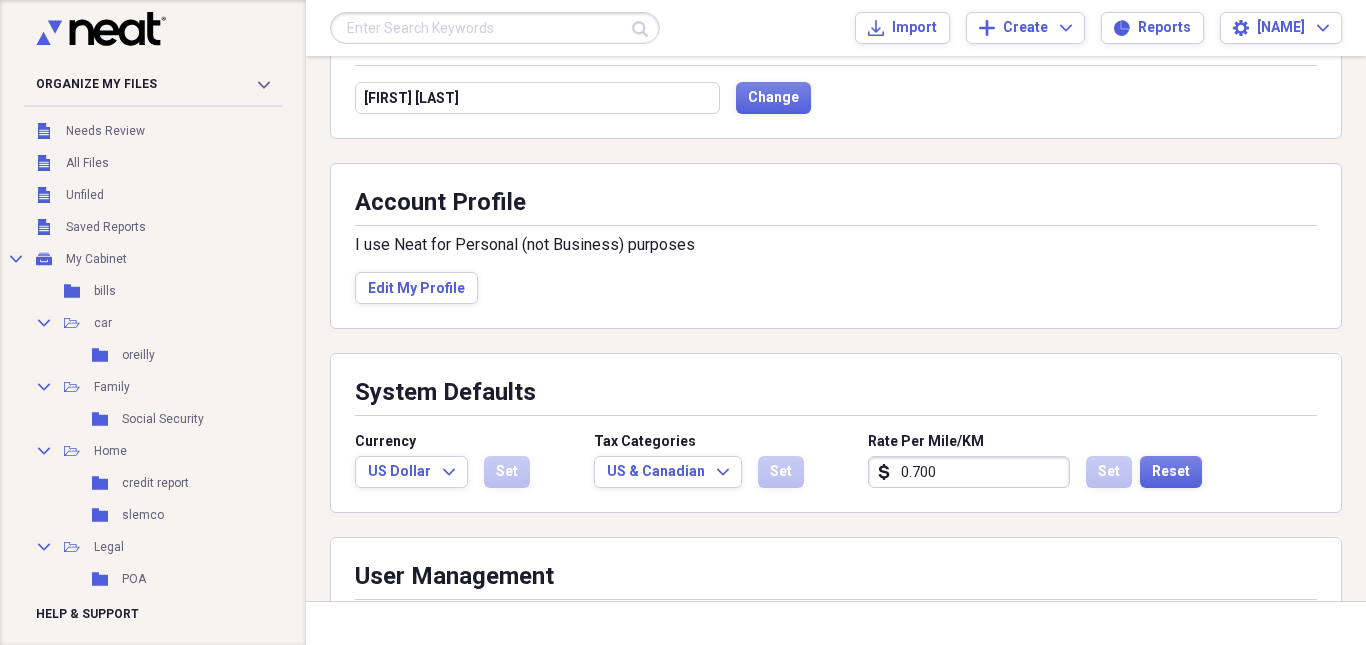 scroll, scrollTop: 200, scrollLeft: 0, axis: vertical 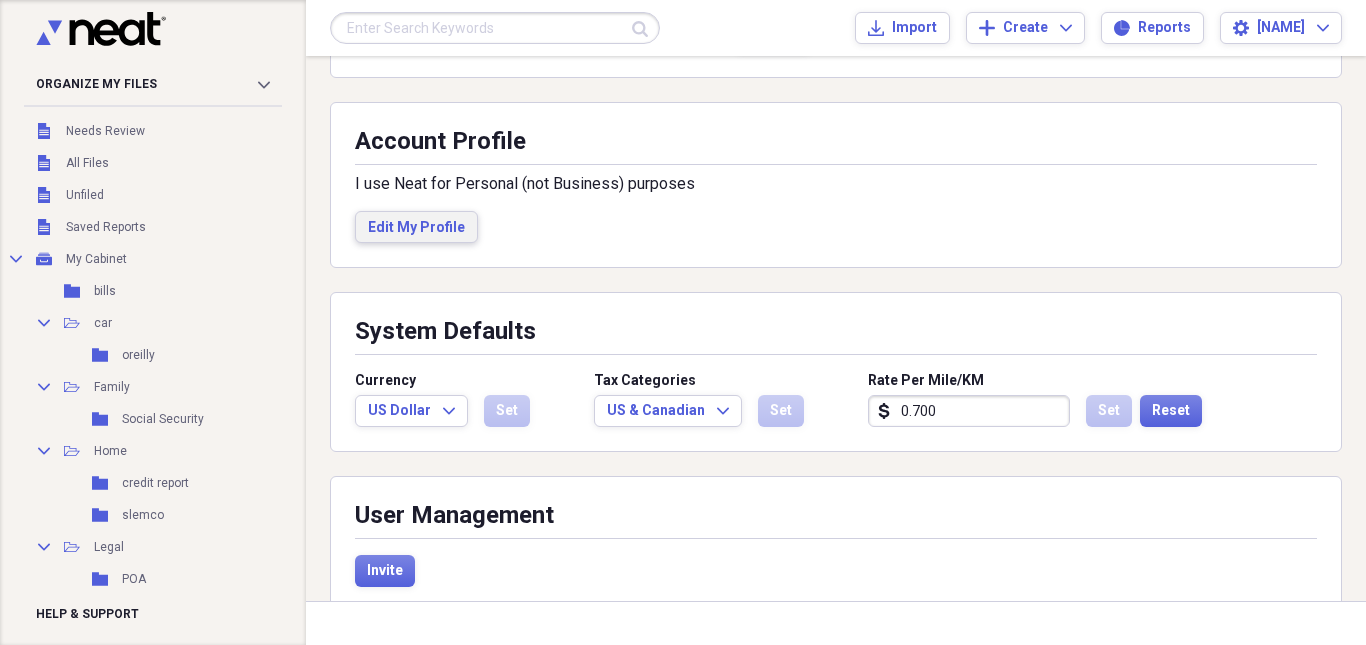 click on "Edit My Profile" at bounding box center (416, 228) 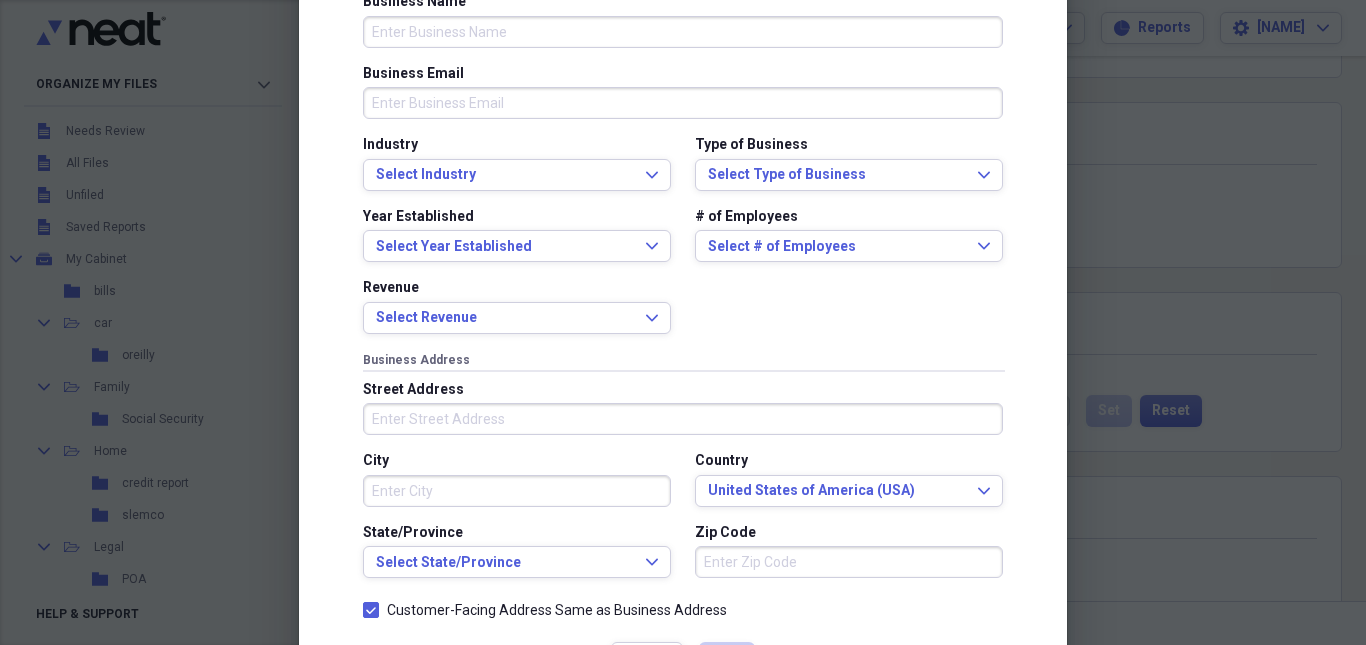 scroll, scrollTop: 0, scrollLeft: 0, axis: both 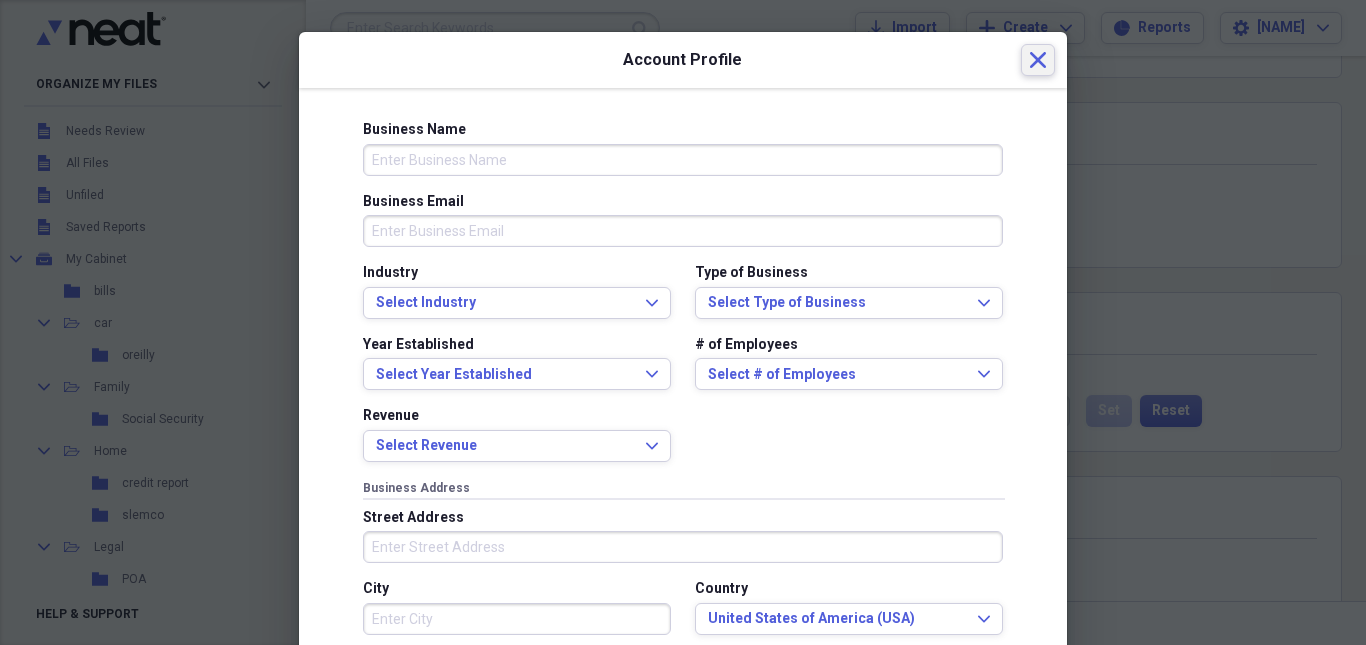 click on "Close" at bounding box center (1038, 60) 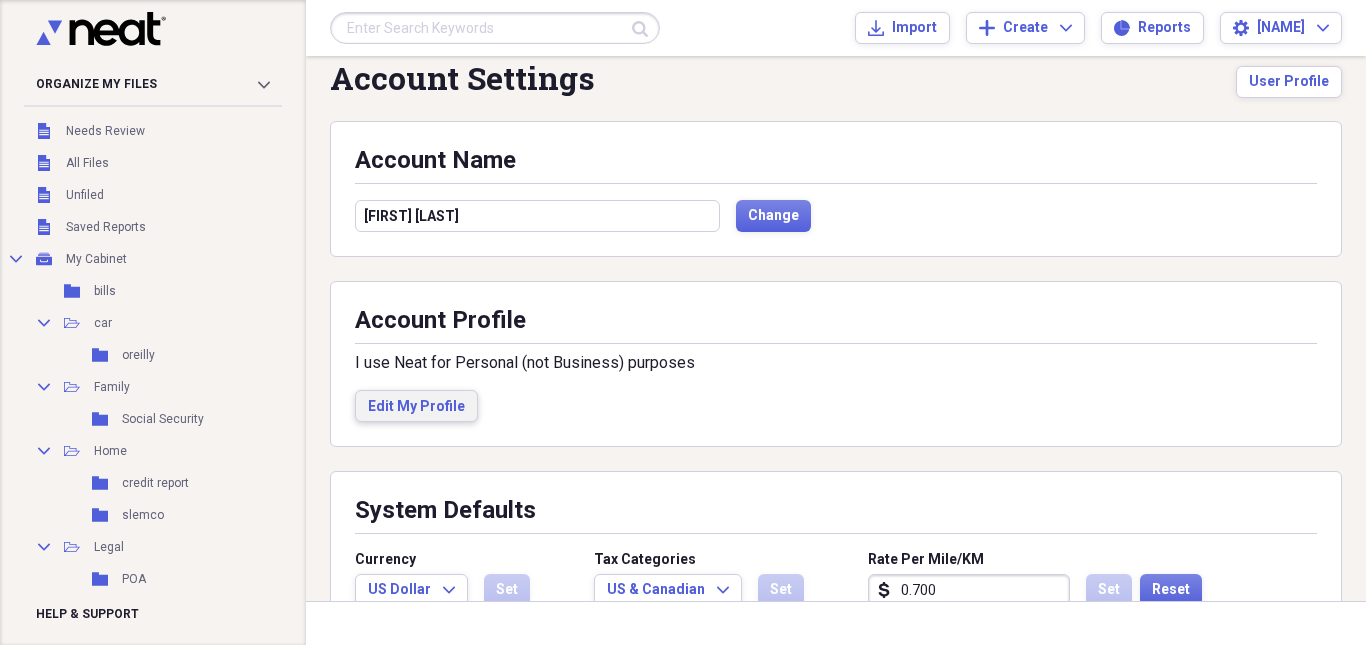 scroll, scrollTop: 0, scrollLeft: 0, axis: both 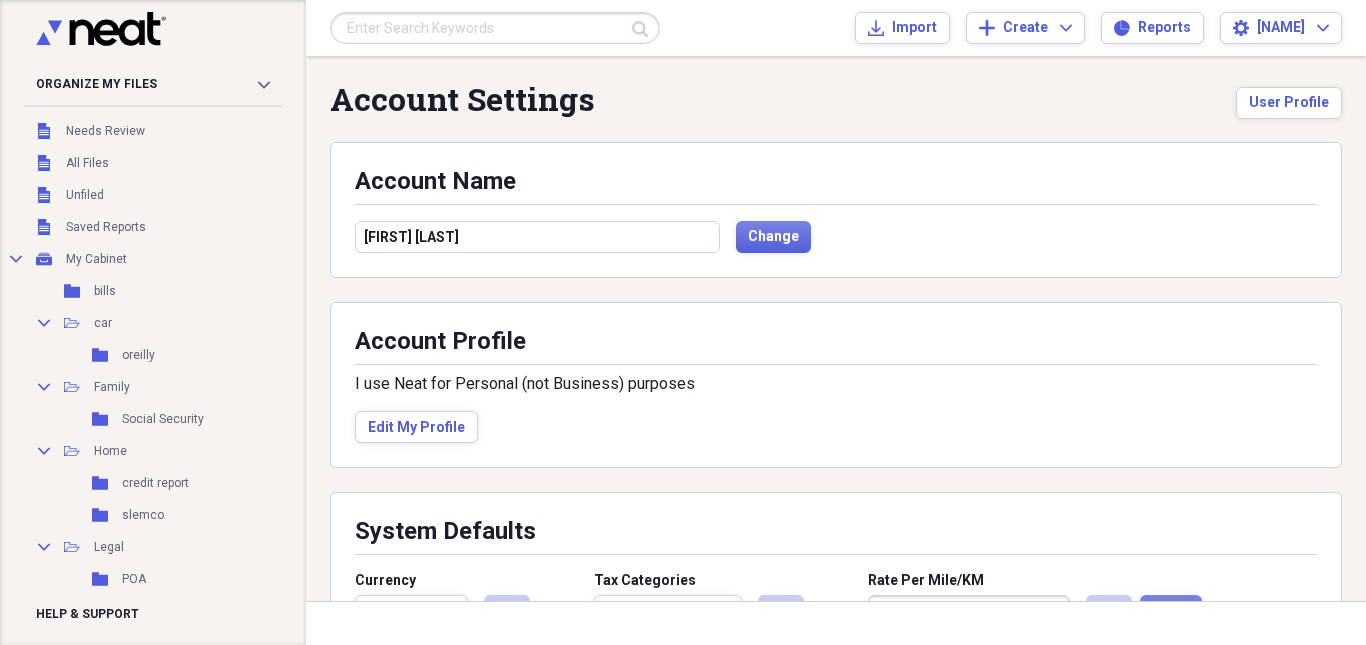 click on "Submit Import Import Add Create Expand Reports Reports Settings travis Expand" at bounding box center (836, 28) 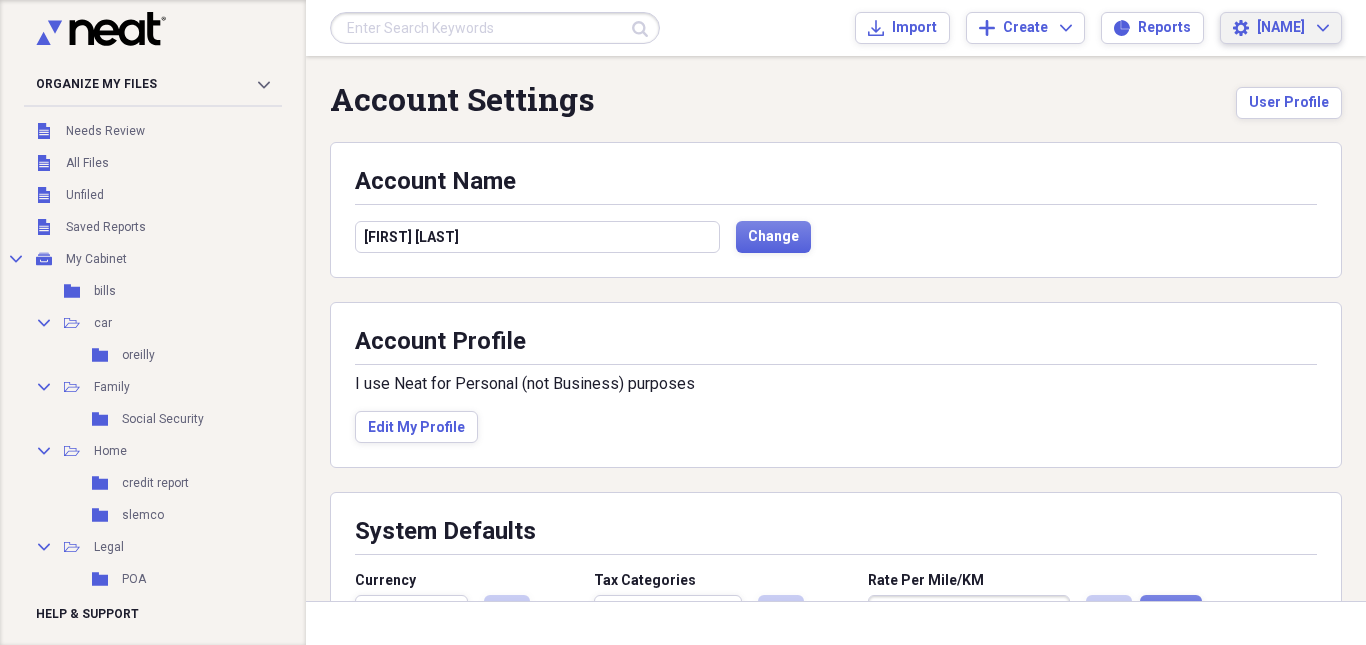 click on "Settings [NAME] Expand" at bounding box center (1281, 28) 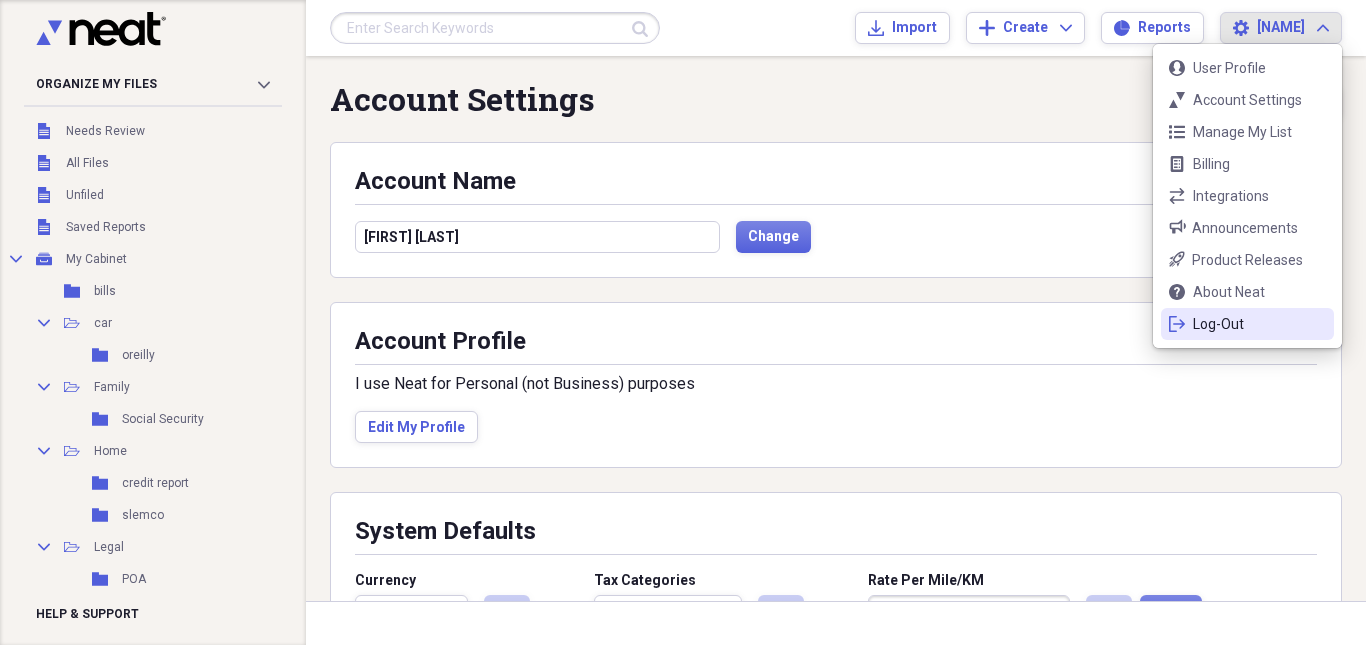 click on "logout Log-Out" at bounding box center [1247, 324] 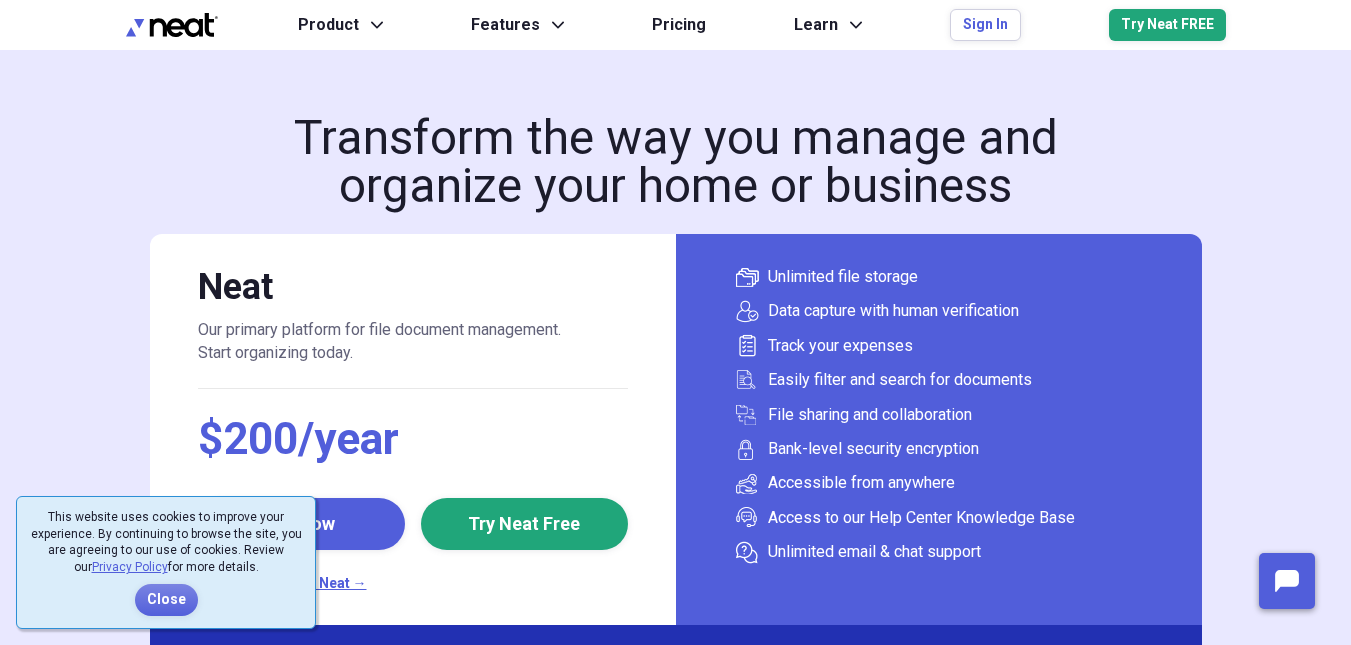 scroll, scrollTop: 0, scrollLeft: 0, axis: both 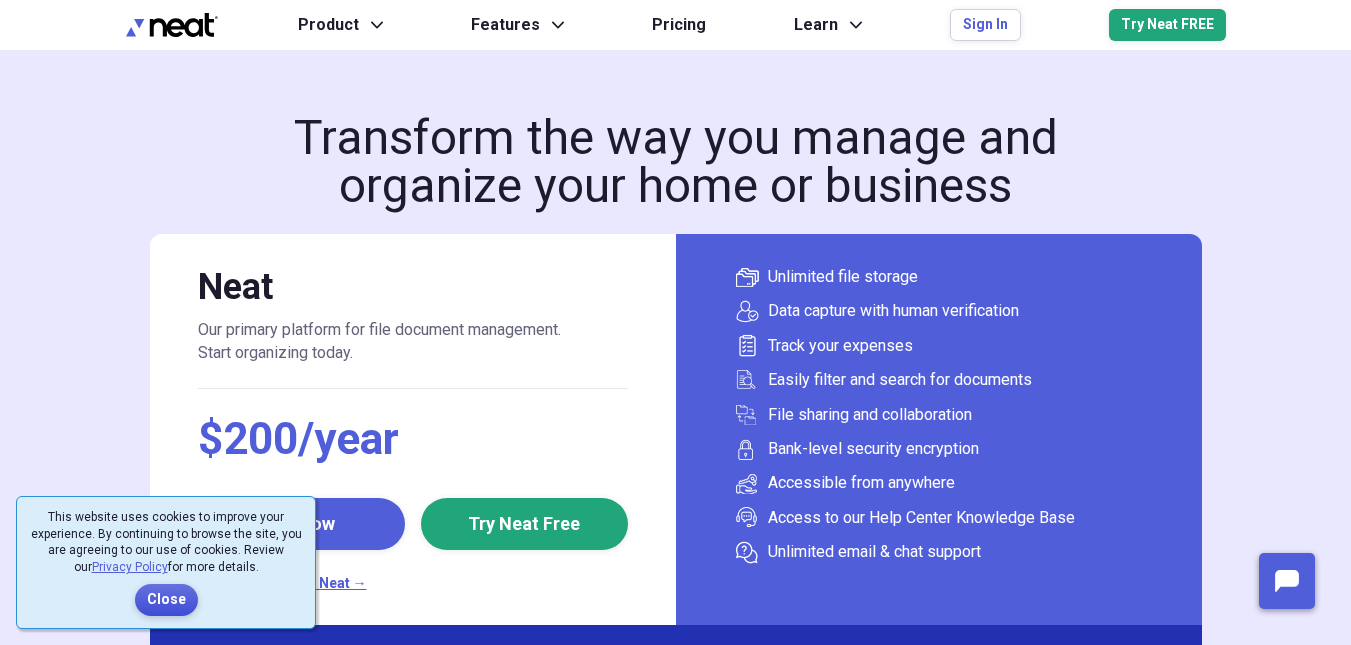 click on "Close" at bounding box center [166, 600] 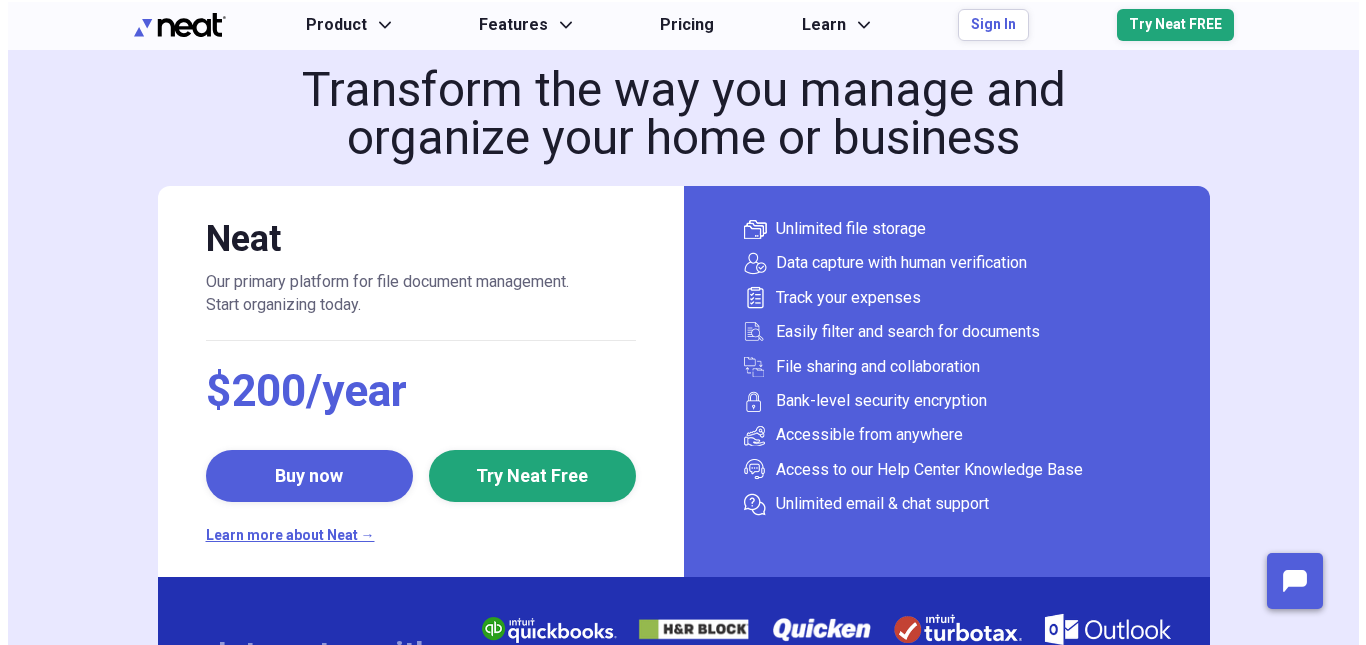 scroll, scrollTop: 0, scrollLeft: 0, axis: both 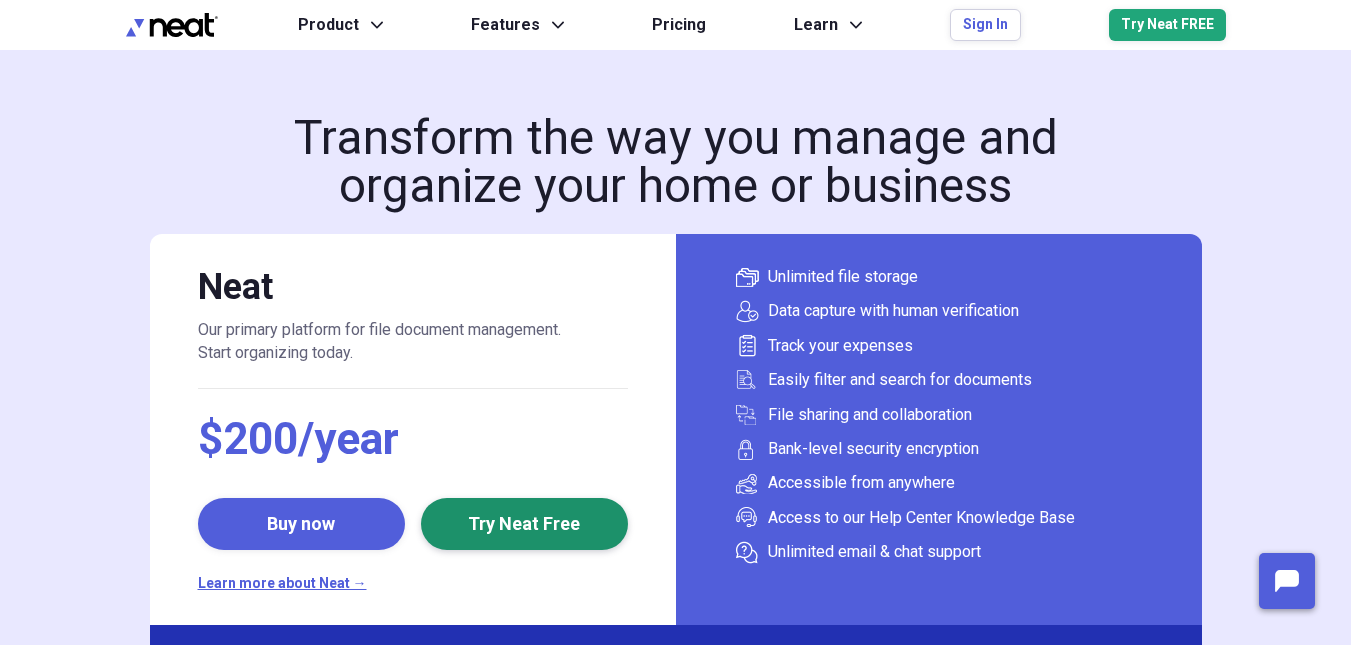 click on "Try Neat Free" at bounding box center [524, 524] 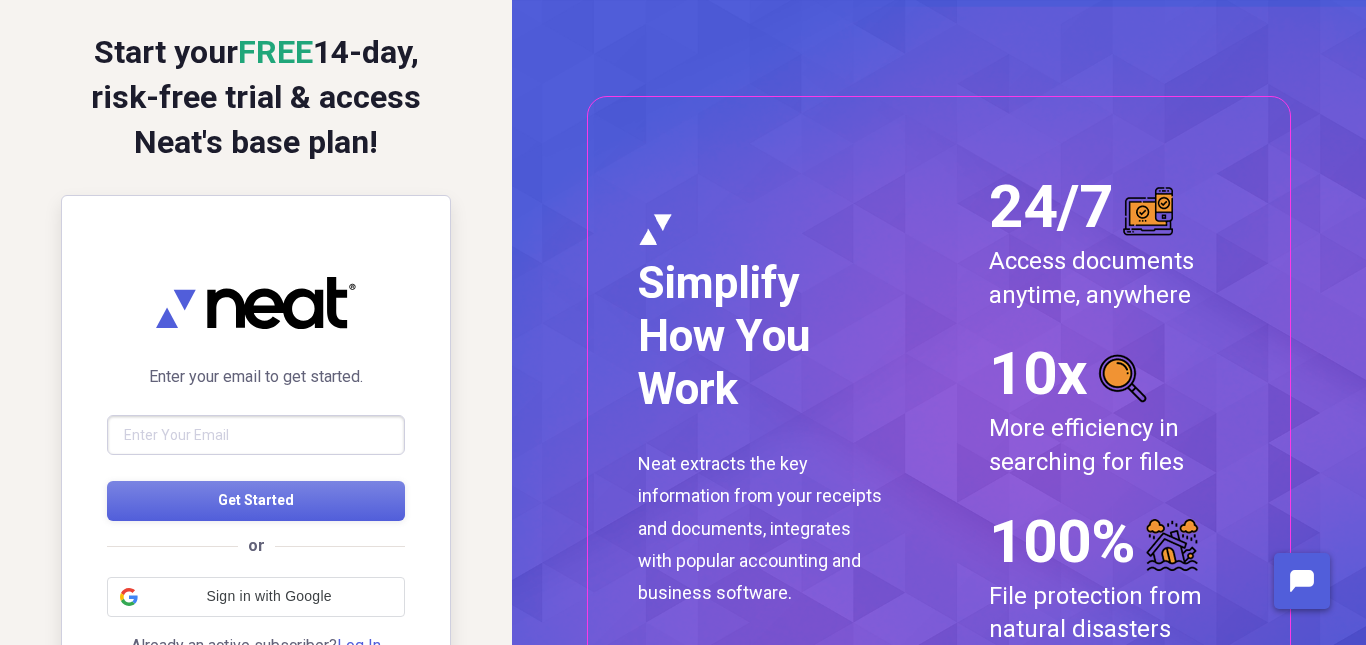 scroll, scrollTop: 0, scrollLeft: 0, axis: both 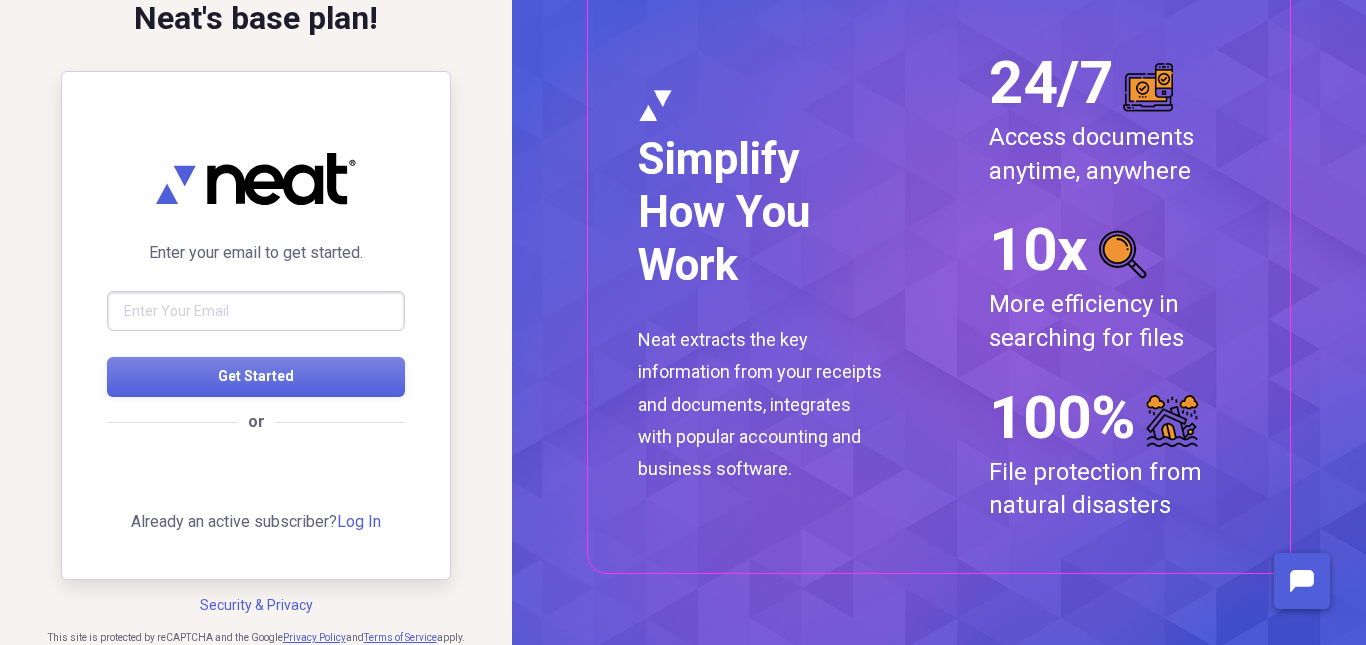 click at bounding box center (256, 311) 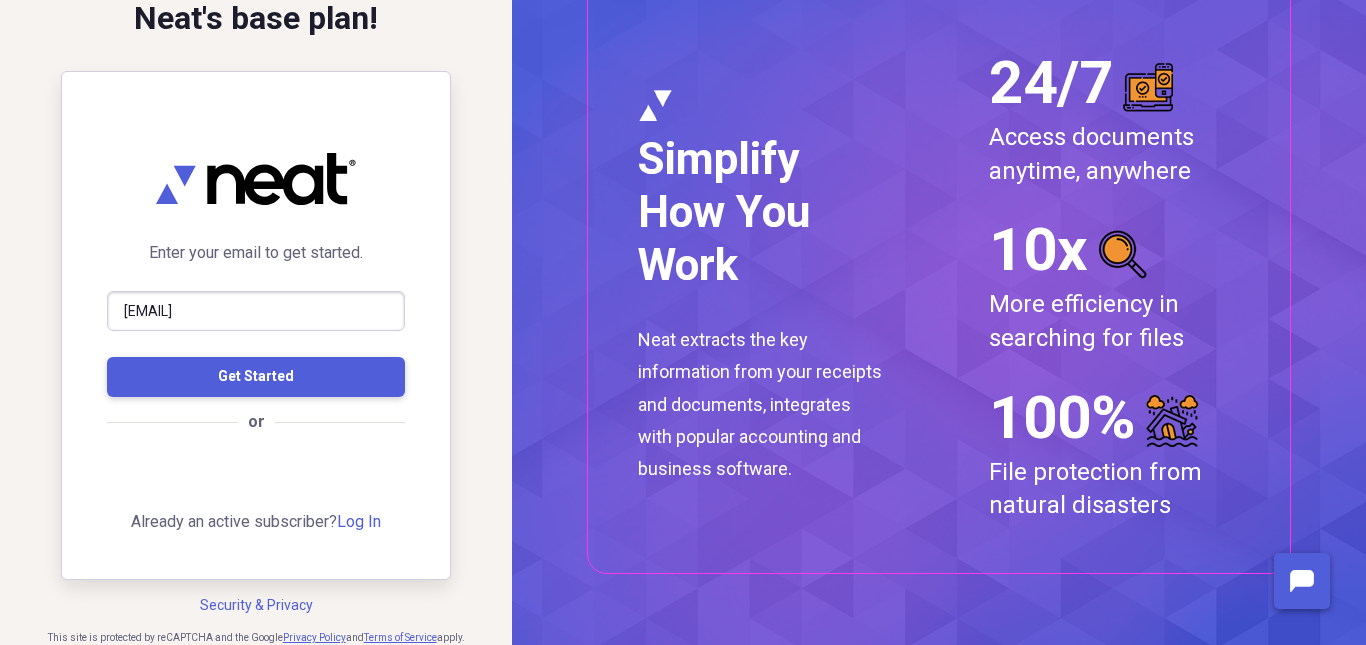 click on "Get Started" at bounding box center (256, 377) 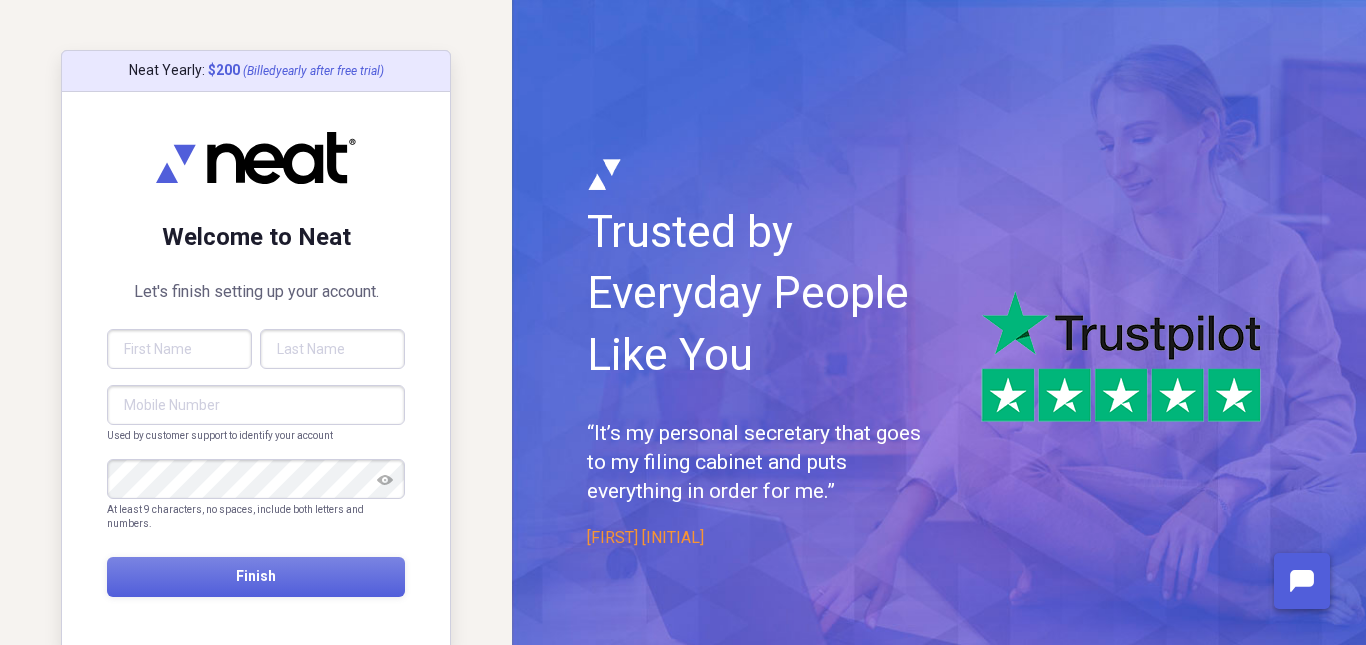 click on "Neat Yearly :   $ 200   (Billed  yearly after free trial ) Welcome to Neat Let's finish setting up your account. Used by customer support to identify your account At least 9 characters, no spaces, include both letters and numbers. Finish" at bounding box center (256, 351) 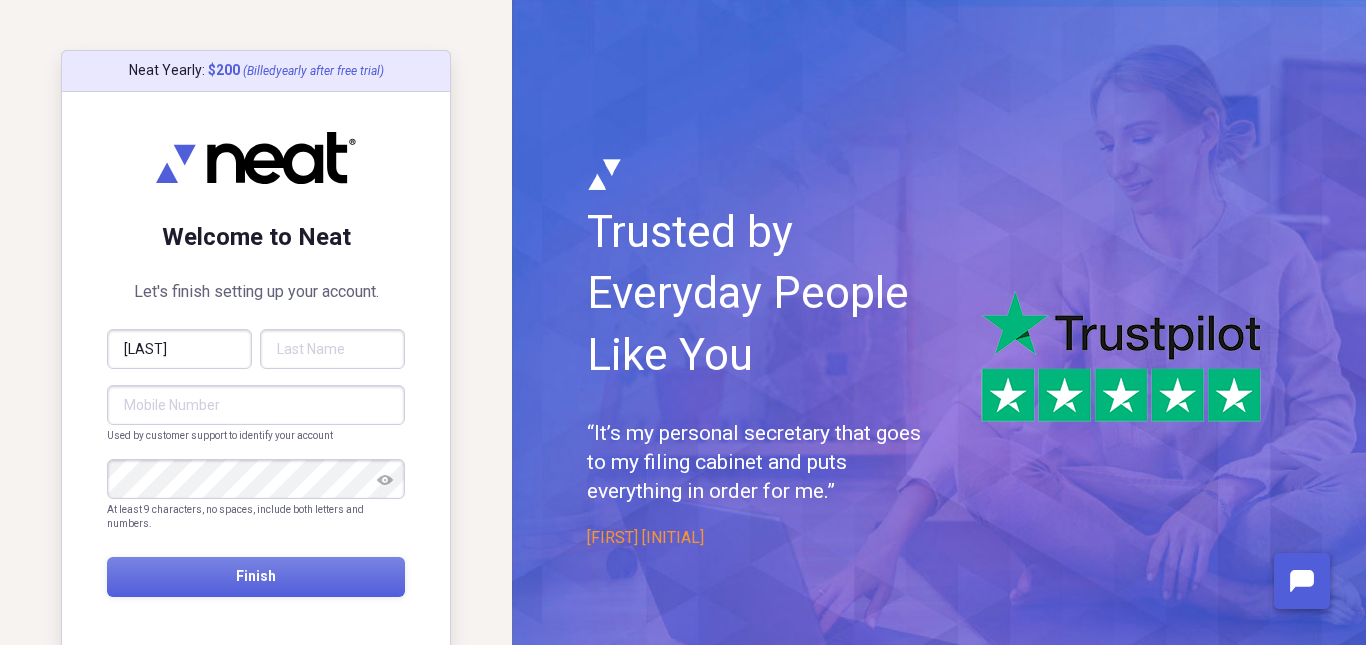 type on "bertrand" 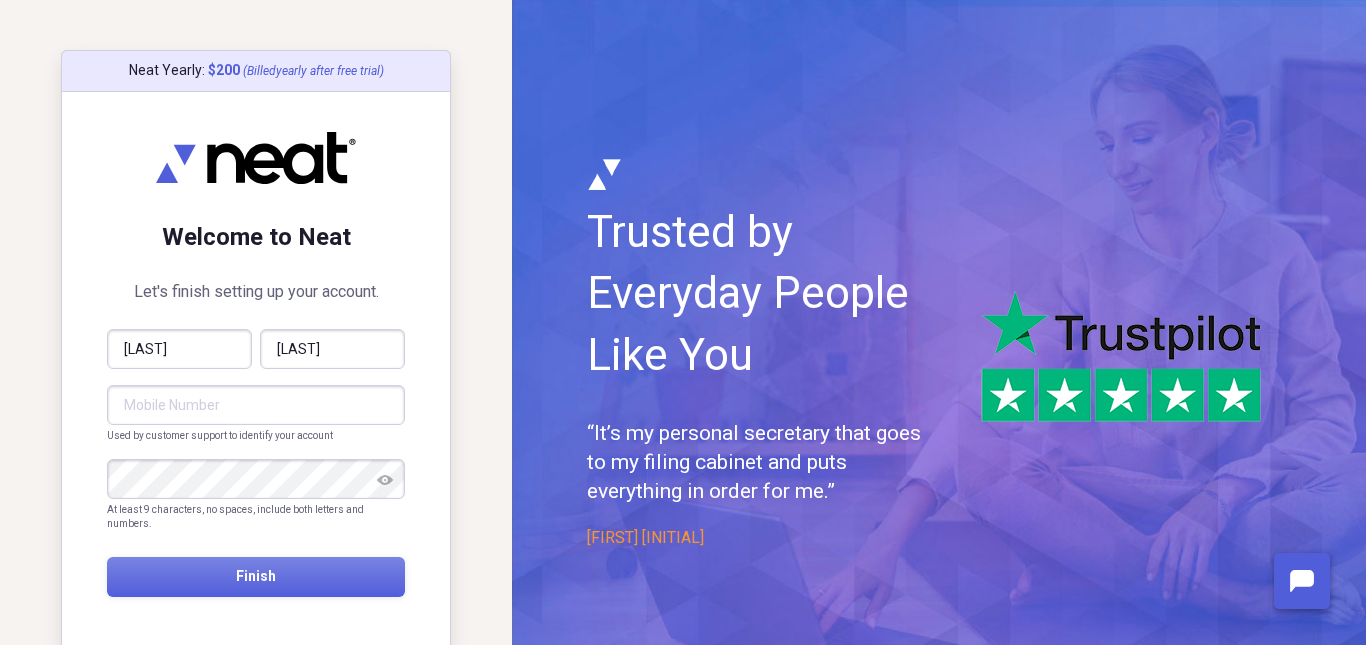 click at bounding box center [256, 405] 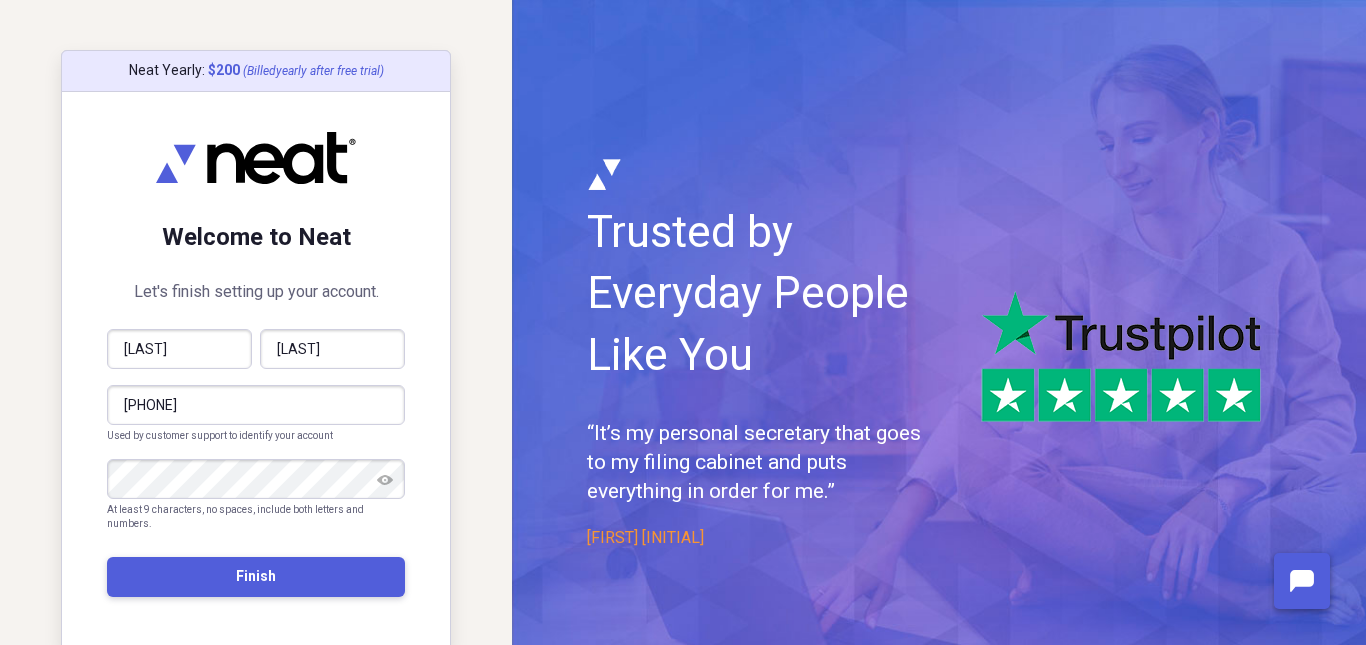 click on "Finish" at bounding box center (256, 576) 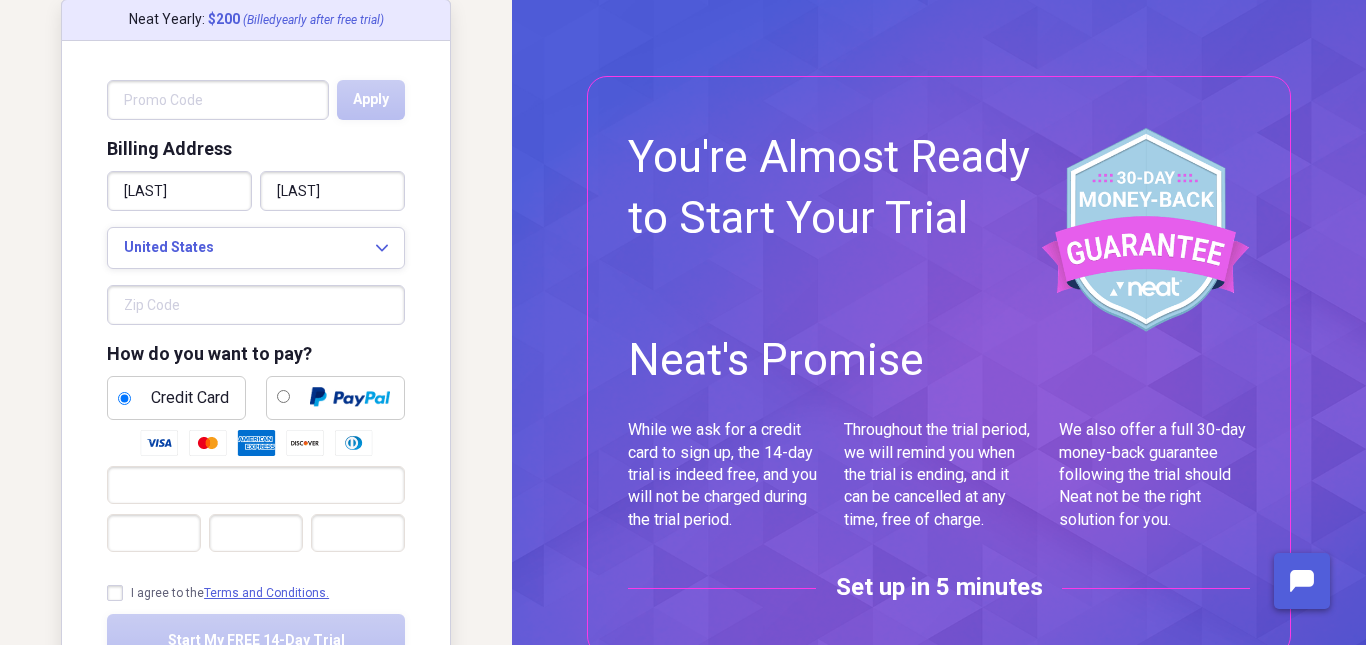 scroll, scrollTop: 188, scrollLeft: 0, axis: vertical 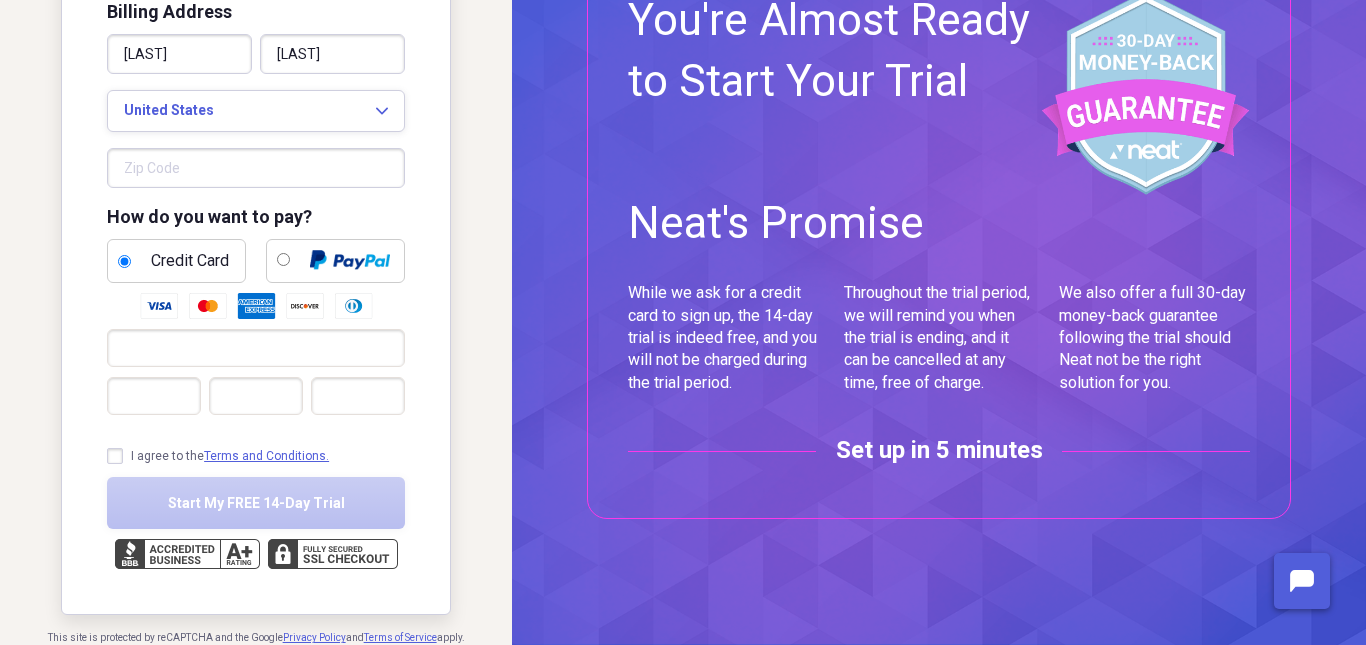 click at bounding box center (256, 168) 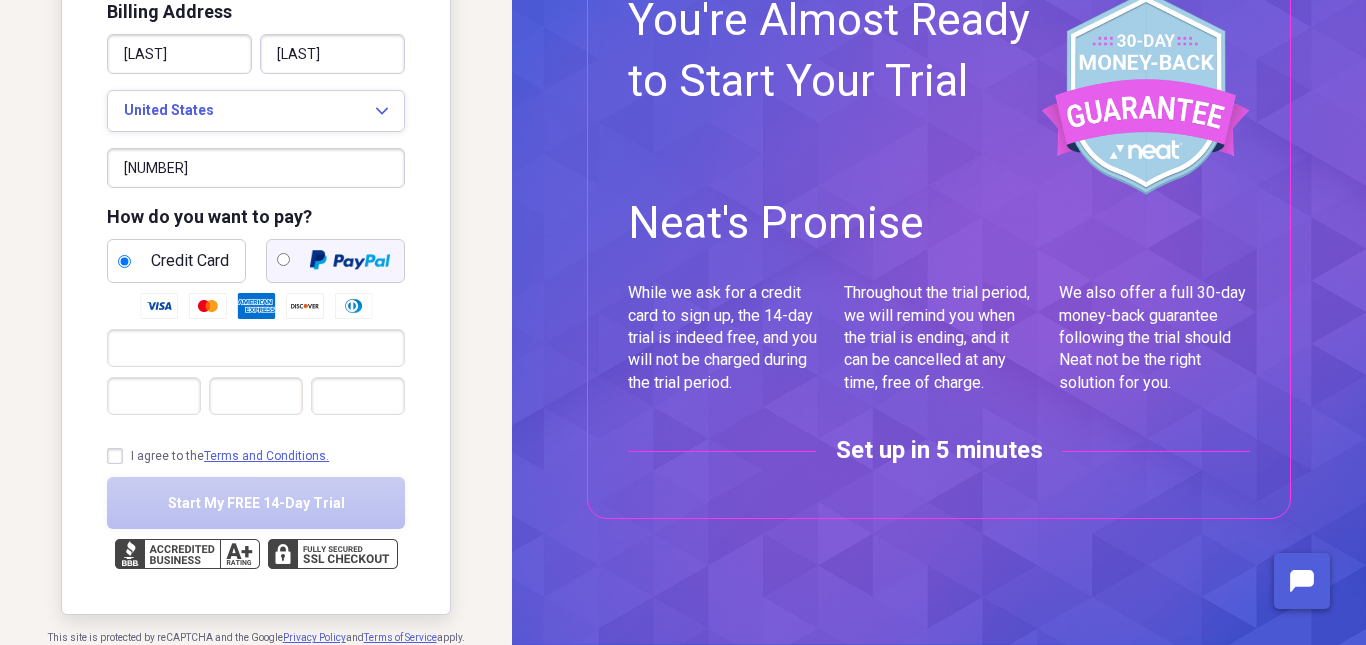 drag, startPoint x: 309, startPoint y: 240, endPoint x: 301, endPoint y: 274, distance: 34.928497 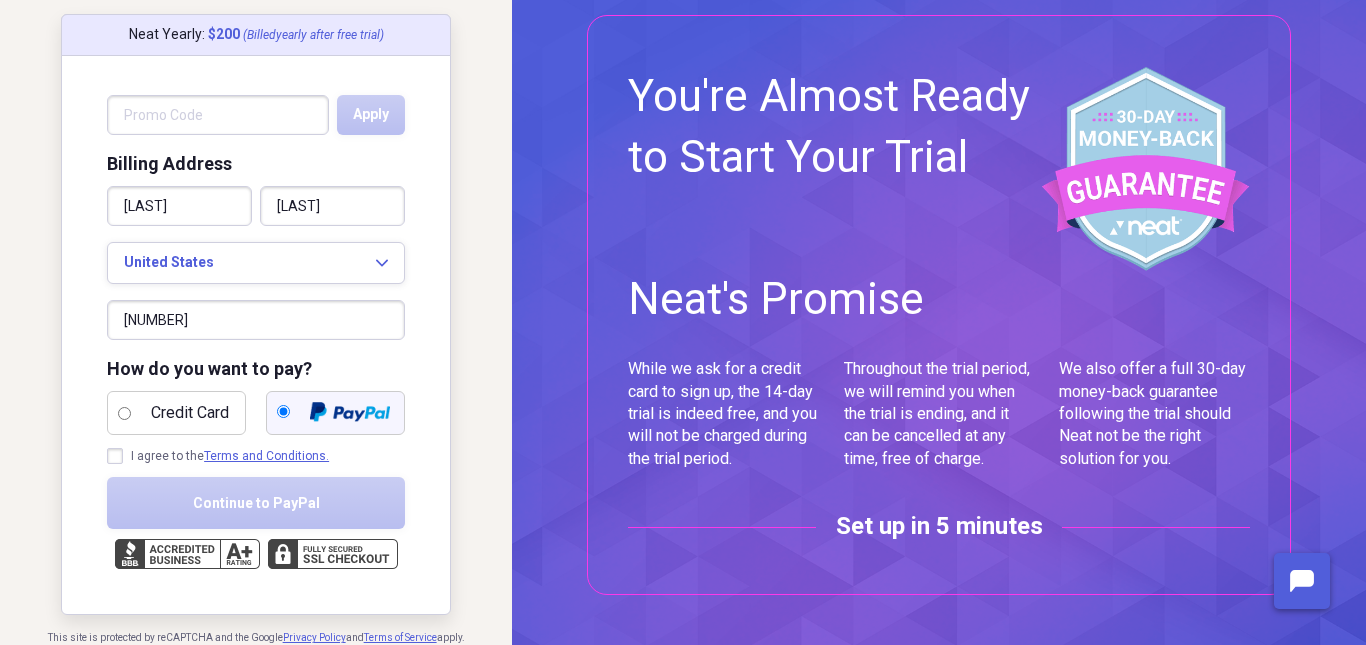 scroll, scrollTop: 36, scrollLeft: 0, axis: vertical 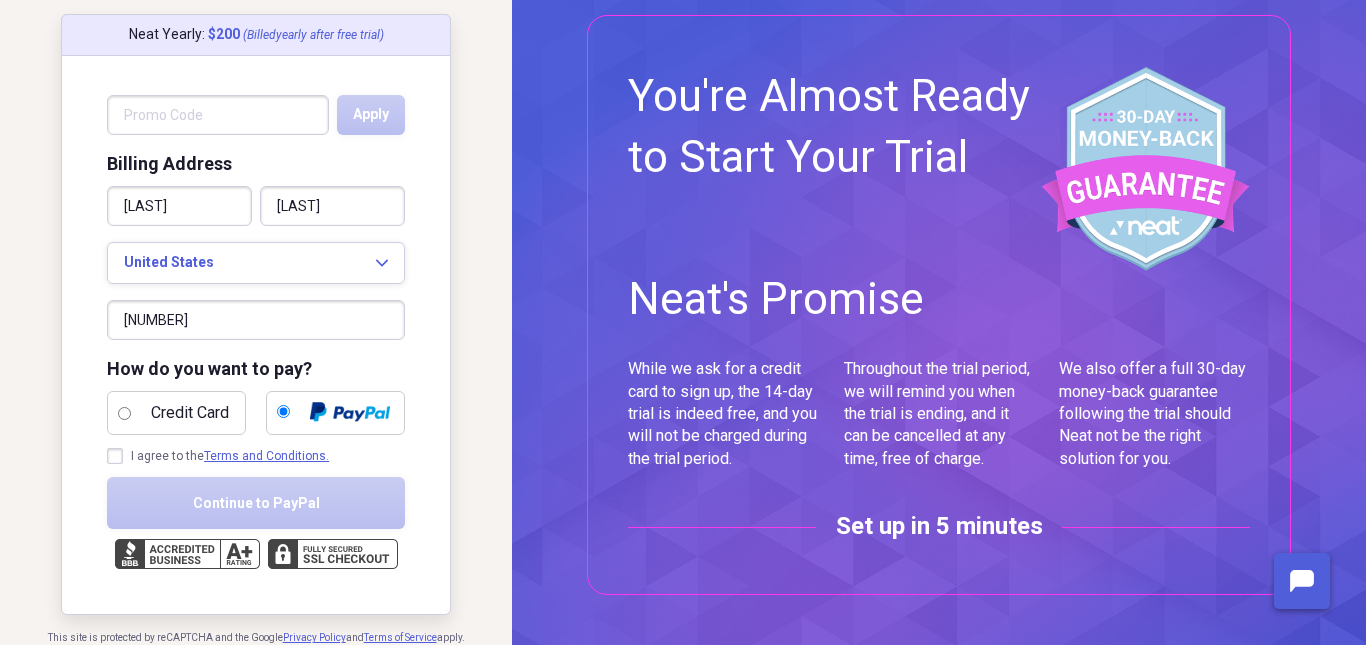 click on "I agree to the  Terms and Conditions." at bounding box center [218, 456] 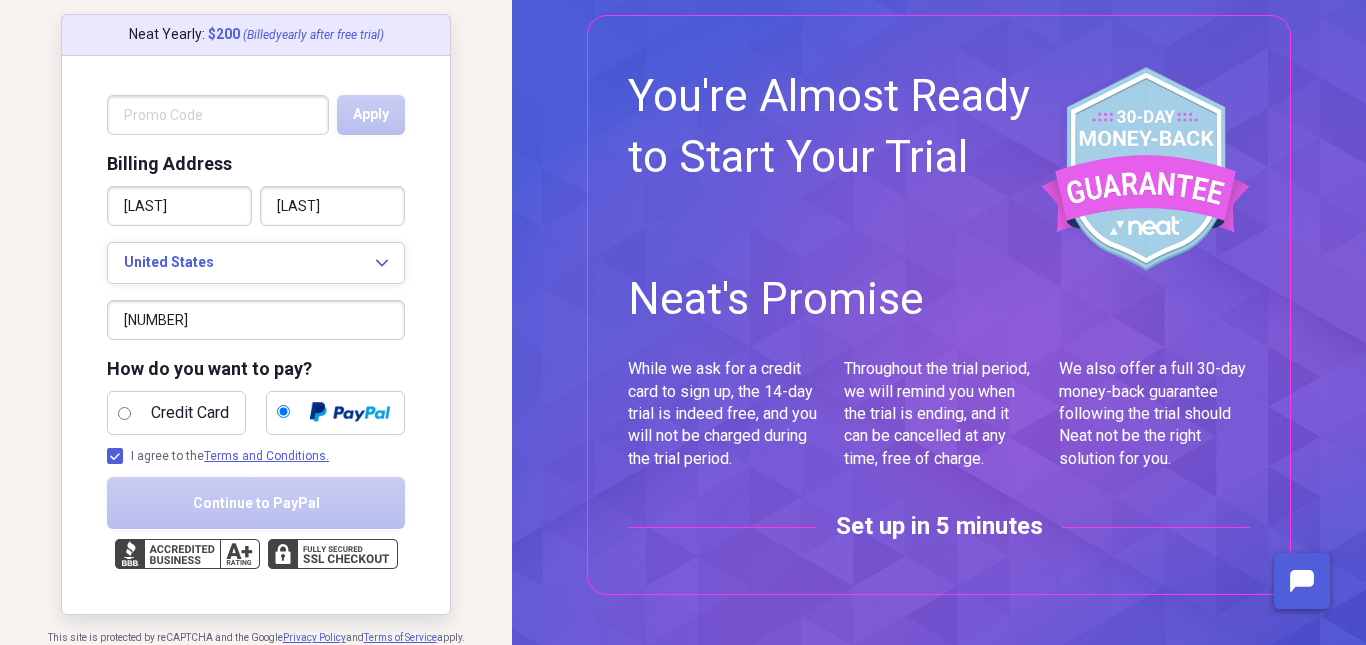 checkbox on "true" 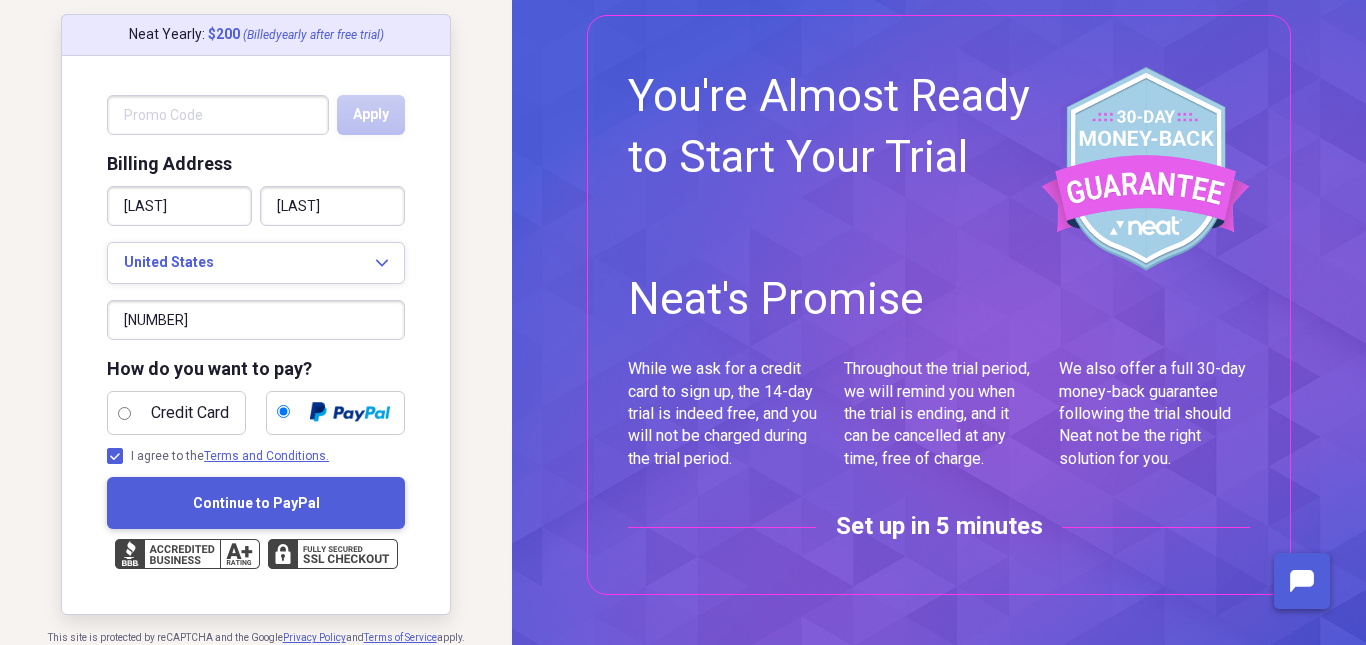 click on "Continue to PayPal" at bounding box center [256, 503] 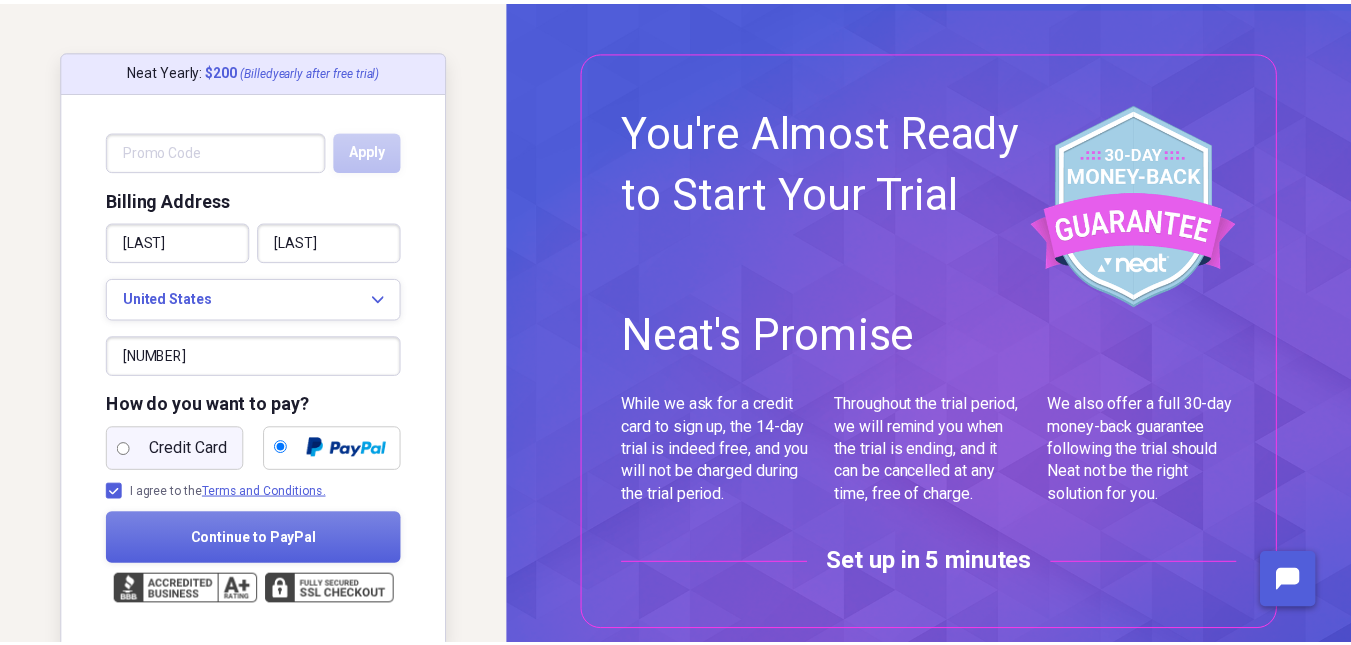 scroll, scrollTop: 36, scrollLeft: 0, axis: vertical 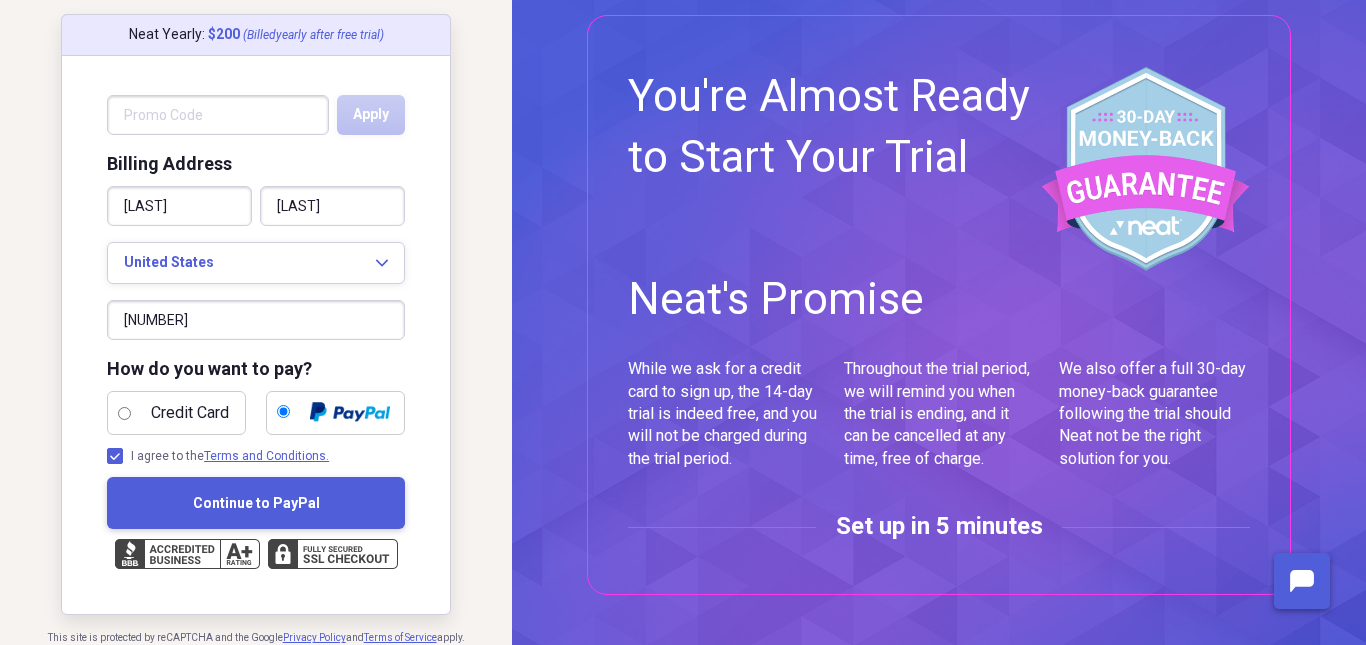 click on "Continue to PayPal" at bounding box center (256, 503) 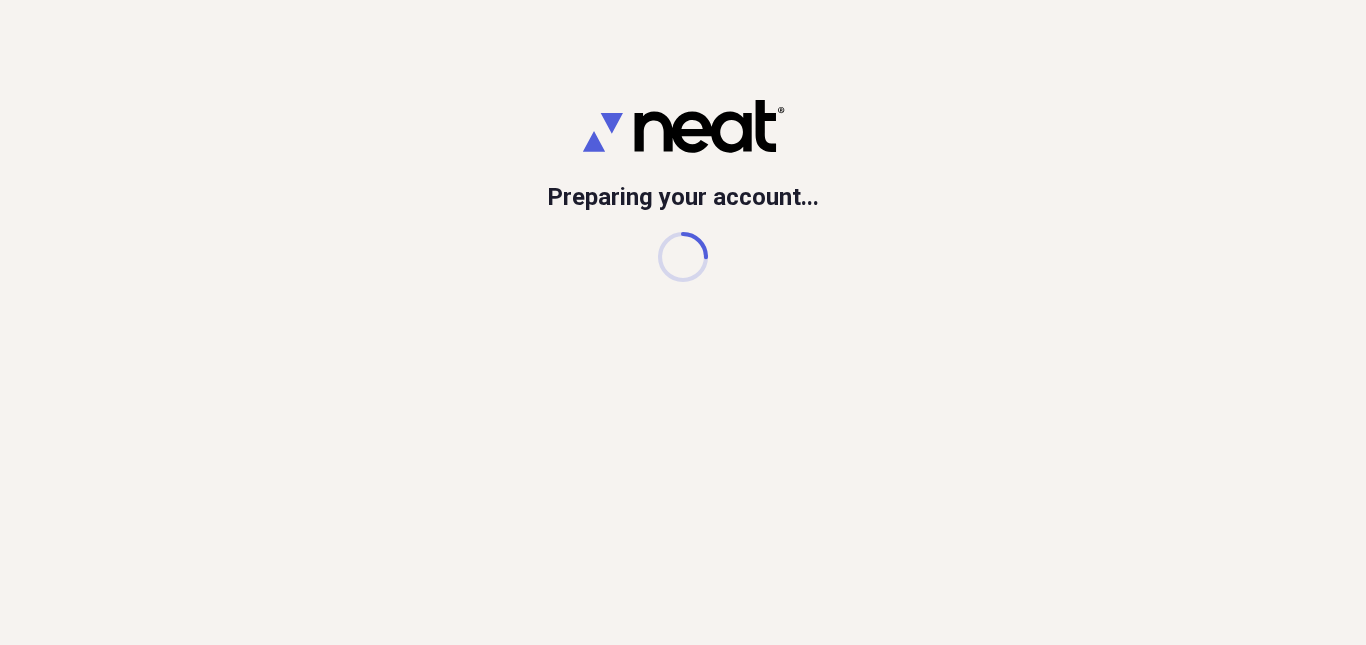 scroll, scrollTop: 0, scrollLeft: 0, axis: both 